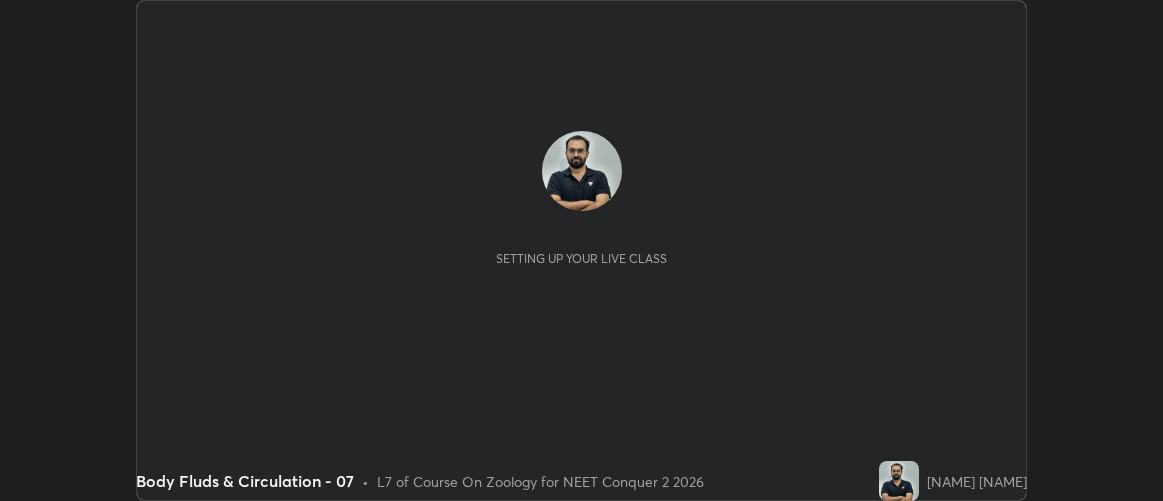 scroll, scrollTop: 0, scrollLeft: 0, axis: both 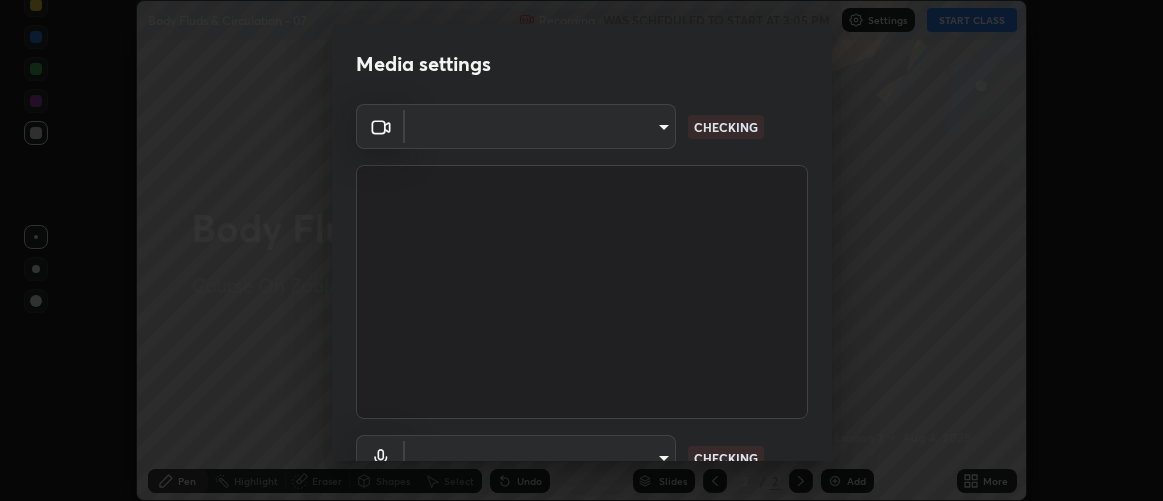 type on "d9b519daceb8a772394af6ea8e45353be5bbf62d8cb1cf3345c472de64055974" 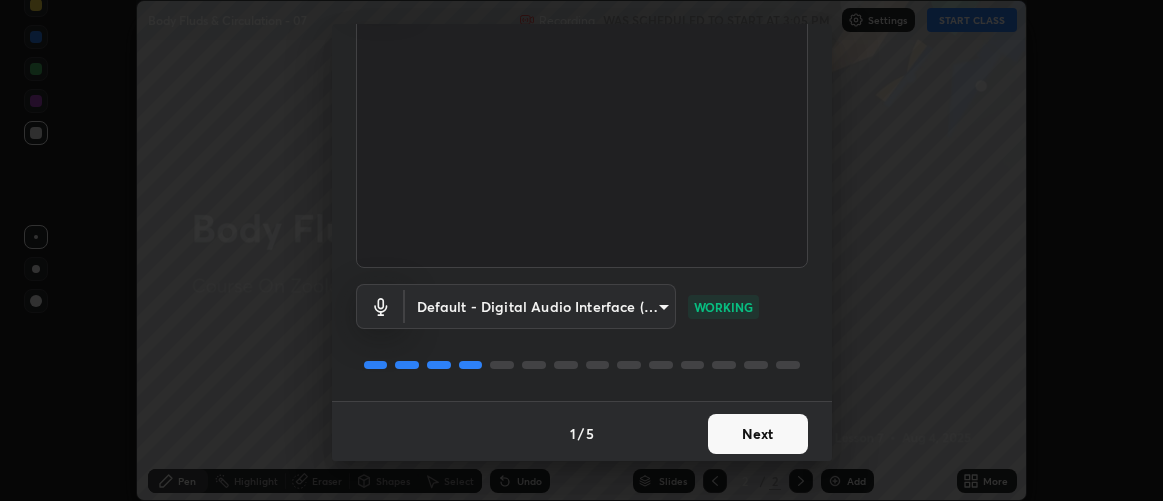 scroll, scrollTop: 154, scrollLeft: 0, axis: vertical 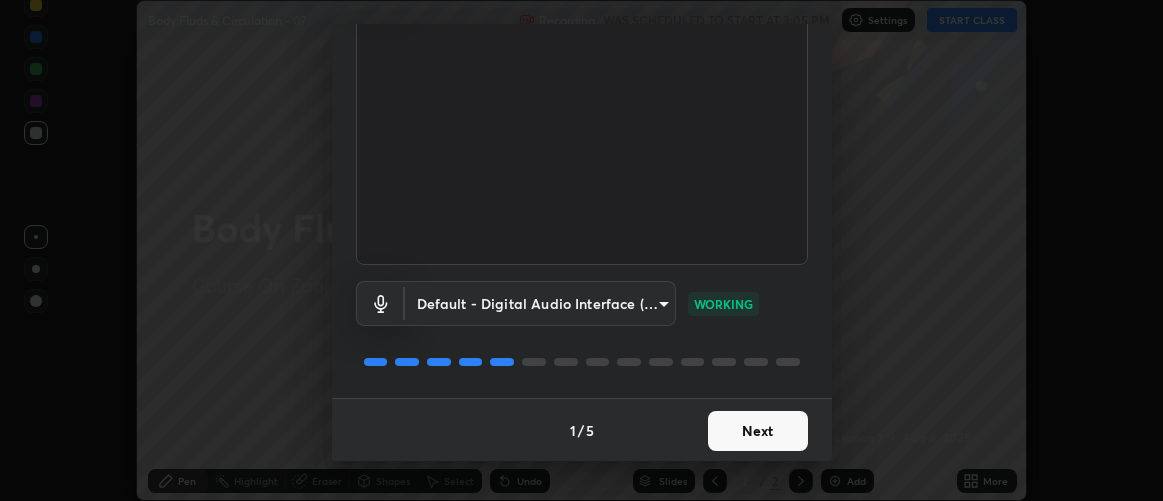 click on "Next" at bounding box center [758, 431] 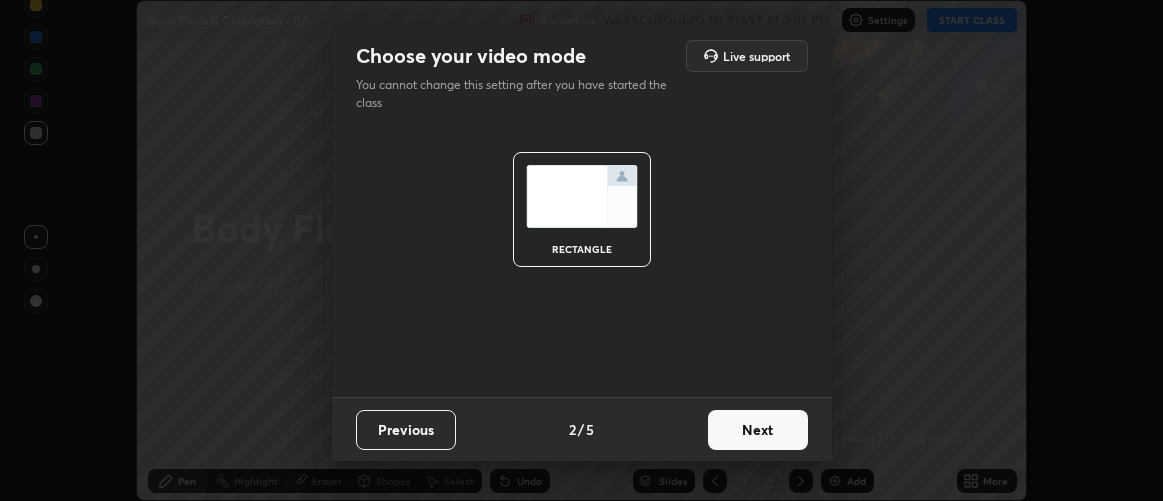 scroll, scrollTop: 0, scrollLeft: 0, axis: both 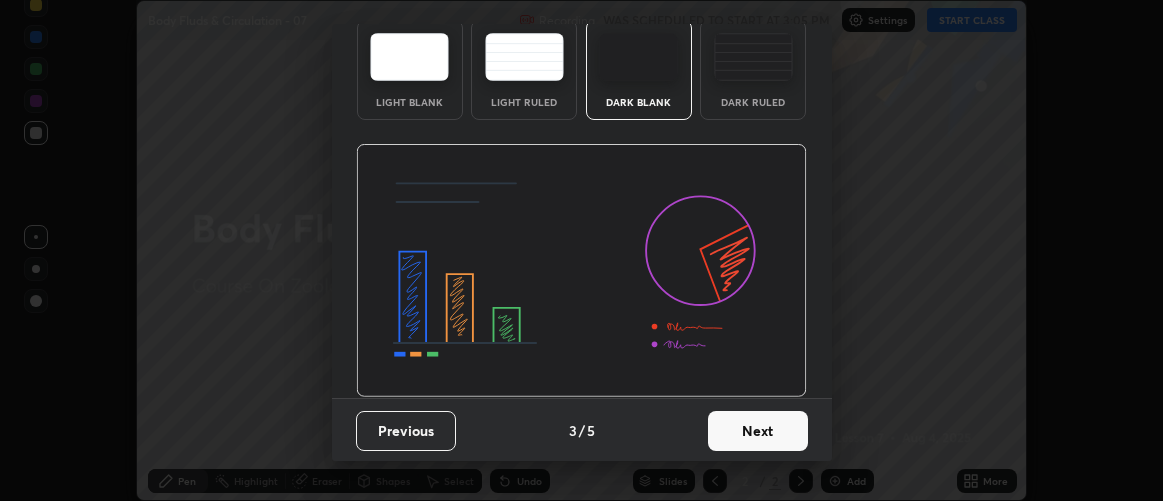 click on "Next" at bounding box center (758, 431) 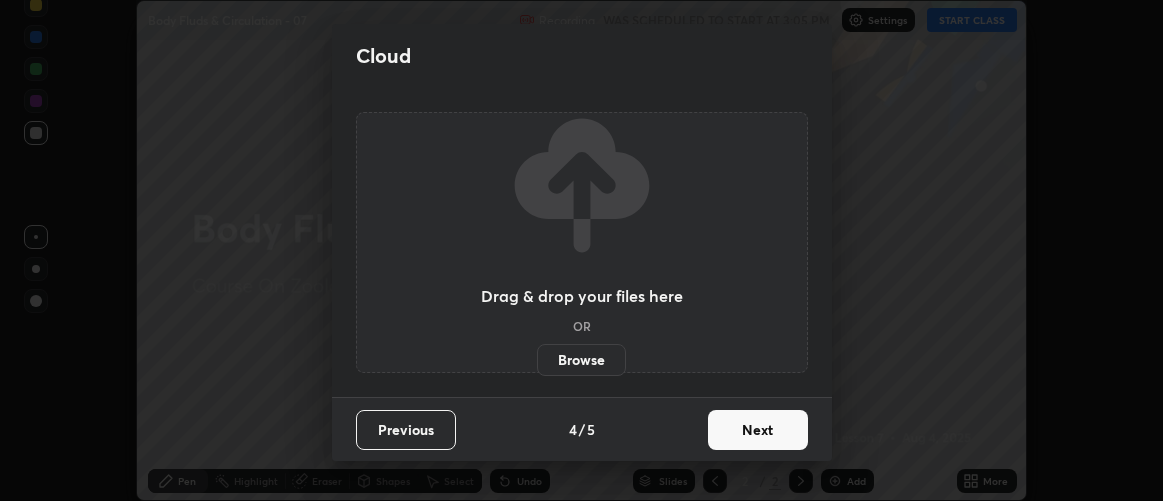 click on "Next" at bounding box center (758, 430) 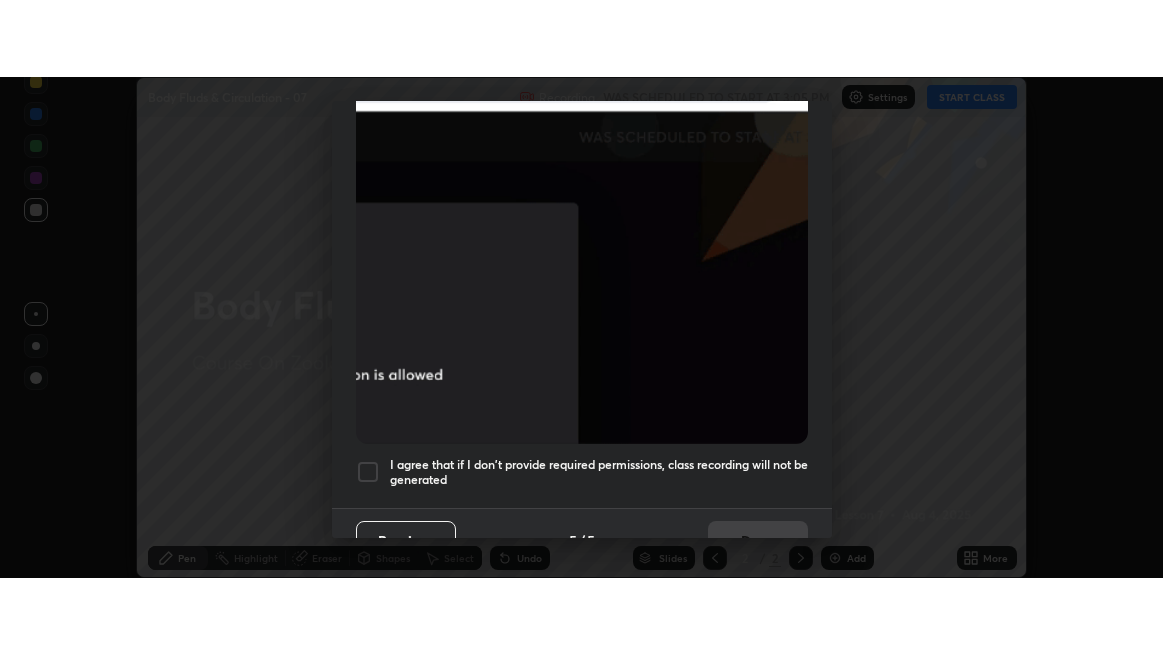 scroll, scrollTop: 563, scrollLeft: 0, axis: vertical 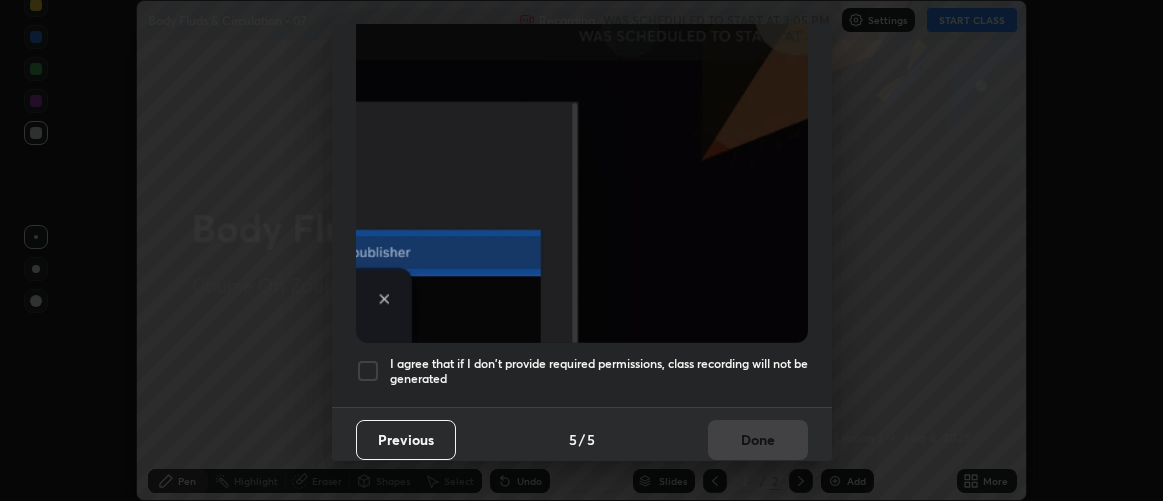 click on "I agree that if I don't provide required permissions, class recording will not be generated" at bounding box center [599, 371] 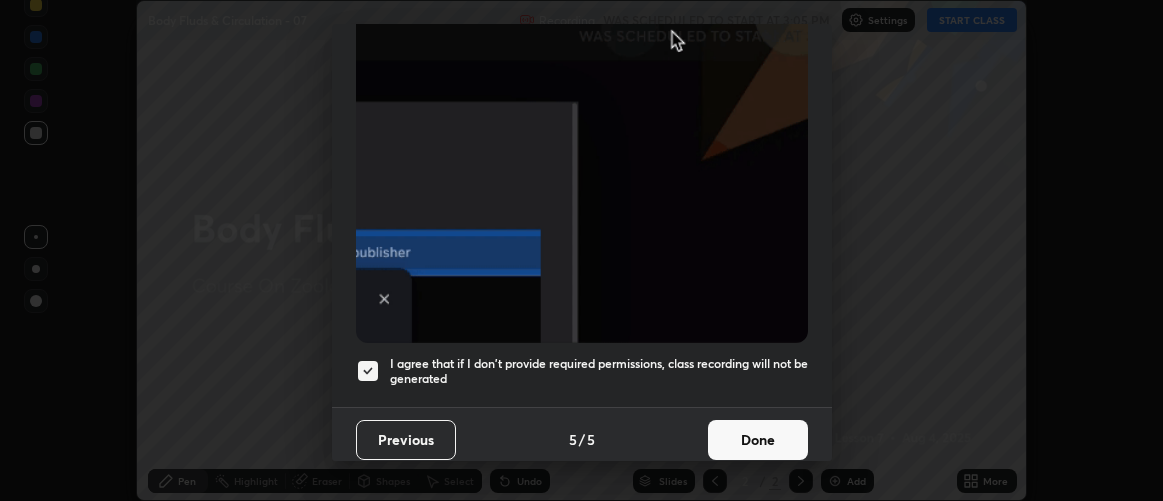 click on "Done" at bounding box center (758, 440) 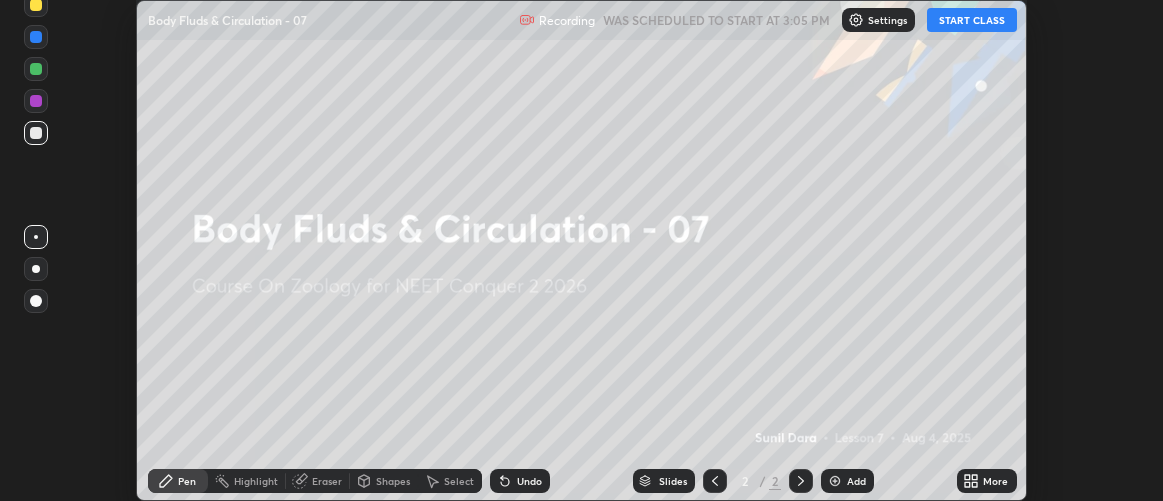 click 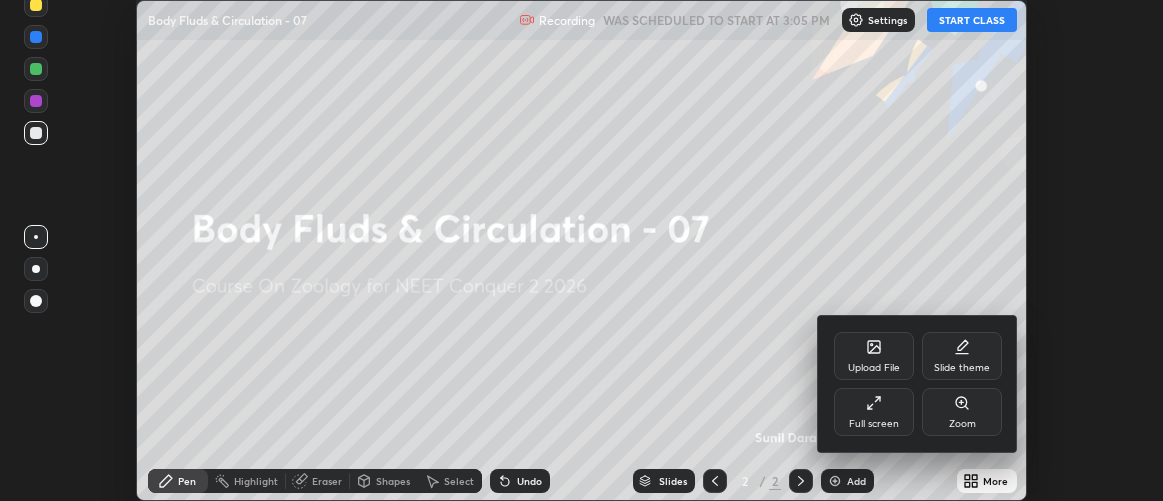click on "Full screen" at bounding box center [874, 412] 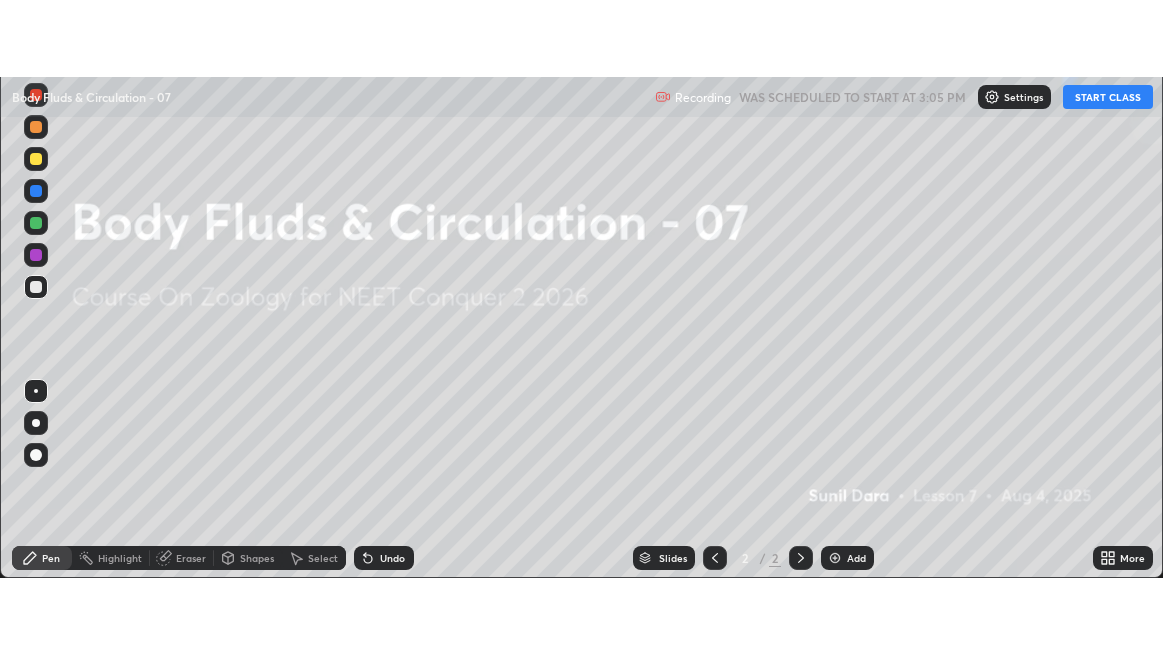 scroll, scrollTop: 99345, scrollLeft: 98836, axis: both 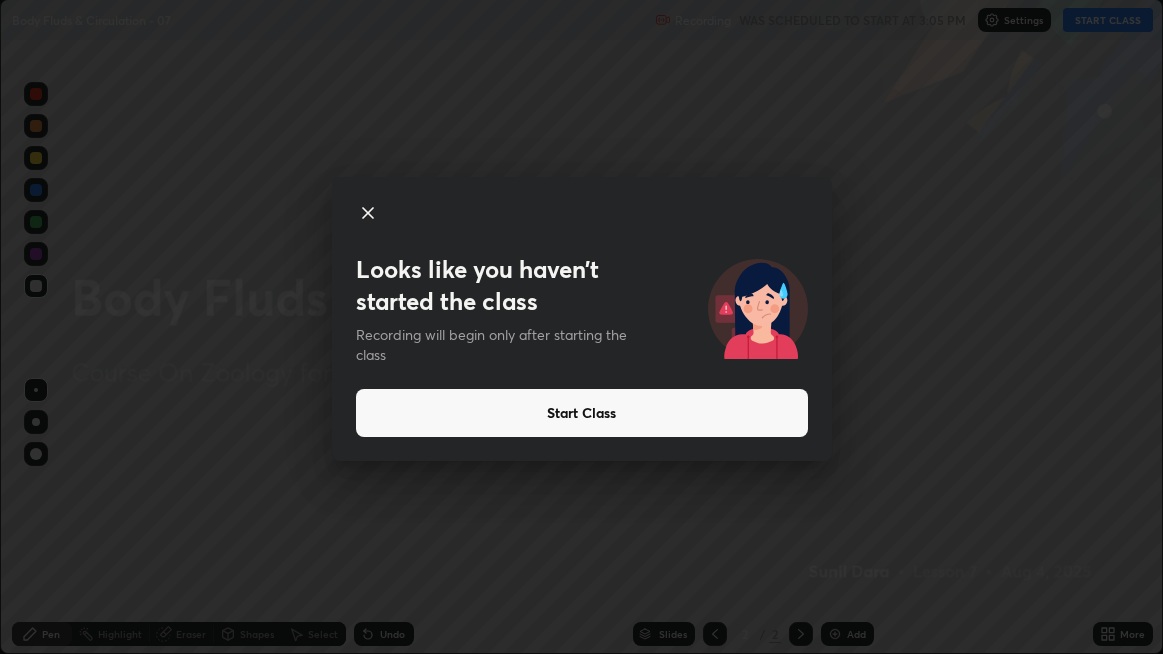 click 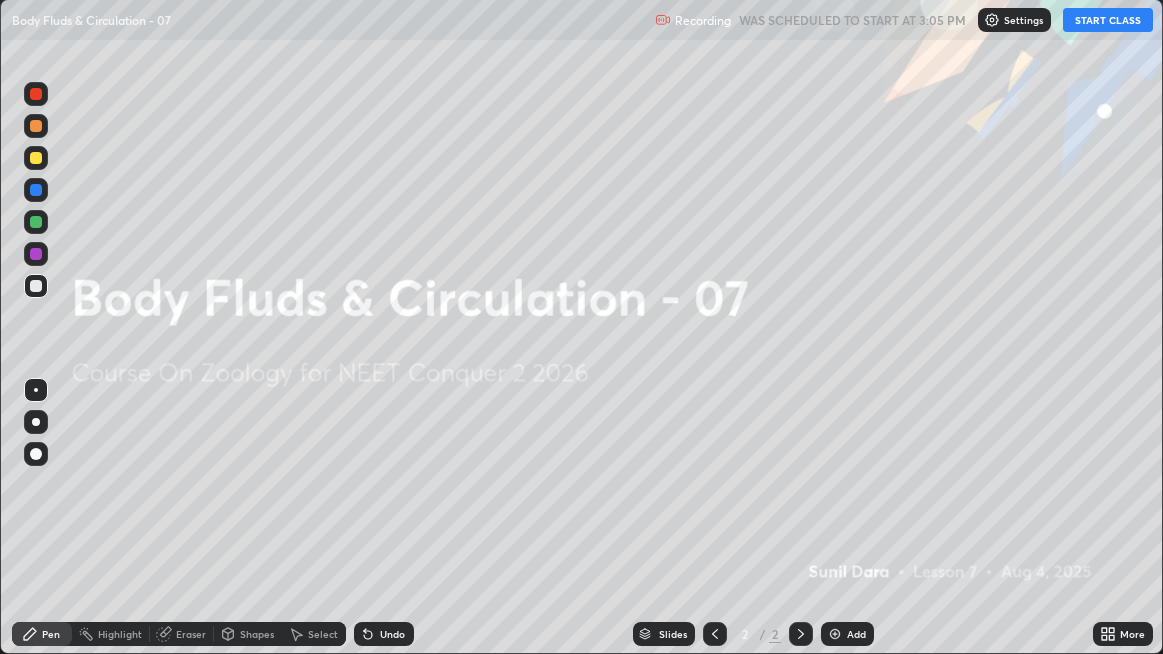 click on "START CLASS" at bounding box center [1108, 20] 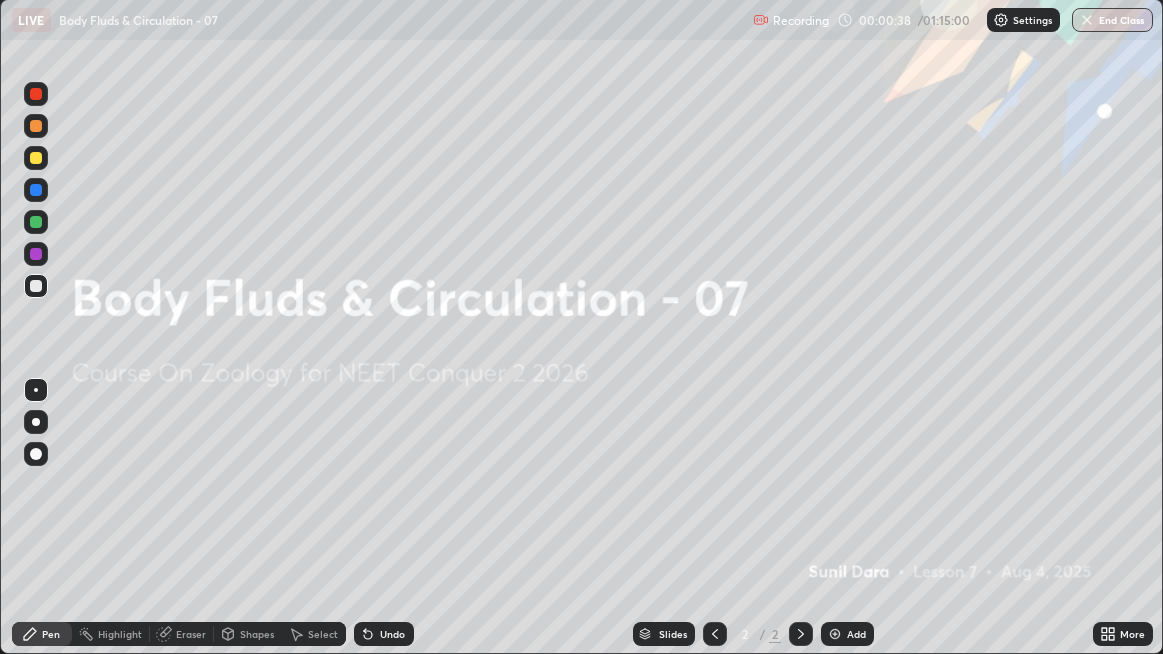 click on "Add" at bounding box center (856, 634) 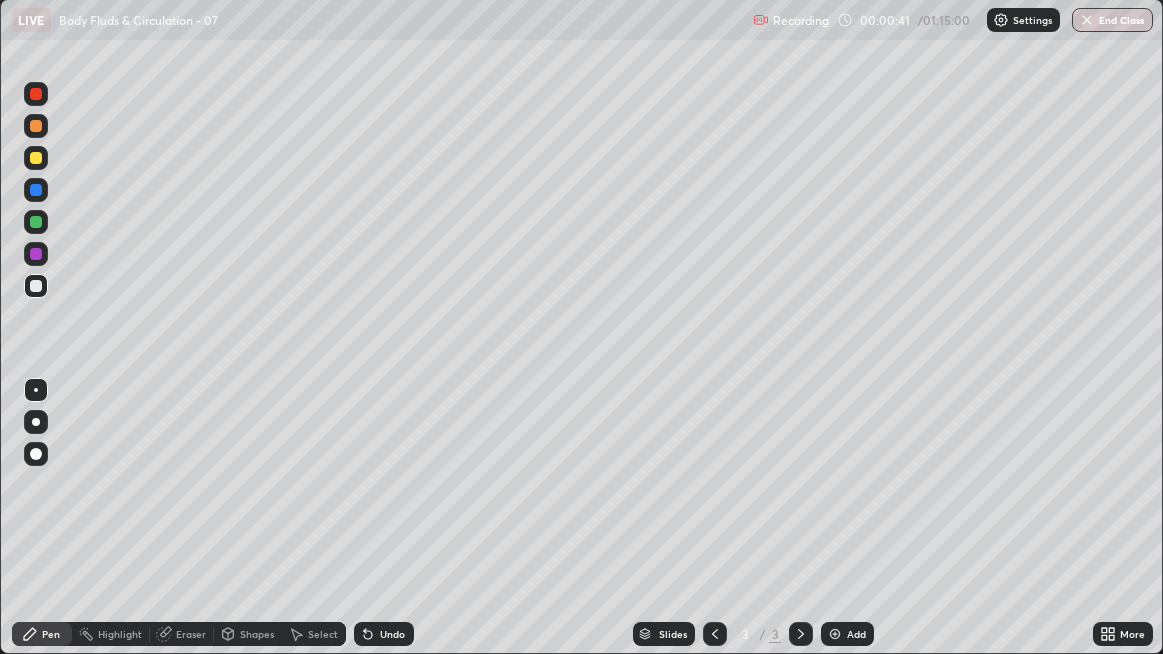 click at bounding box center [36, 422] 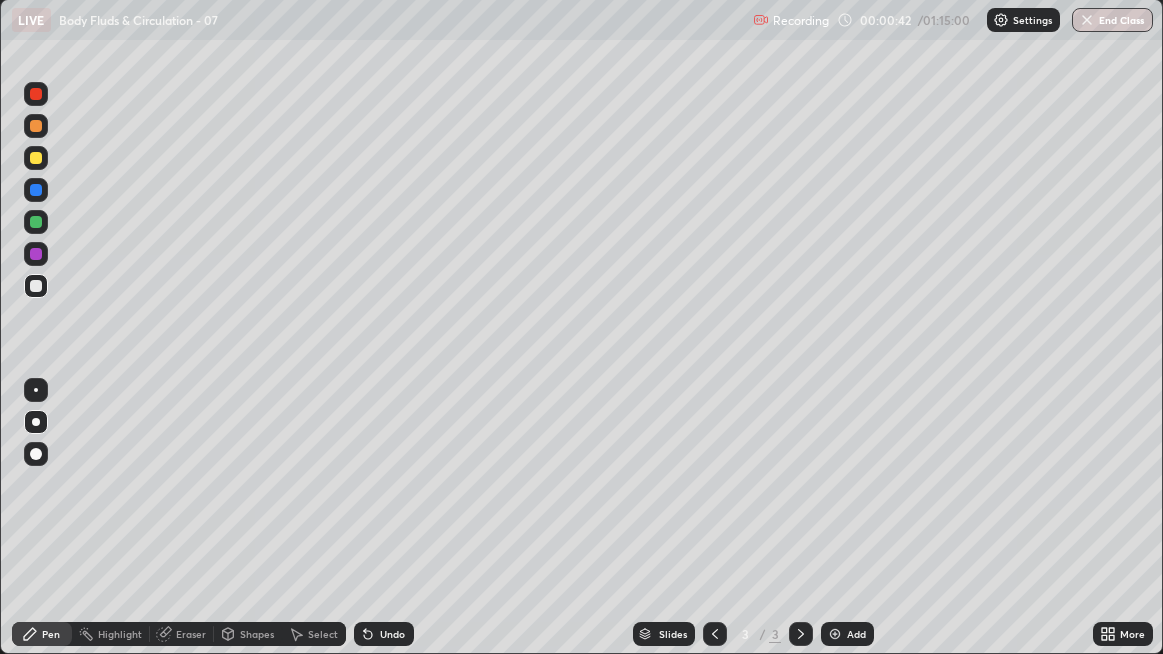 click at bounding box center [36, 422] 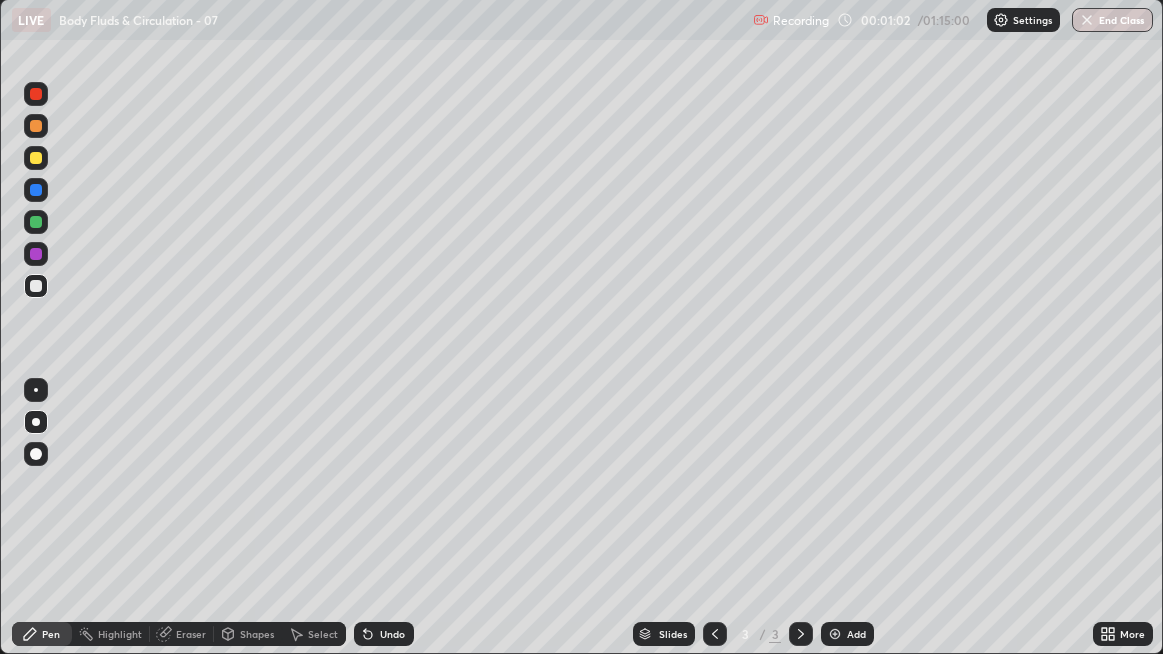 click at bounding box center (36, 422) 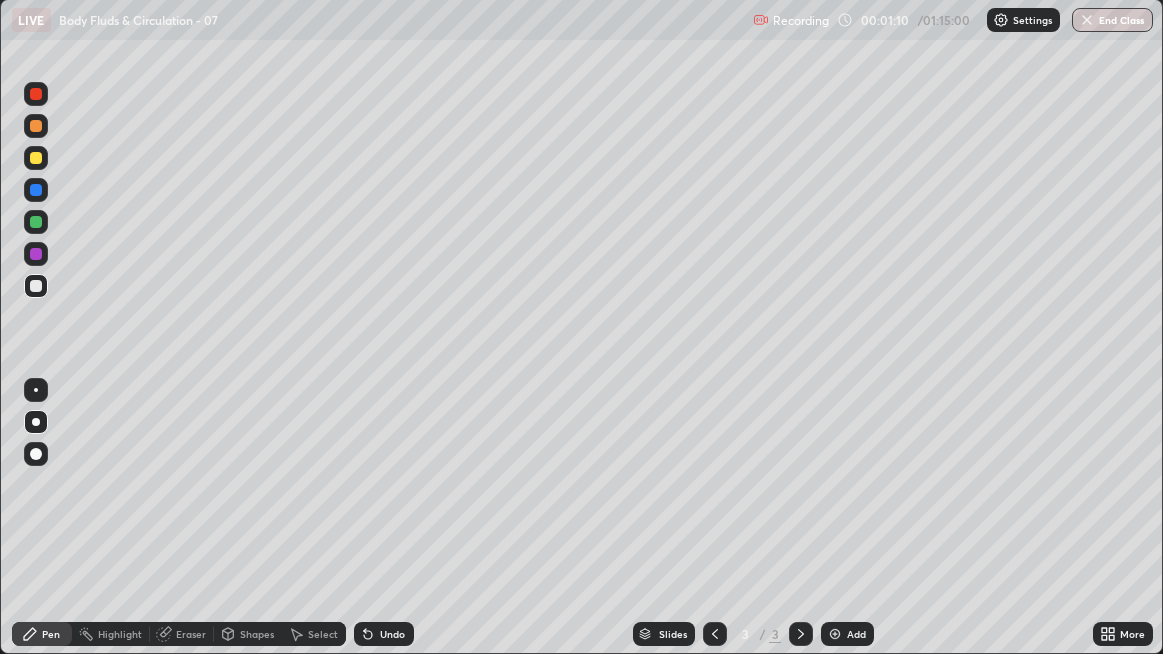 click at bounding box center (36, 190) 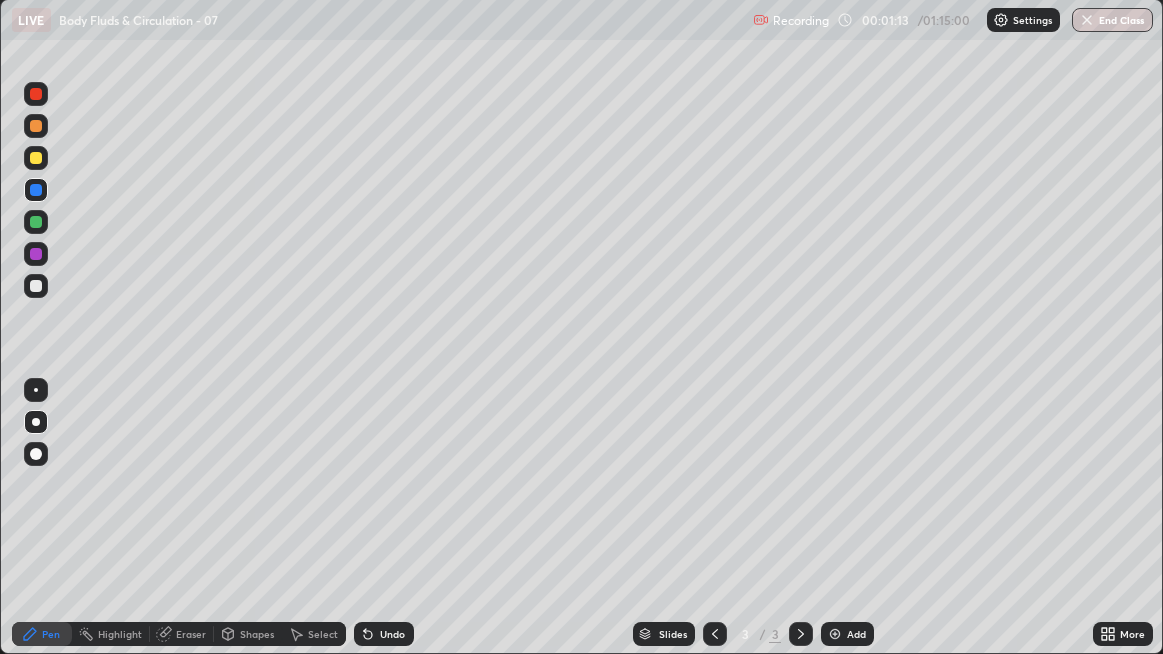 click at bounding box center (36, 286) 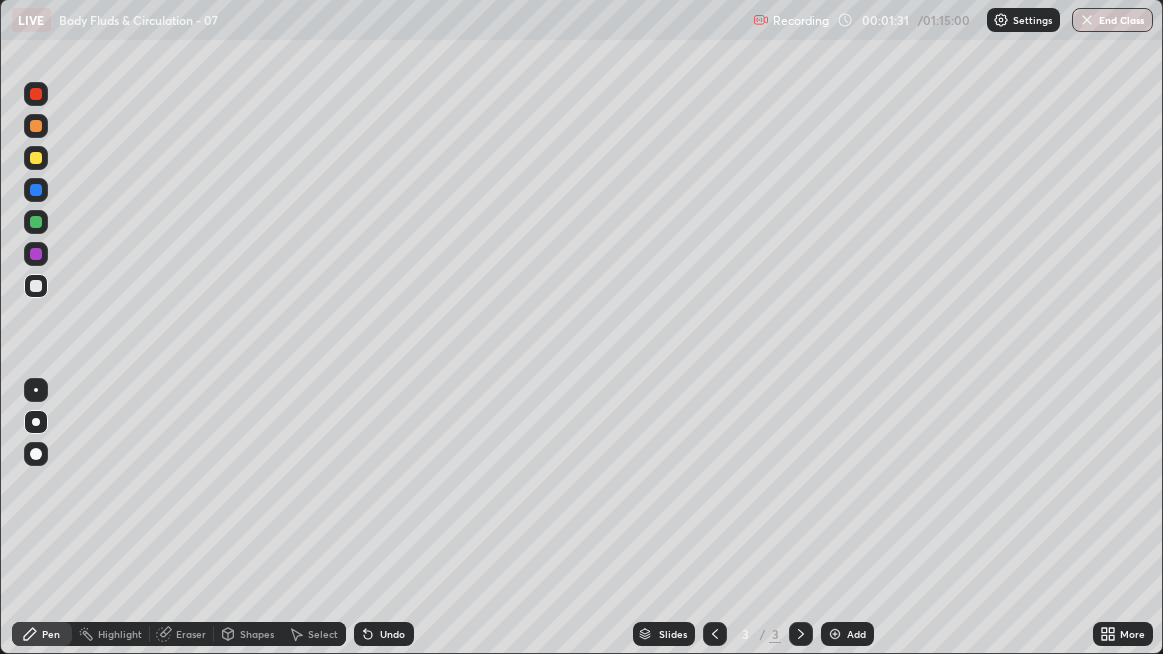 click on "Undo" at bounding box center [392, 634] 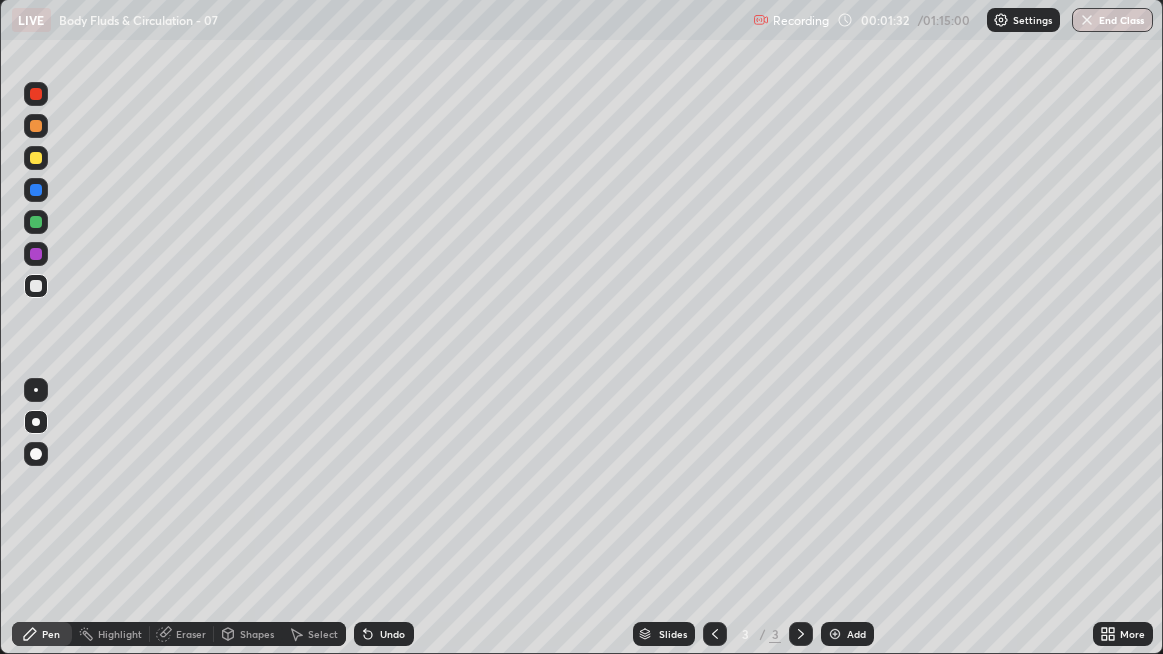 click on "Undo" at bounding box center (384, 634) 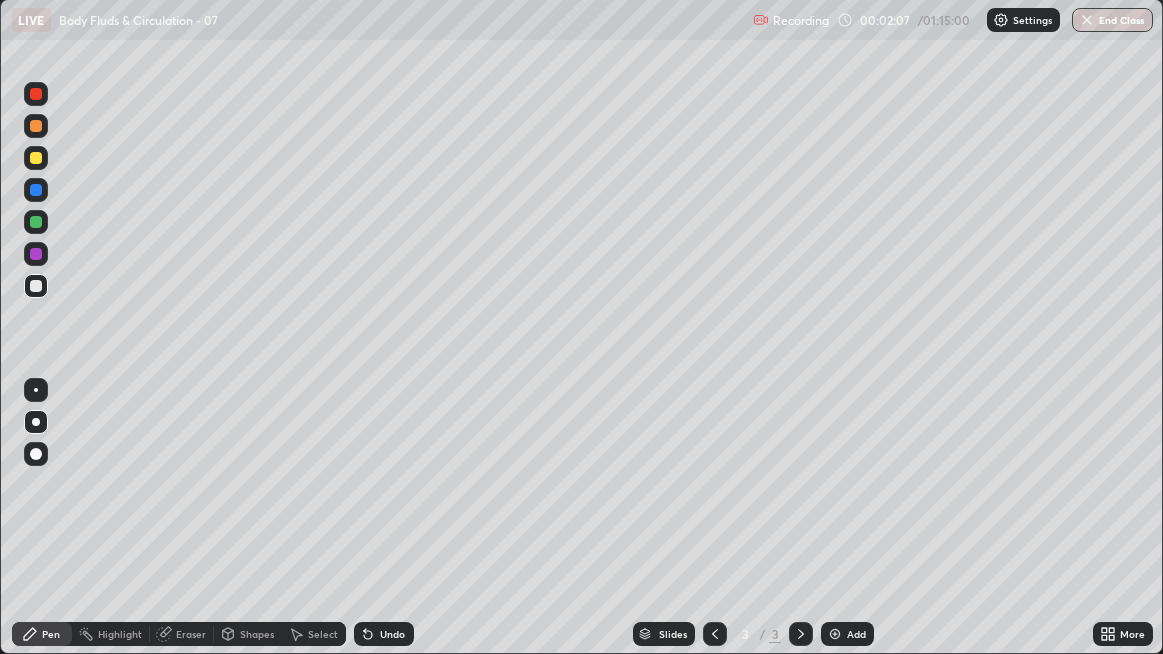 click at bounding box center (36, 286) 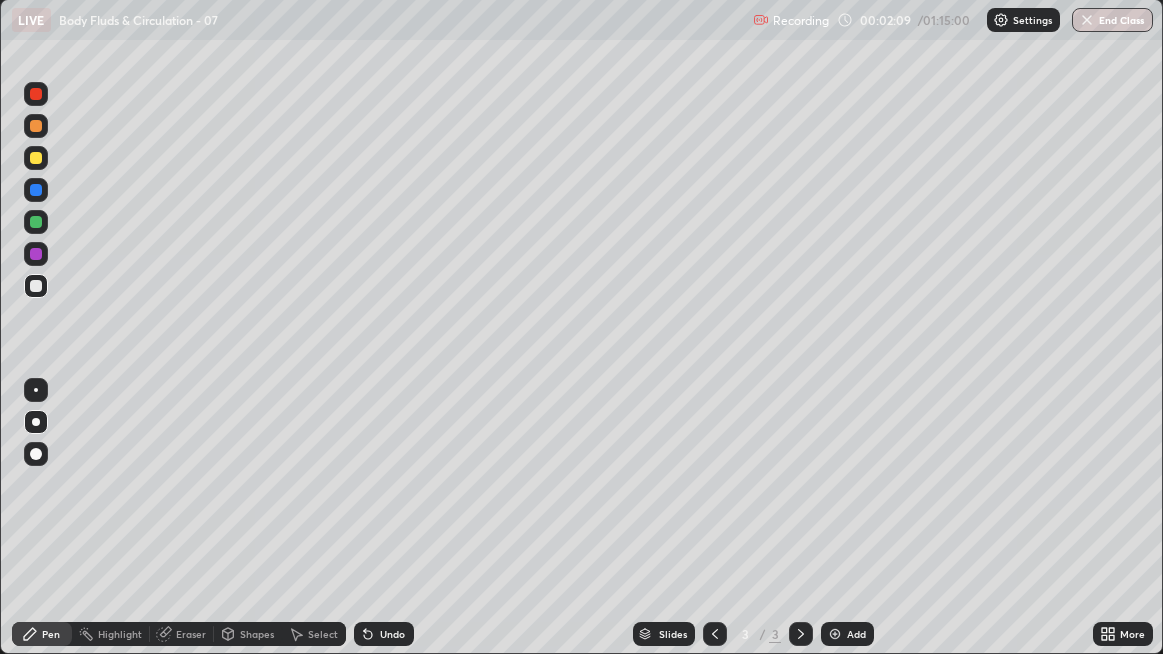 click at bounding box center [36, 286] 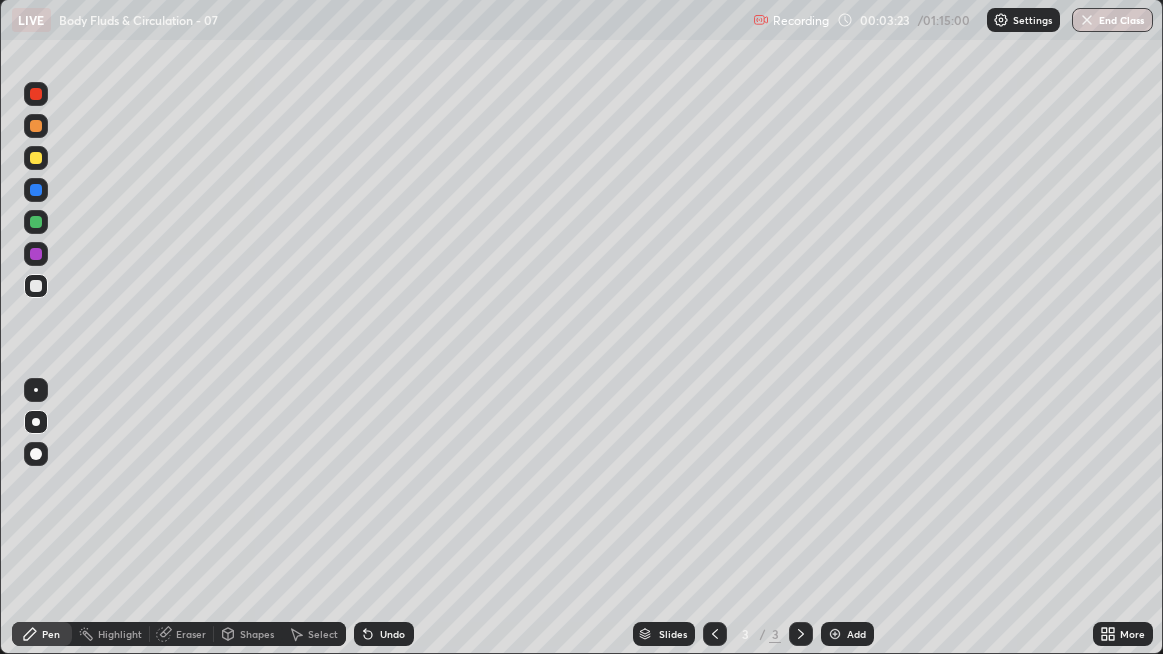 click at bounding box center [36, 286] 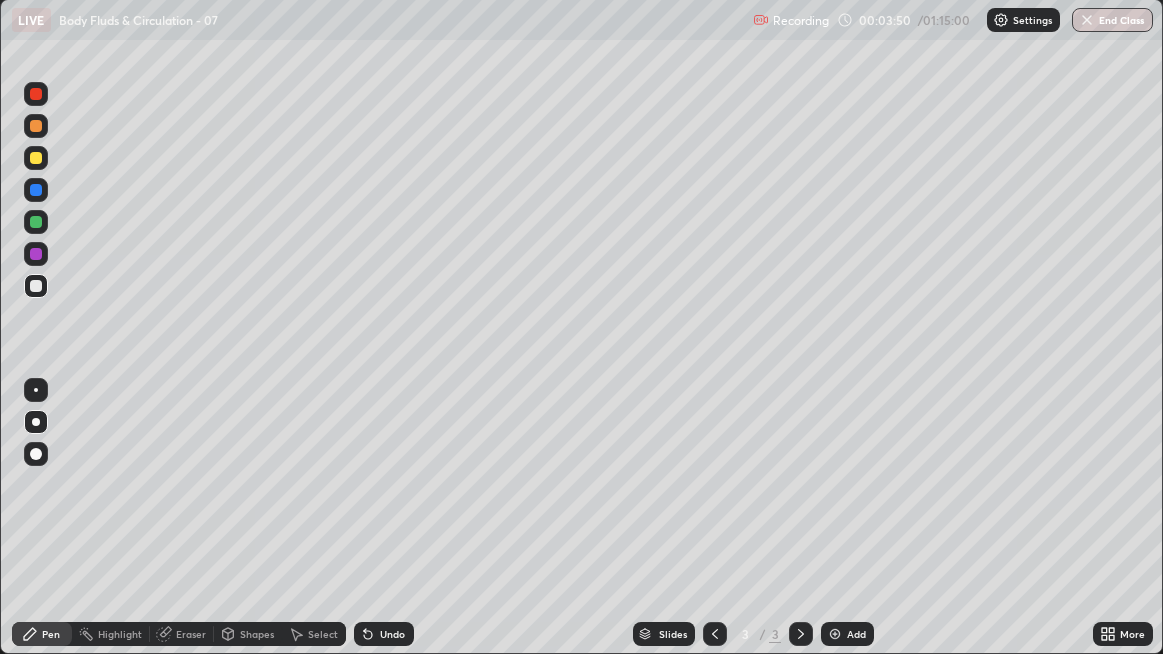 click at bounding box center (36, 286) 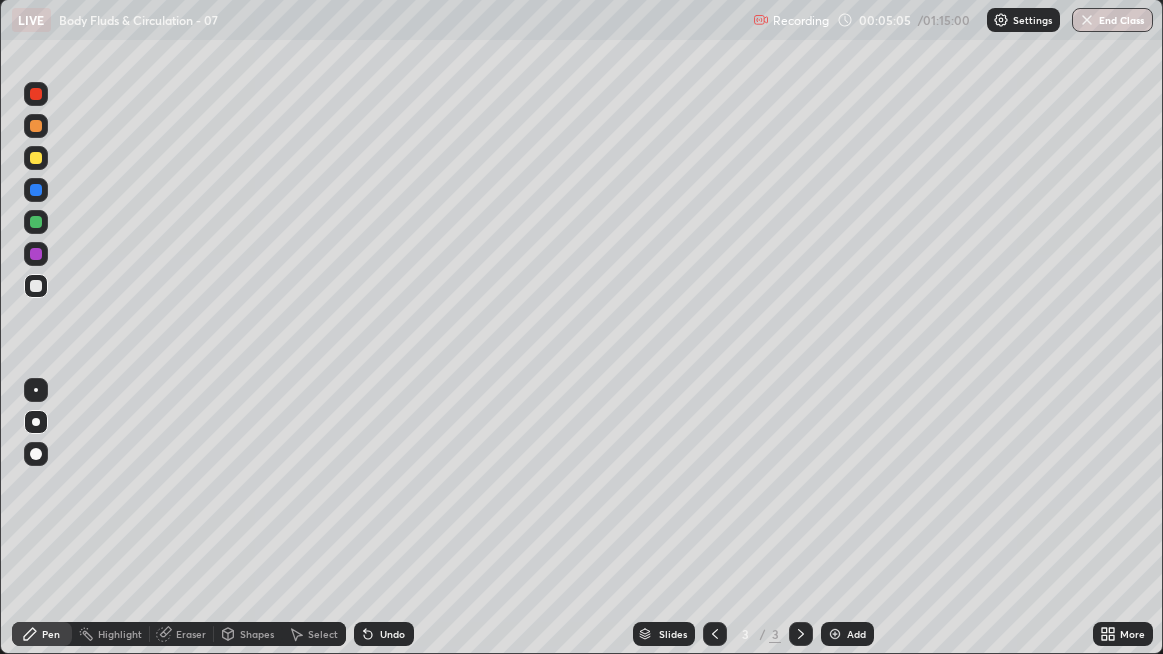 click on "Undo" at bounding box center (392, 634) 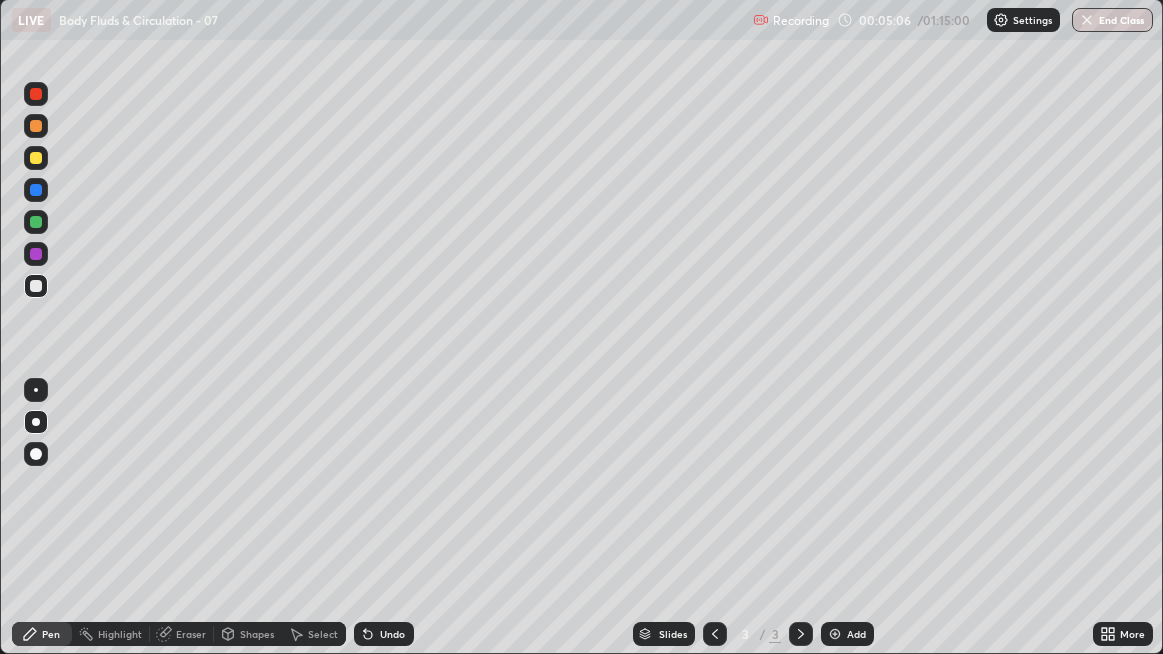 click on "Undo" at bounding box center (392, 634) 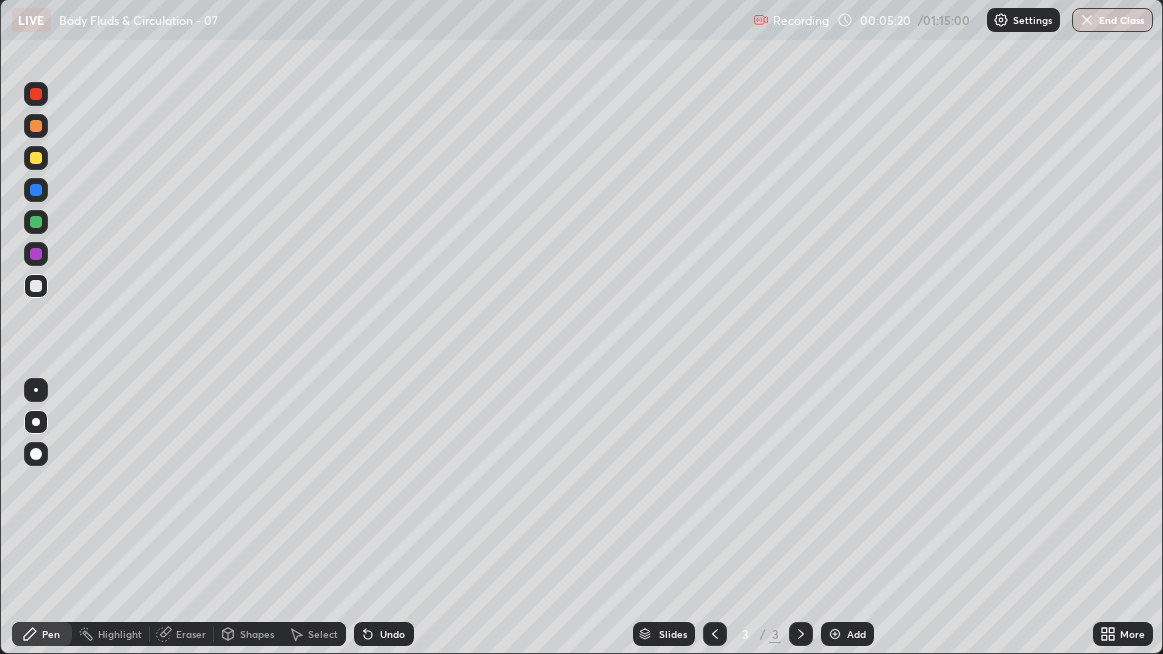 click at bounding box center (36, 286) 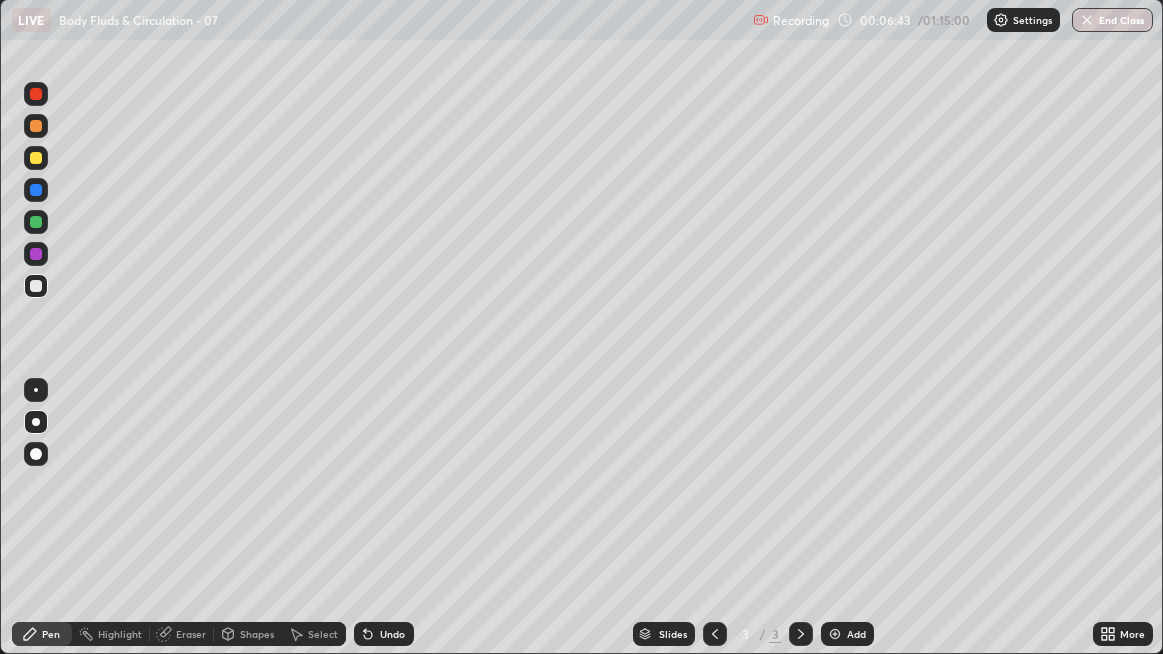 click at bounding box center [36, 254] 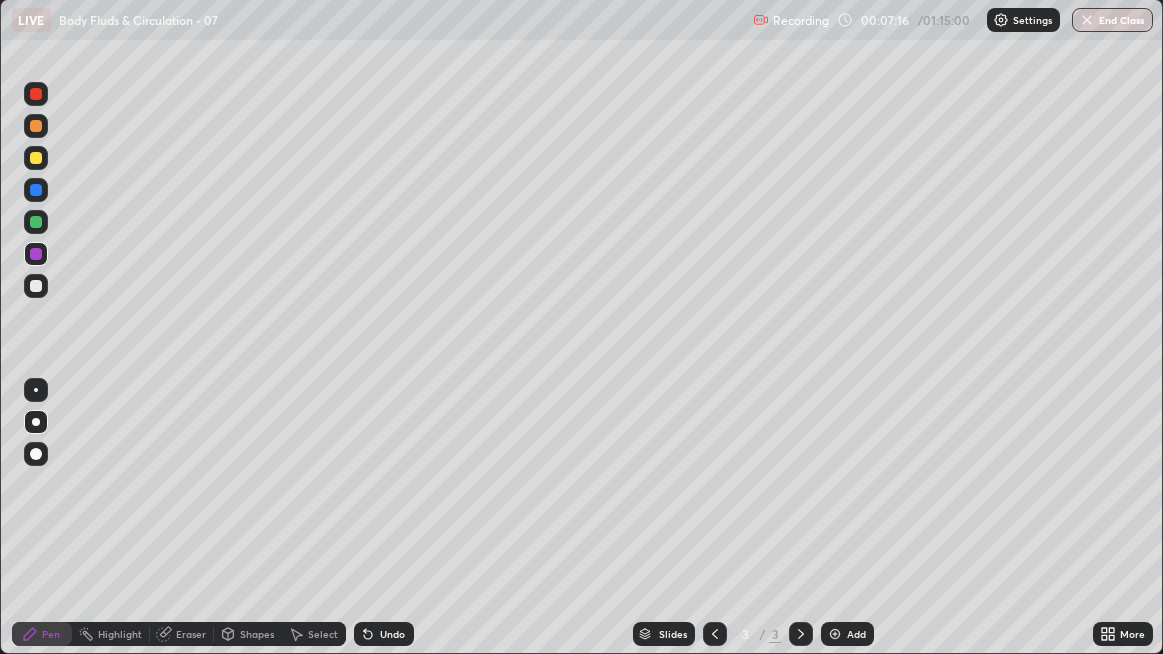 click at bounding box center (36, 286) 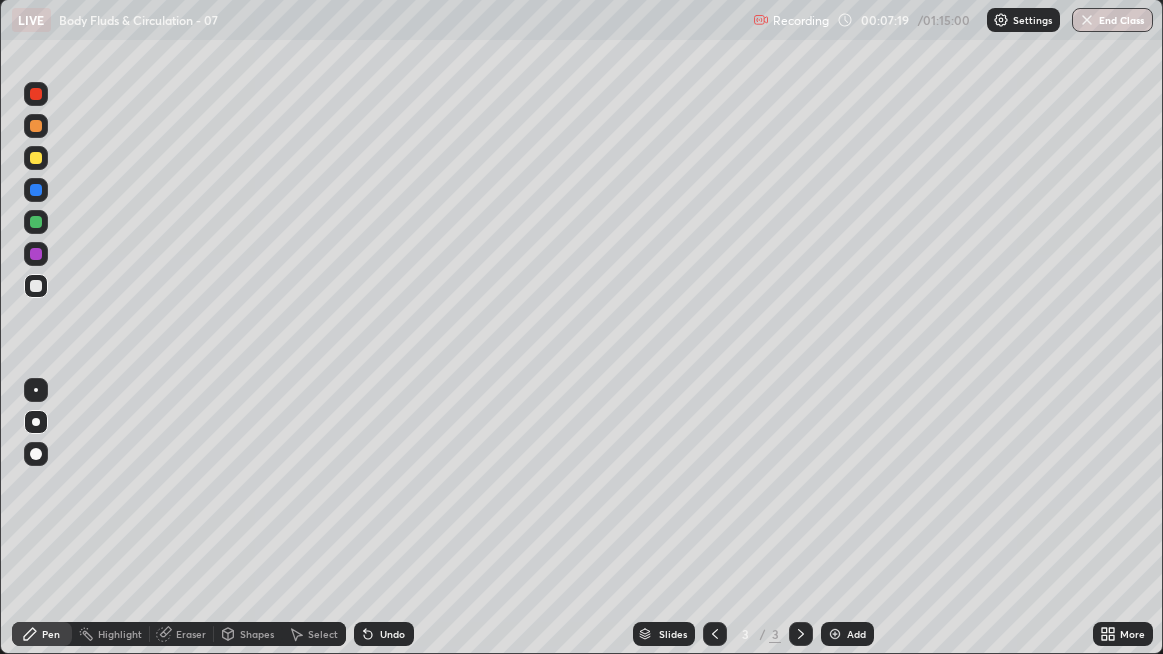 click at bounding box center (835, 634) 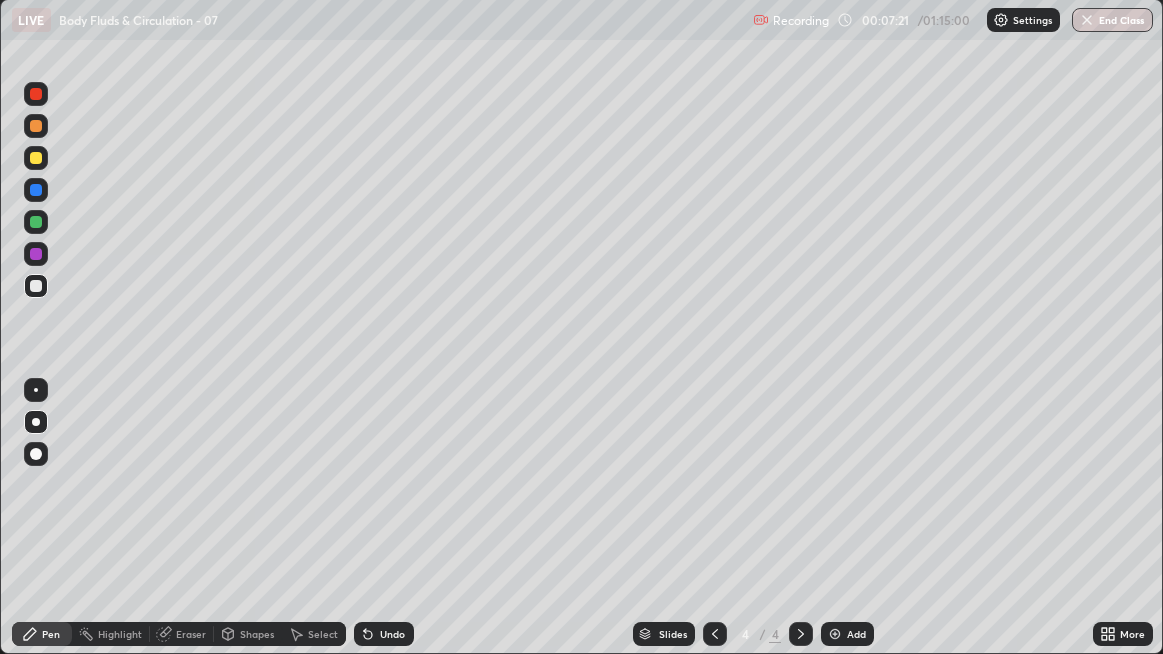 click at bounding box center (36, 286) 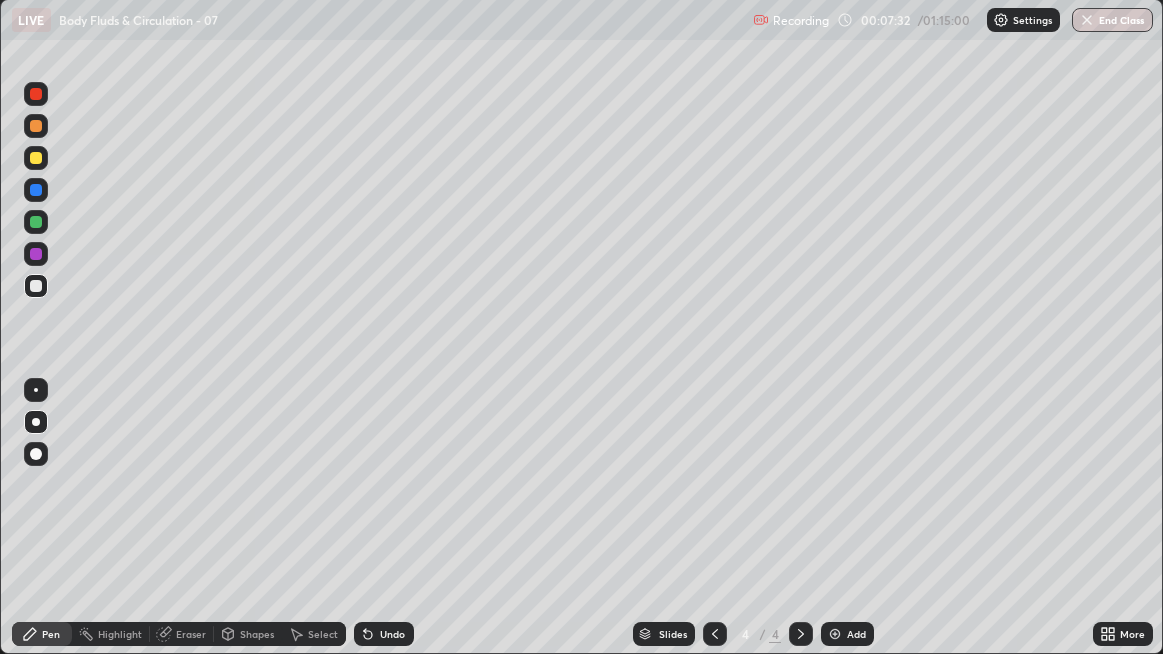 click at bounding box center [36, 254] 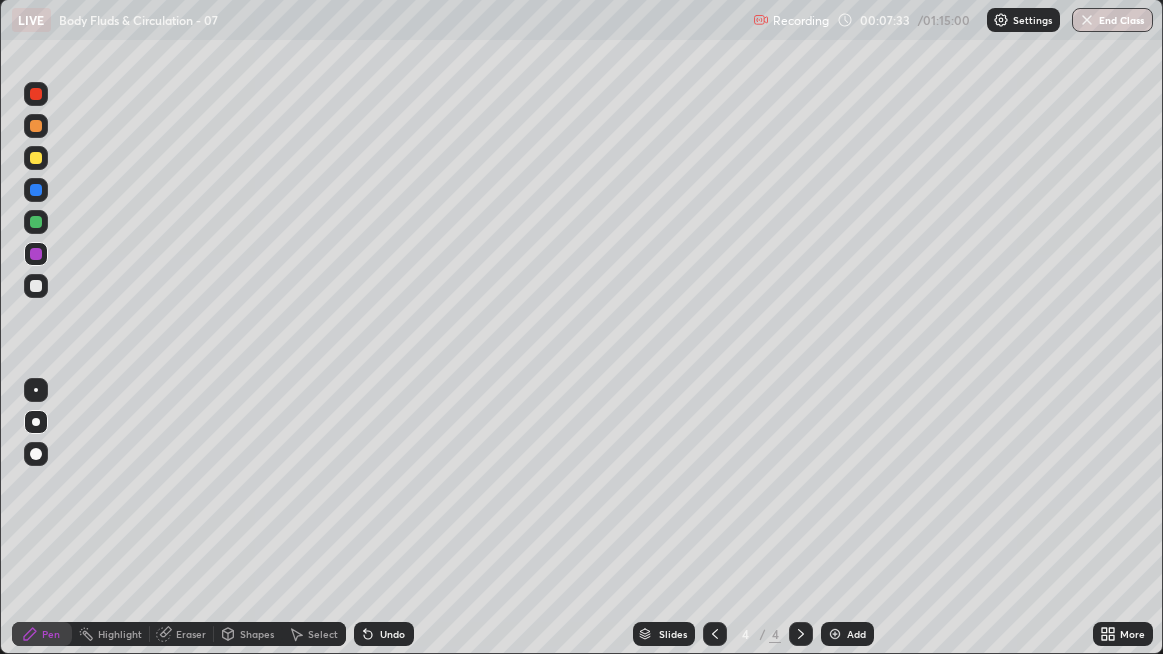 click at bounding box center (36, 158) 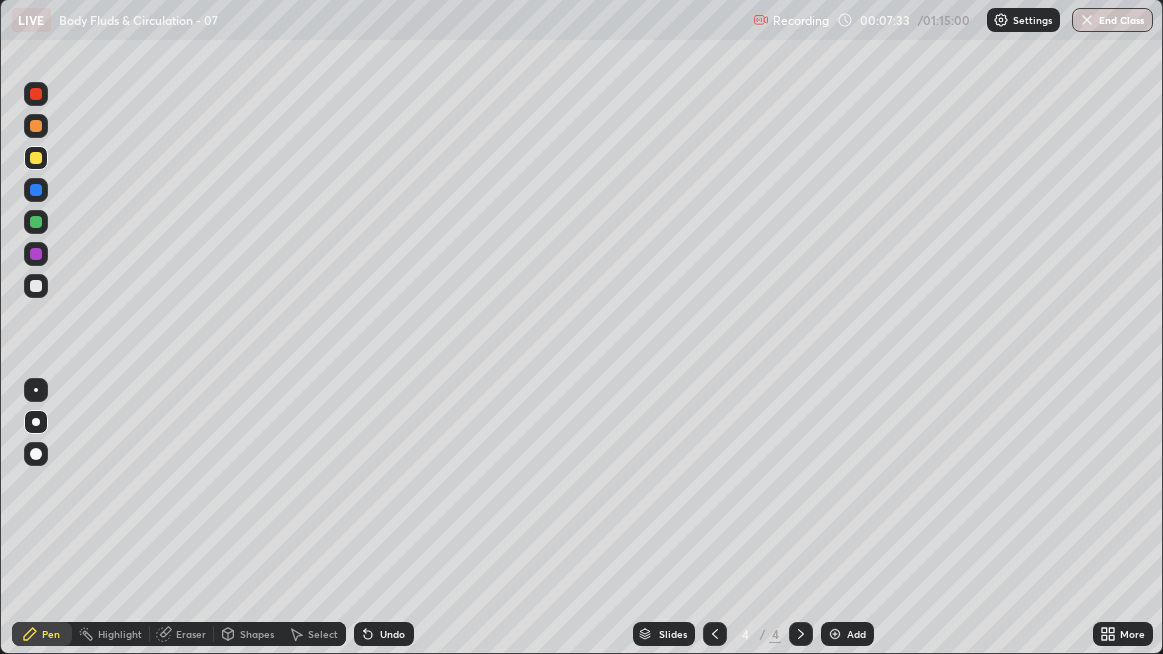 click at bounding box center (36, 126) 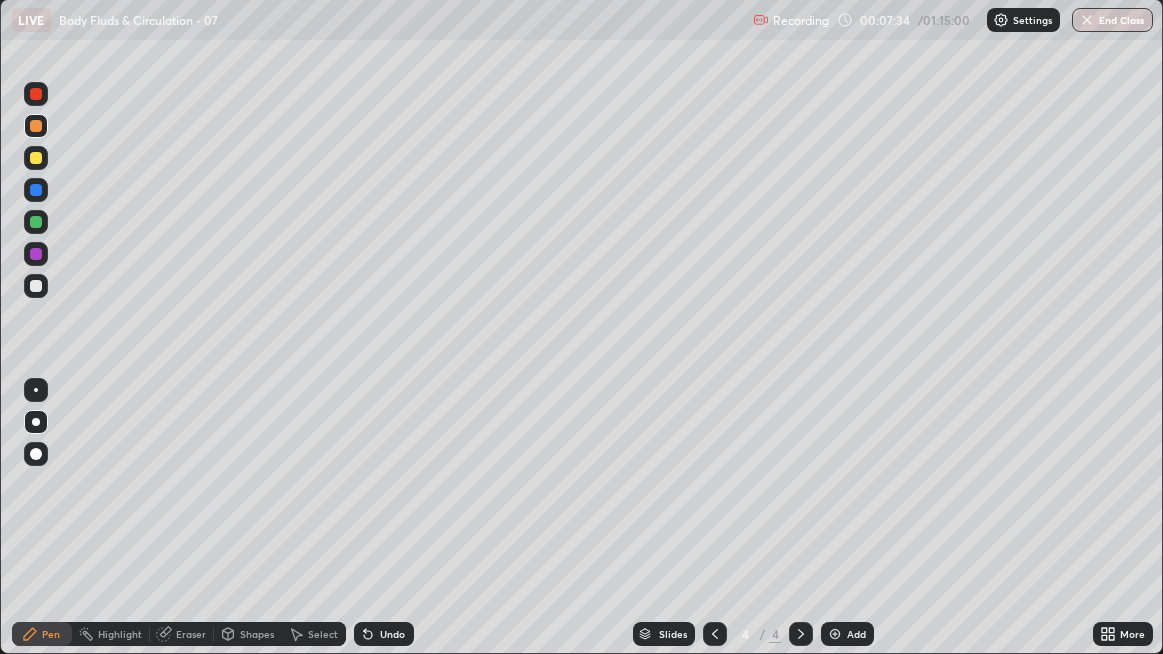 click at bounding box center [36, 158] 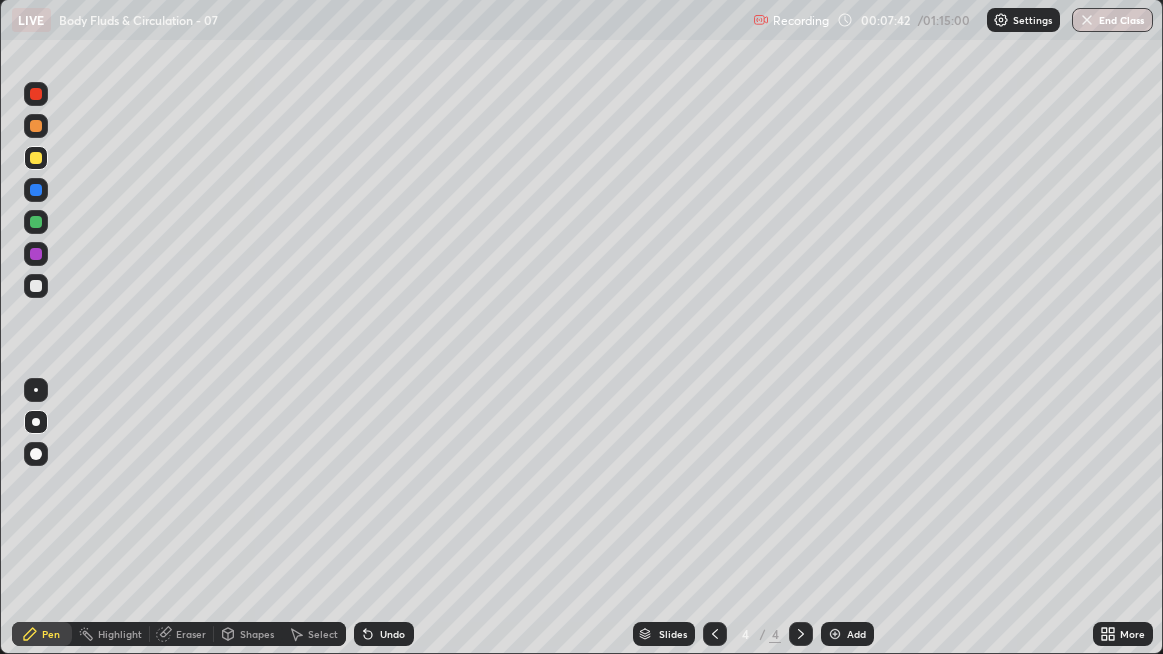 click on "Undo" at bounding box center (392, 634) 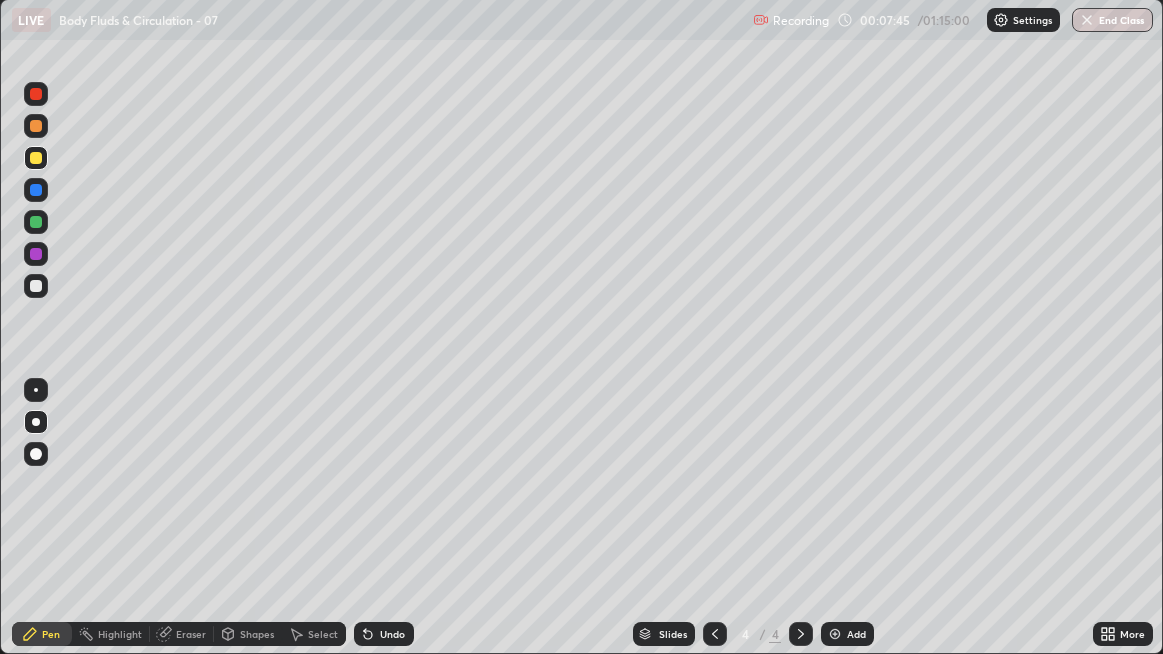 click at bounding box center (36, 286) 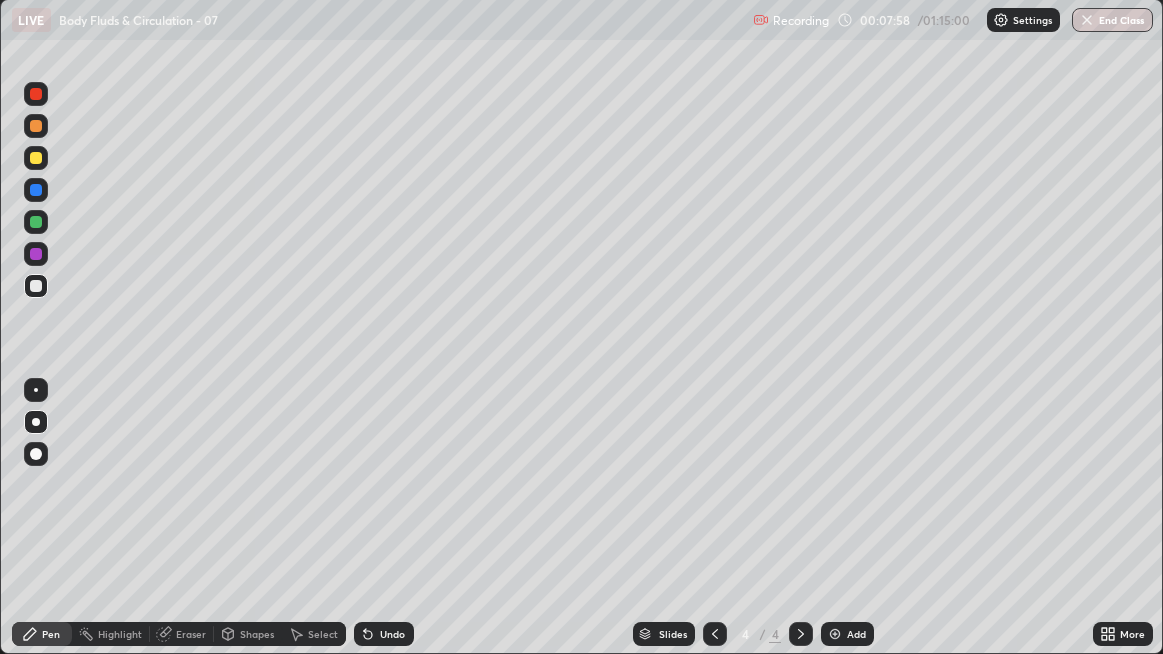 click at bounding box center [36, 158] 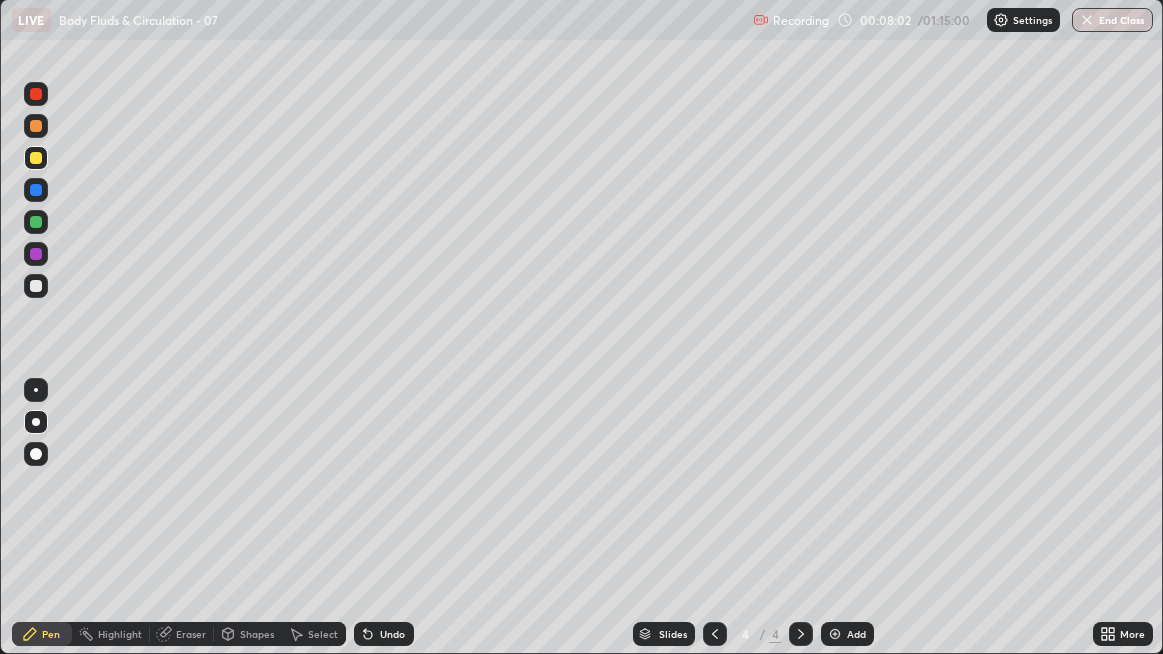 click on "Undo" at bounding box center (392, 634) 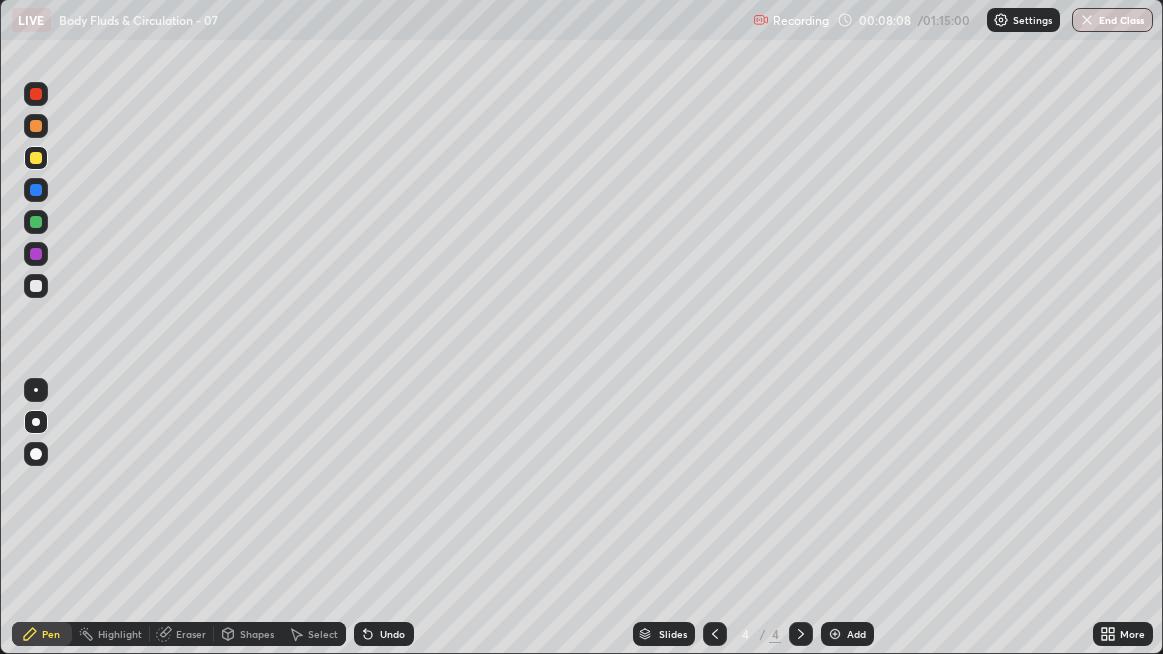 click at bounding box center (36, 286) 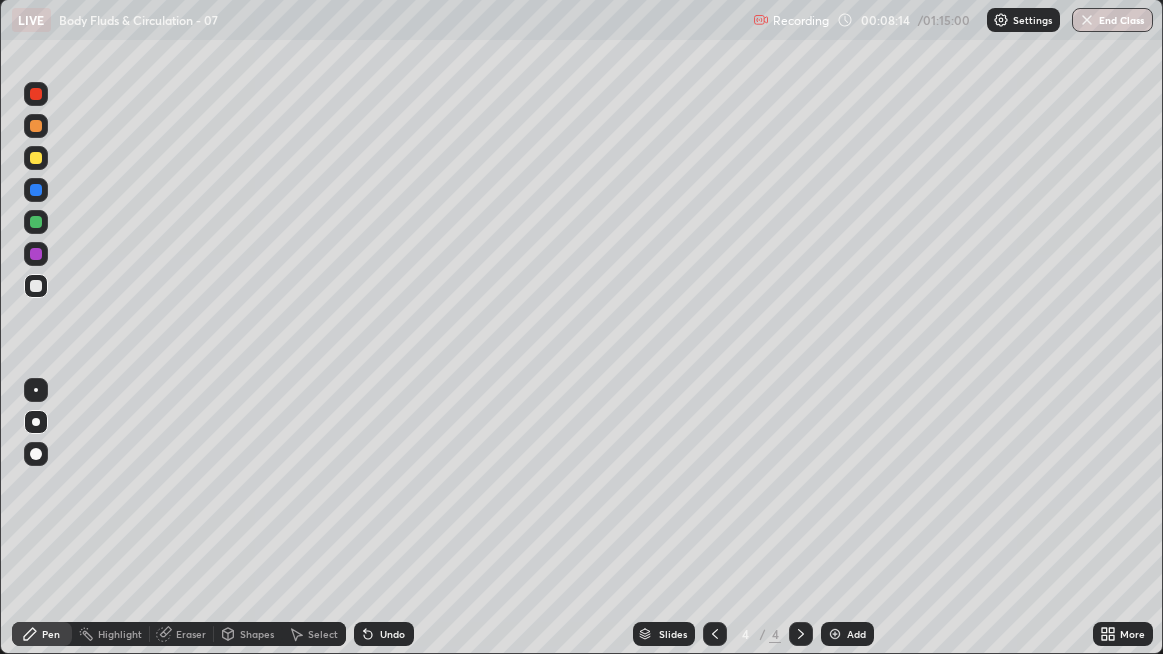 click 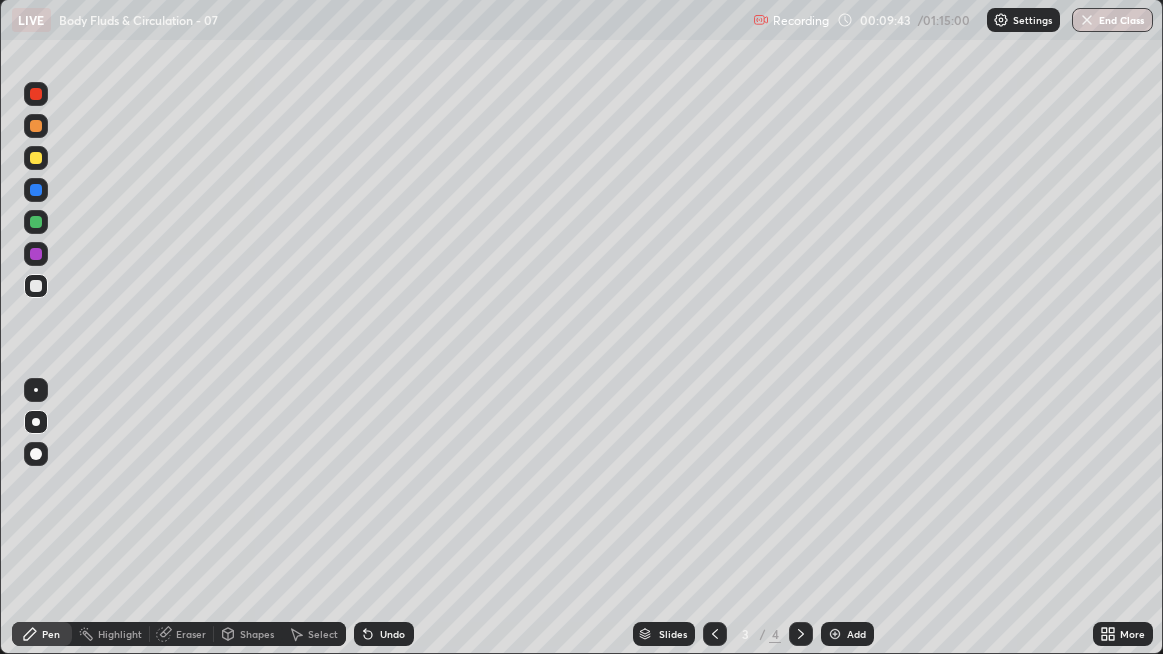 click 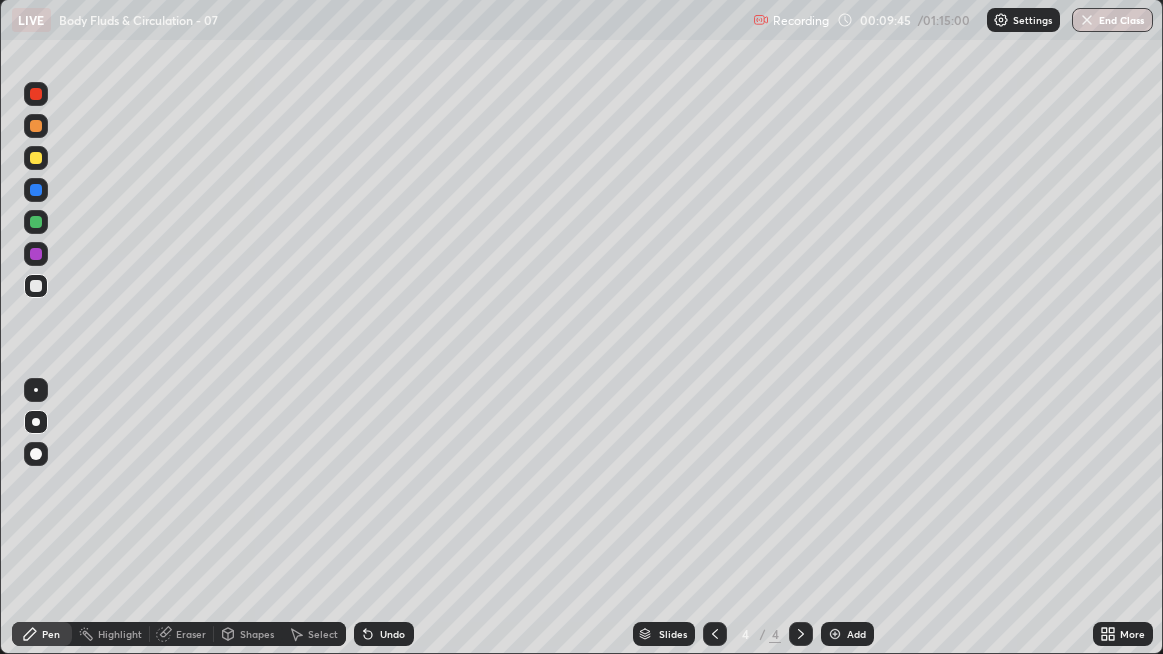 click at bounding box center (36, 222) 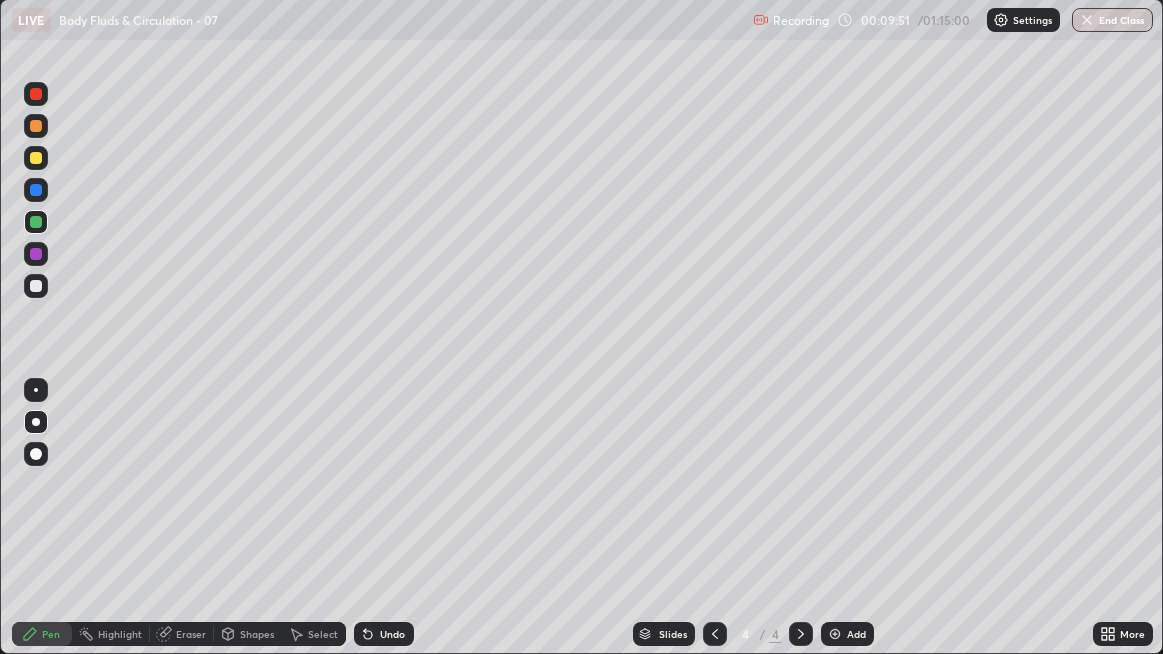 click at bounding box center [36, 286] 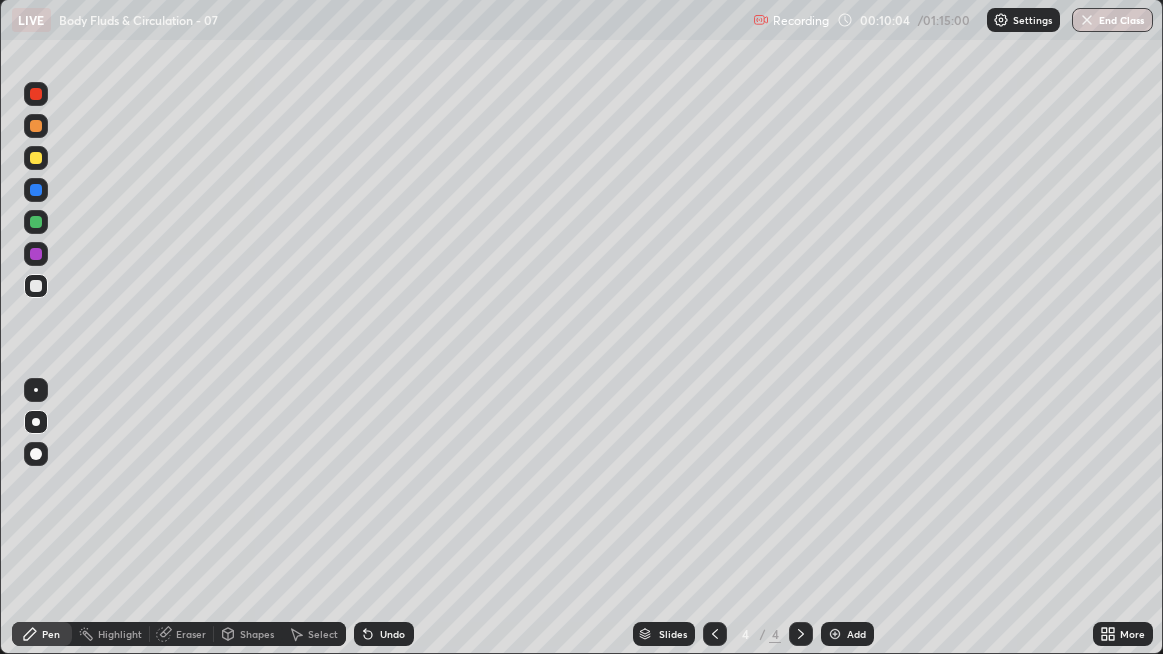 click on "Undo" at bounding box center (392, 634) 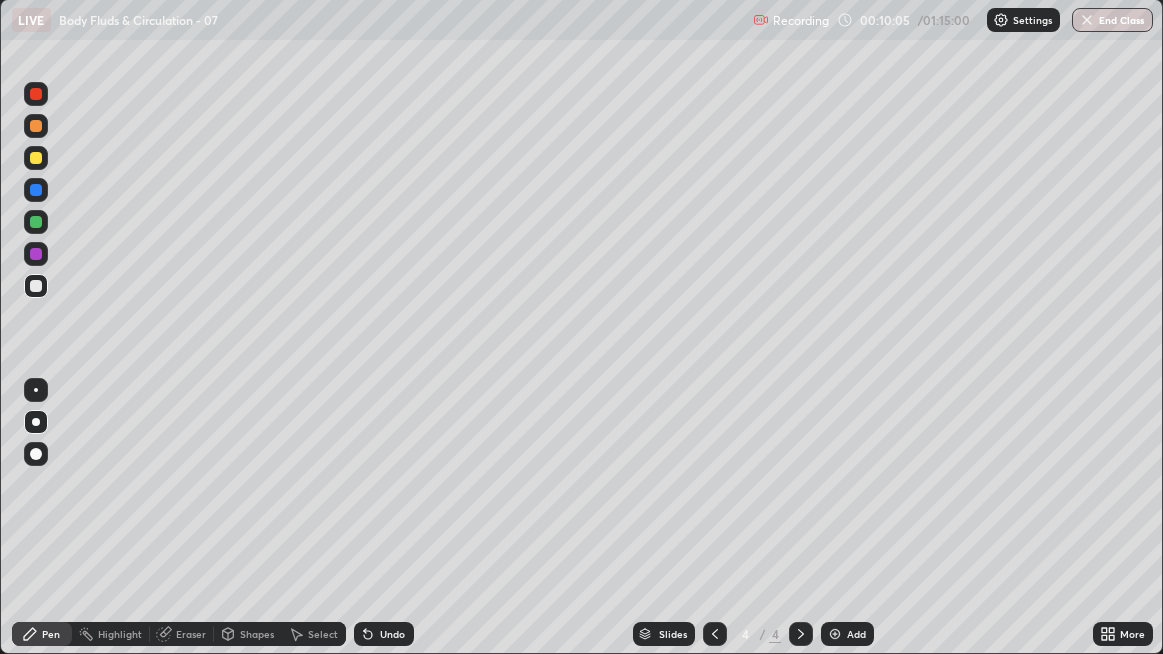 click on "Undo" at bounding box center (384, 634) 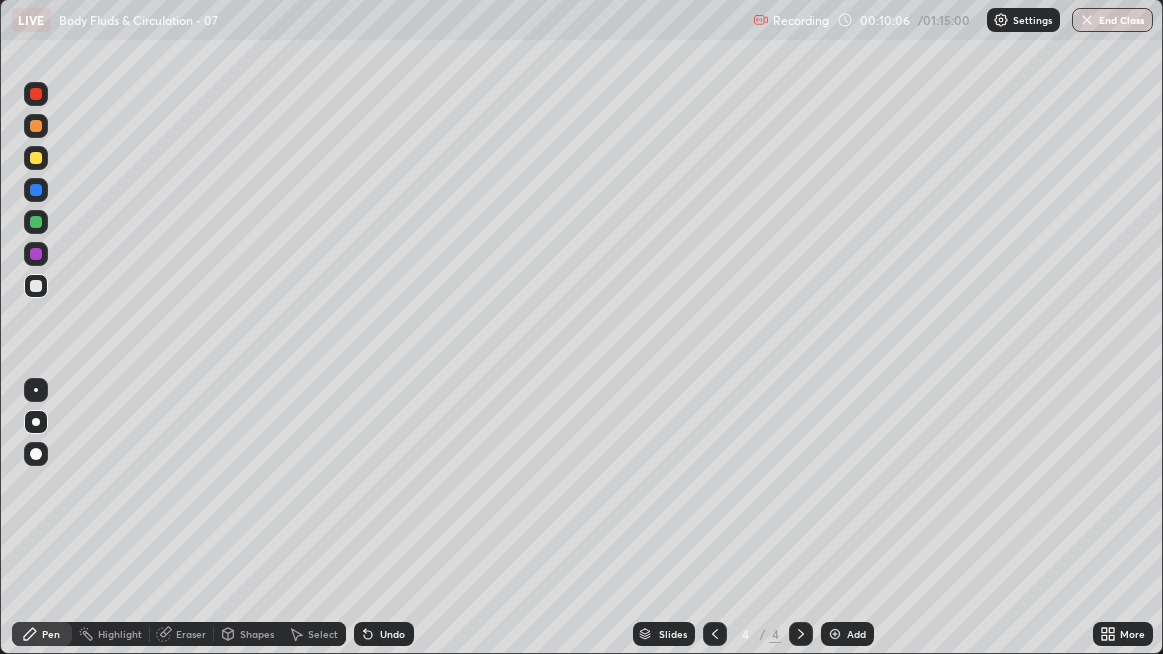 click on "Undo" at bounding box center (384, 634) 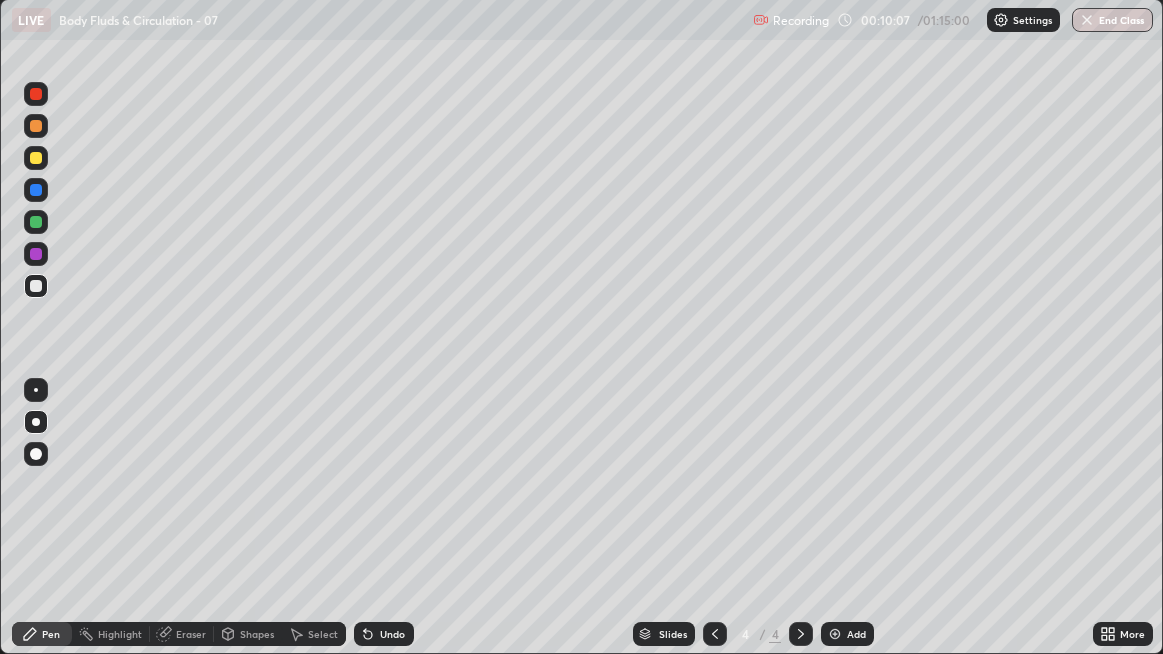 click on "Undo" at bounding box center [392, 634] 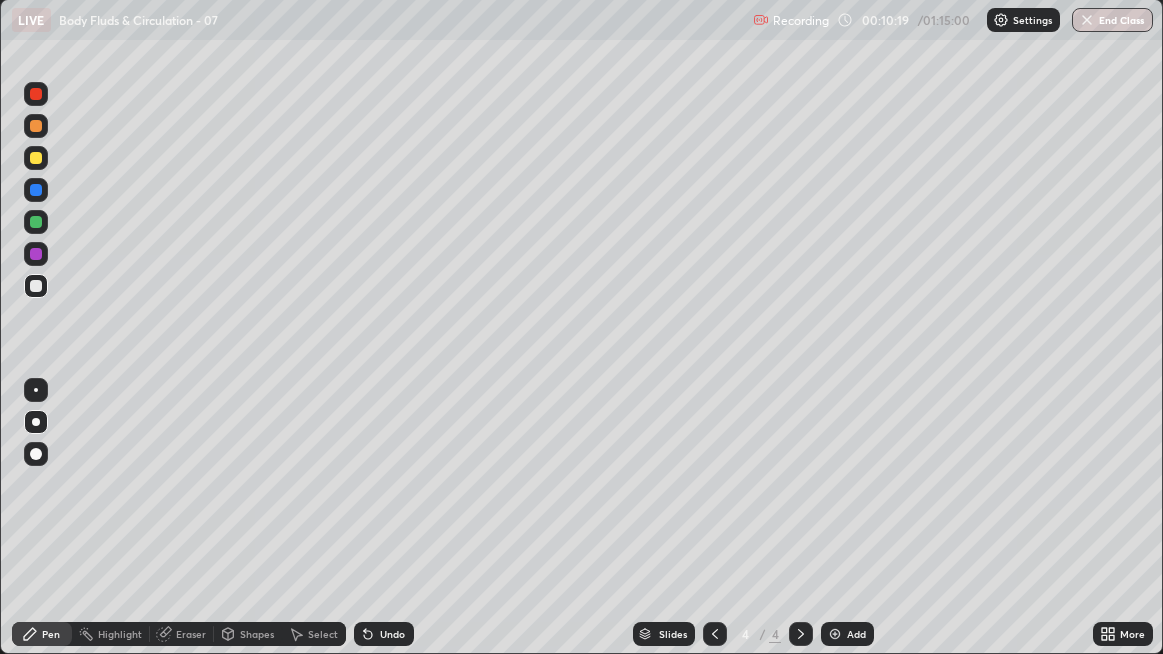 click at bounding box center [36, 286] 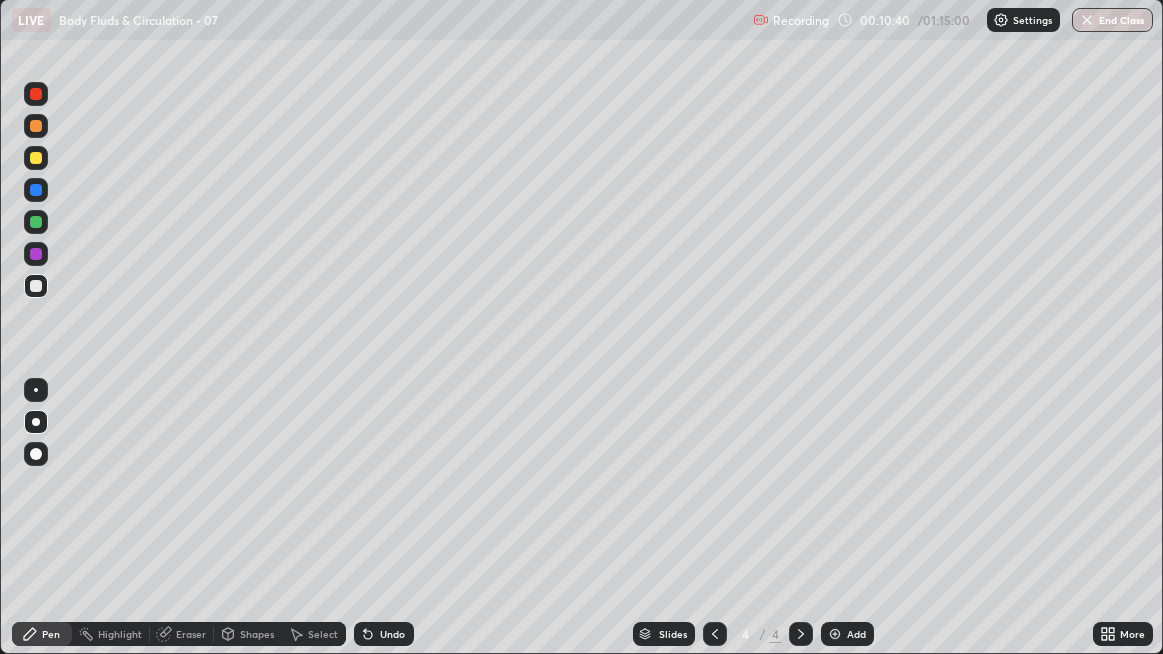 click at bounding box center [36, 286] 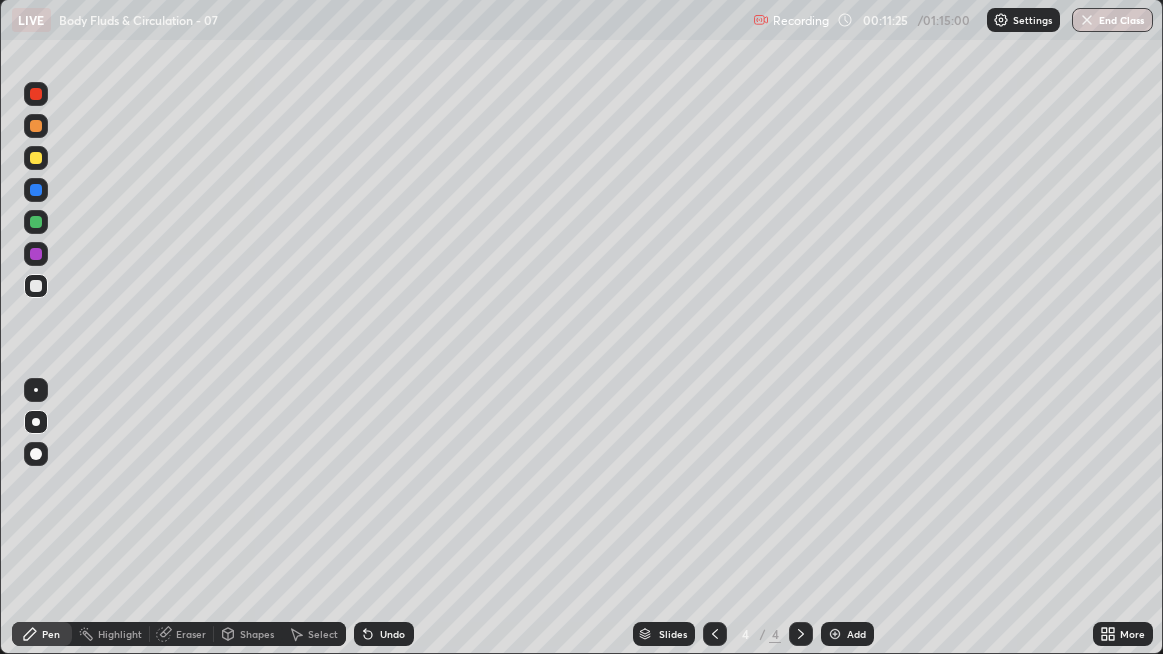 click on "Eraser" at bounding box center (191, 634) 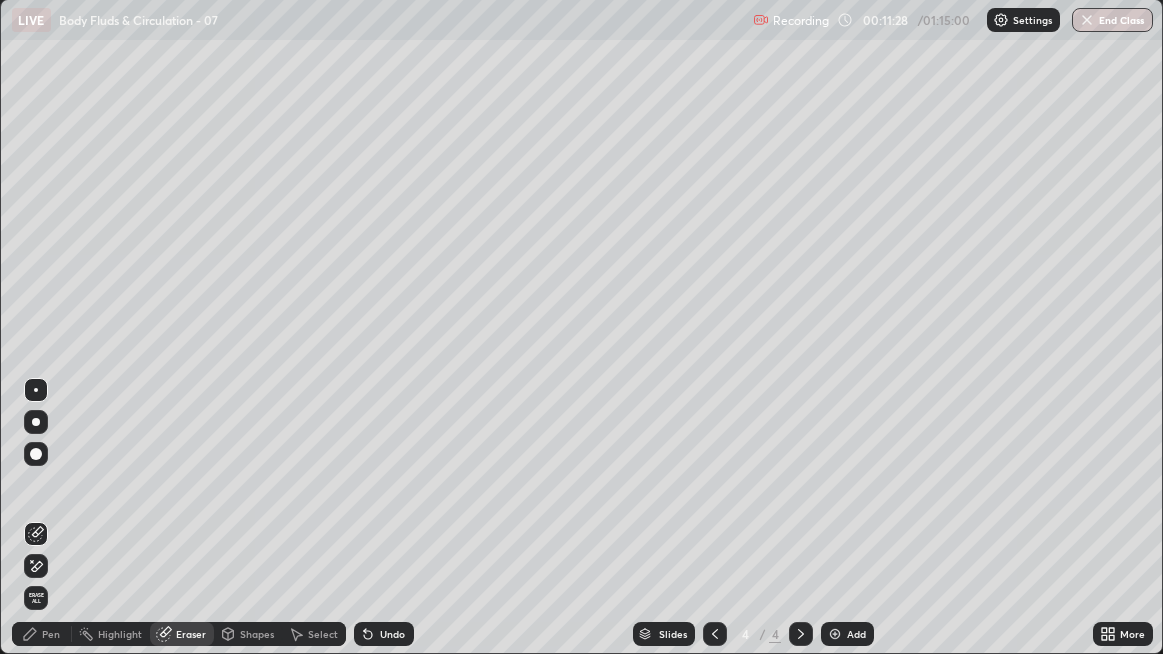click on "Pen" at bounding box center (42, 634) 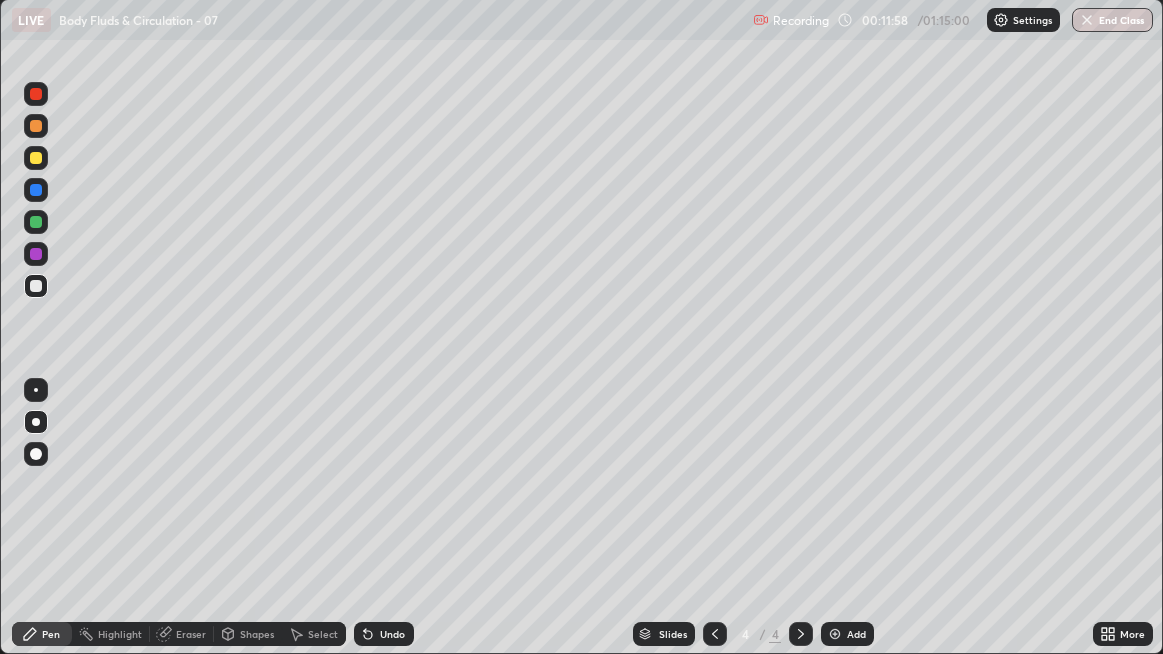 click at bounding box center [36, 286] 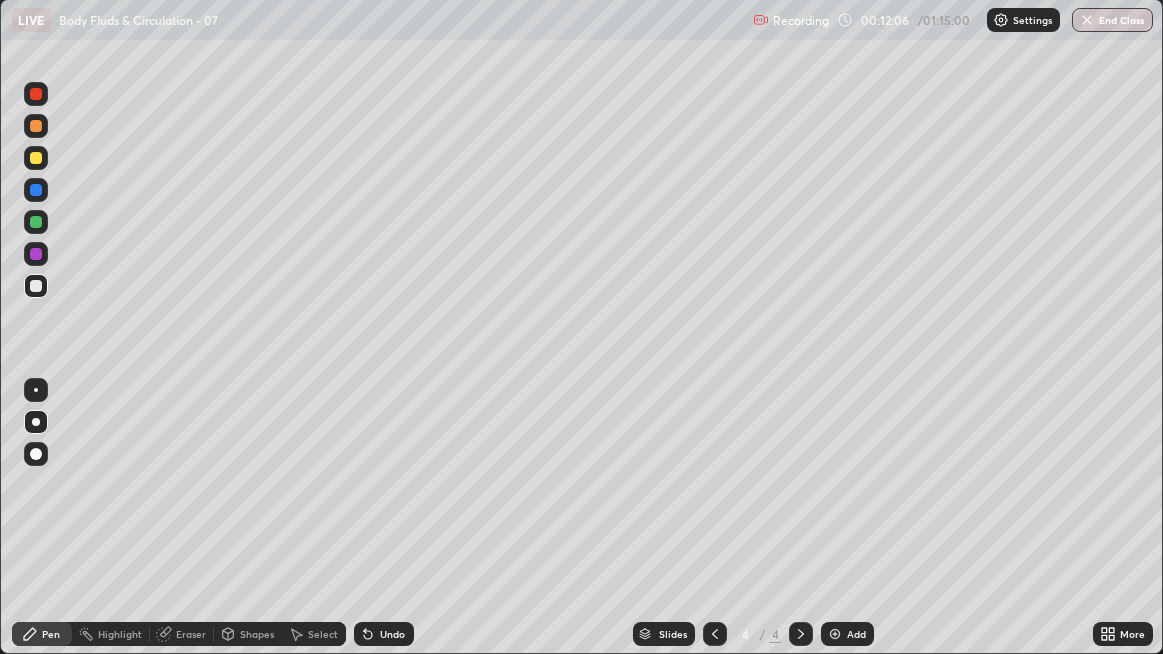 click at bounding box center (36, 286) 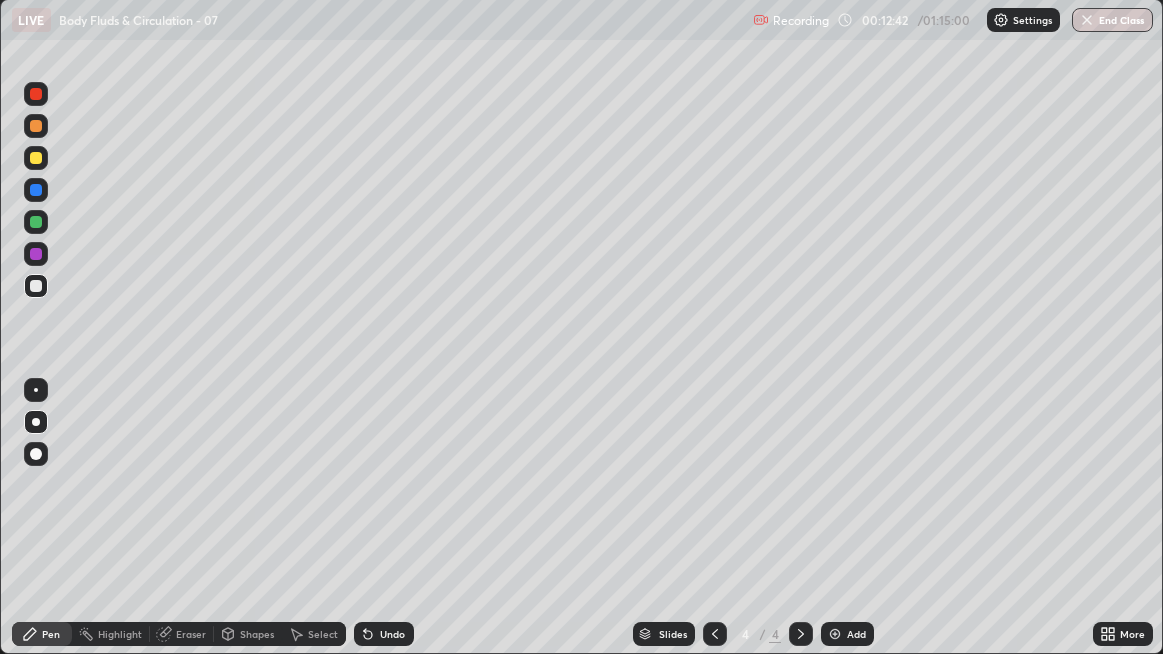 click at bounding box center (36, 286) 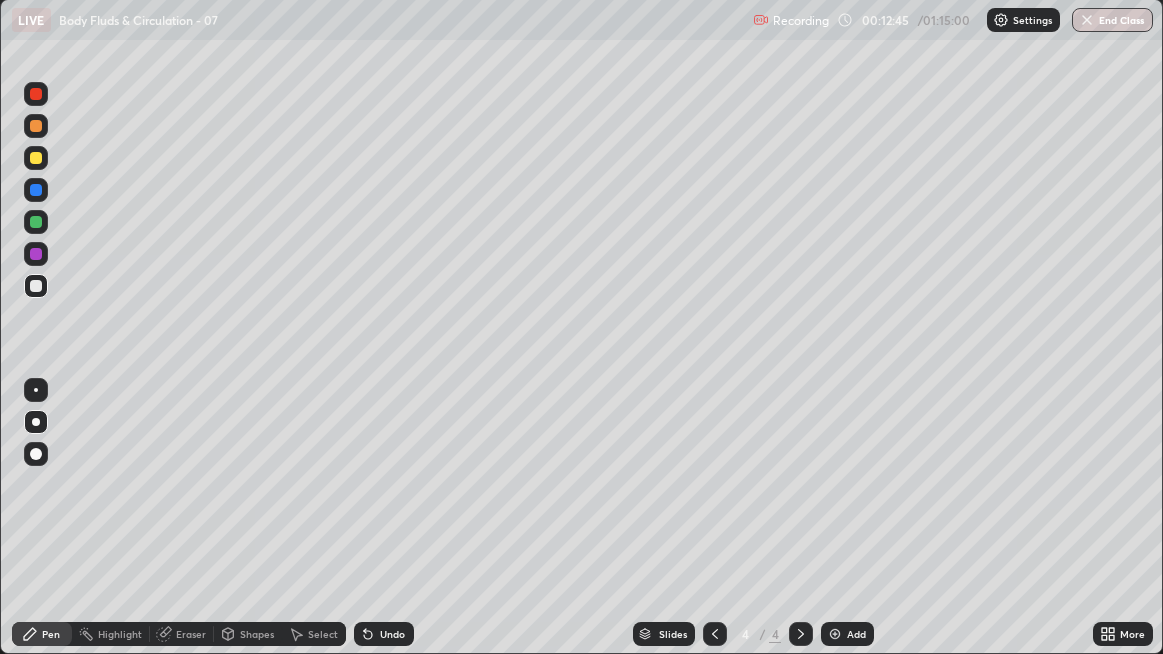 click at bounding box center [36, 286] 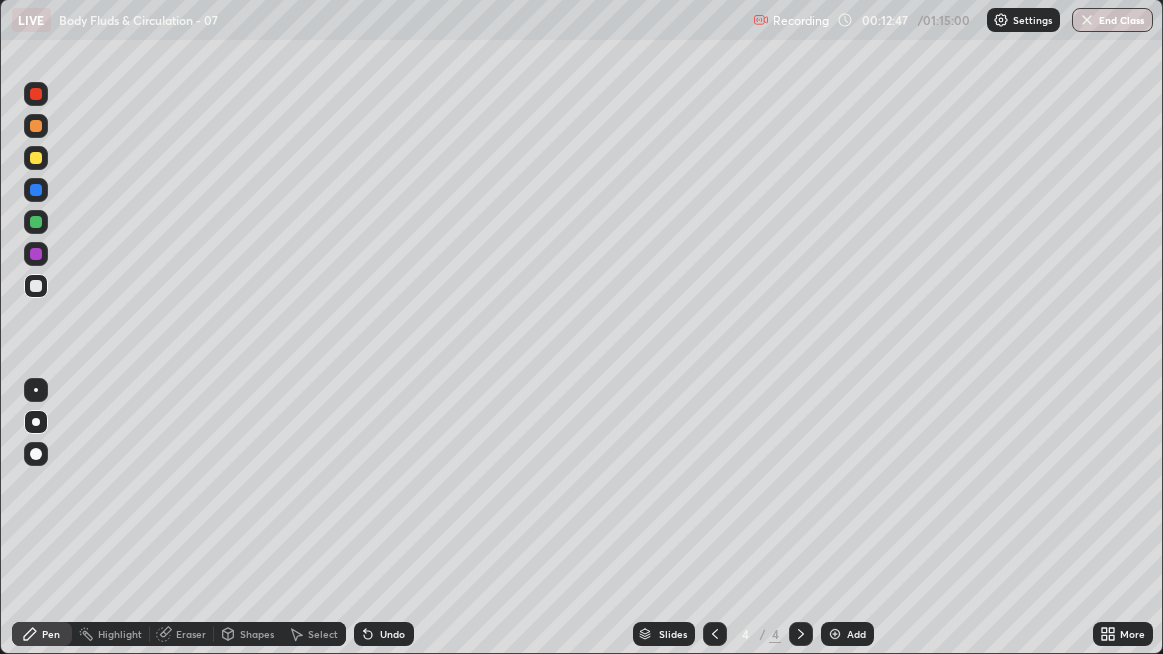 click at bounding box center [36, 286] 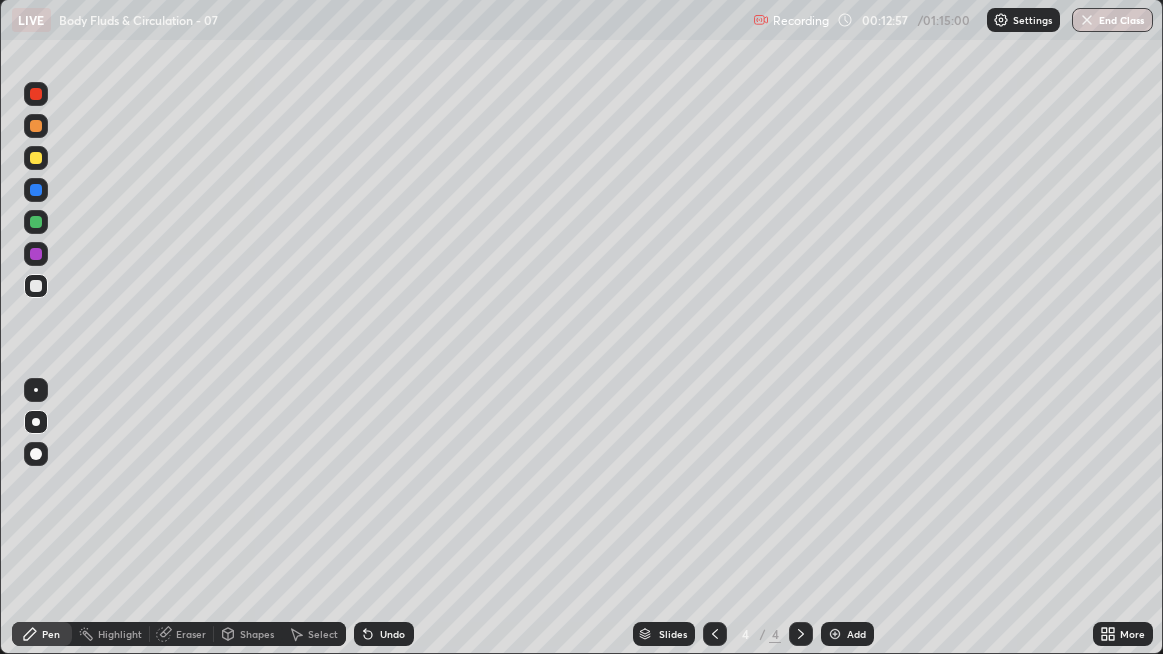 click on "Add" at bounding box center (856, 634) 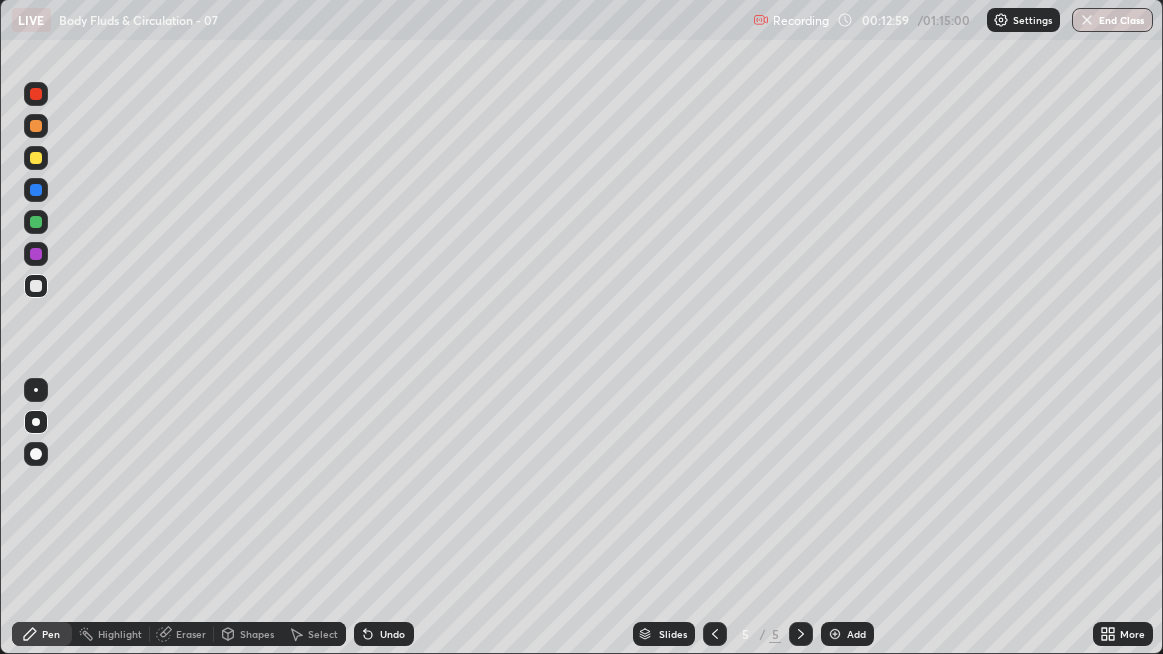 click at bounding box center [36, 286] 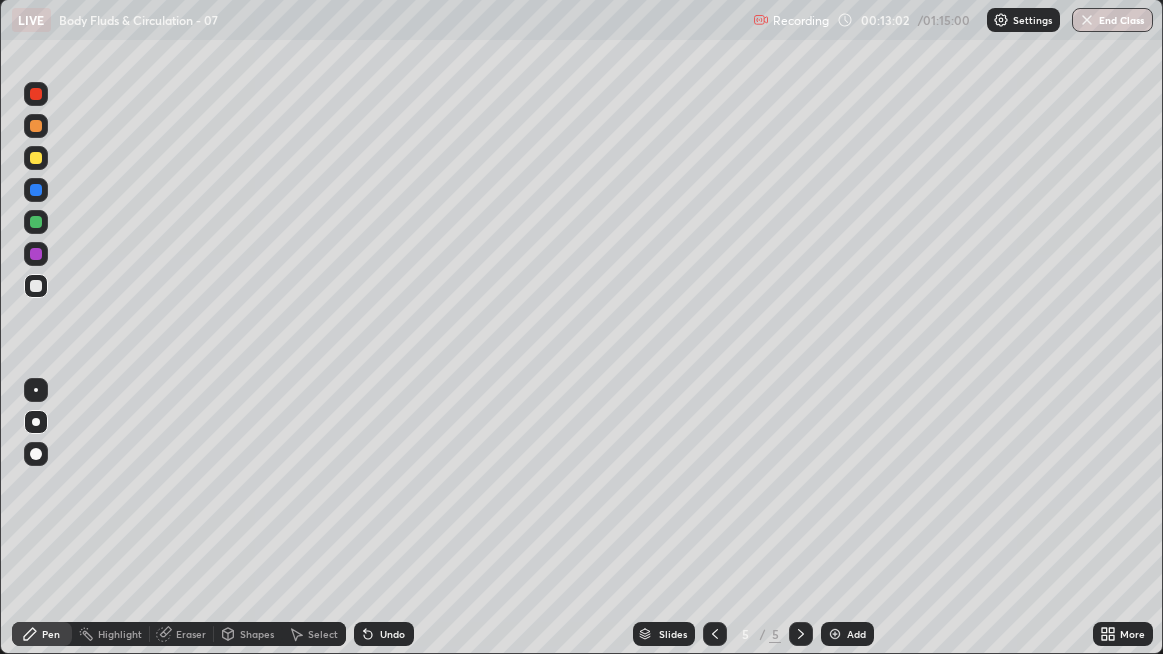 click at bounding box center [36, 286] 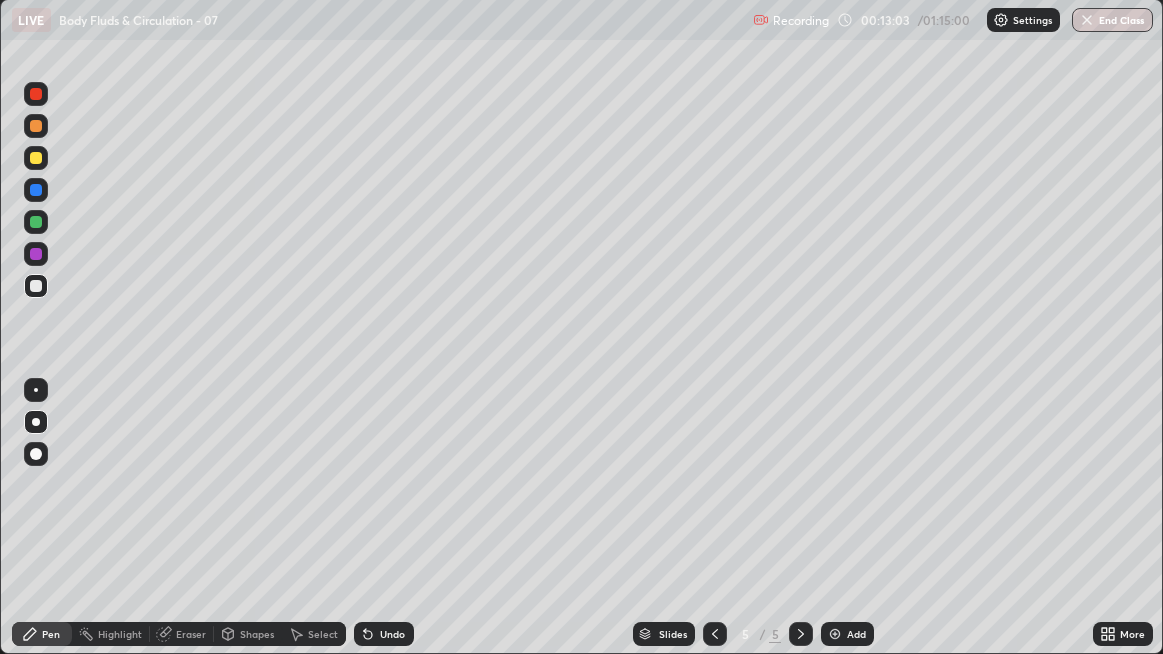 click at bounding box center [36, 286] 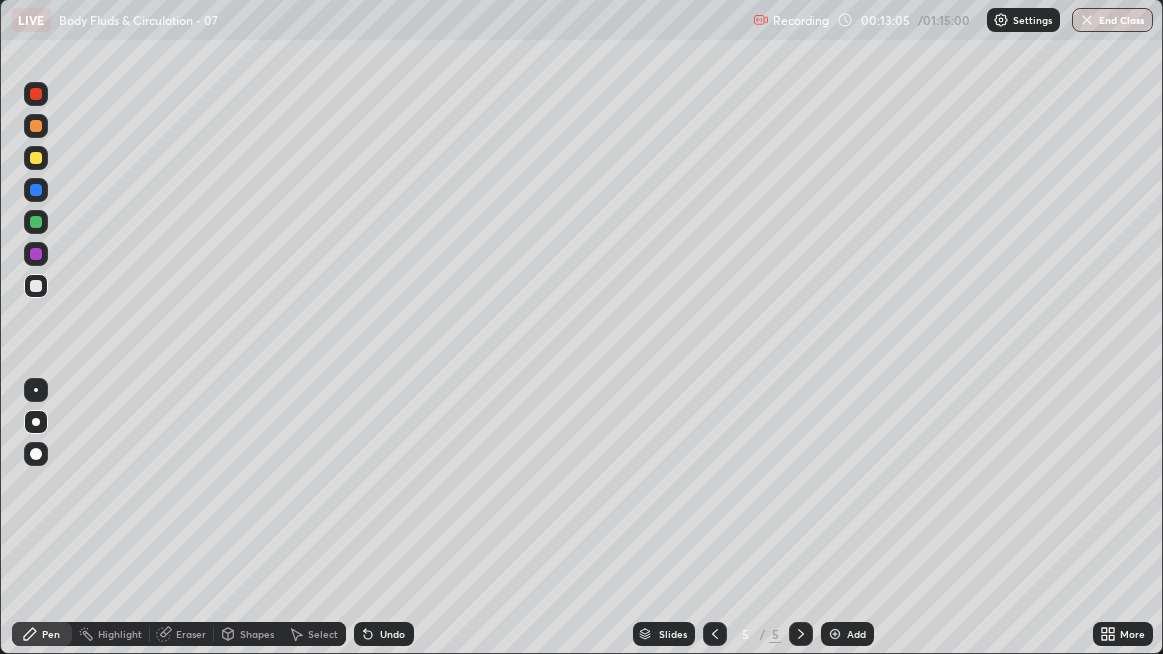 click at bounding box center [36, 286] 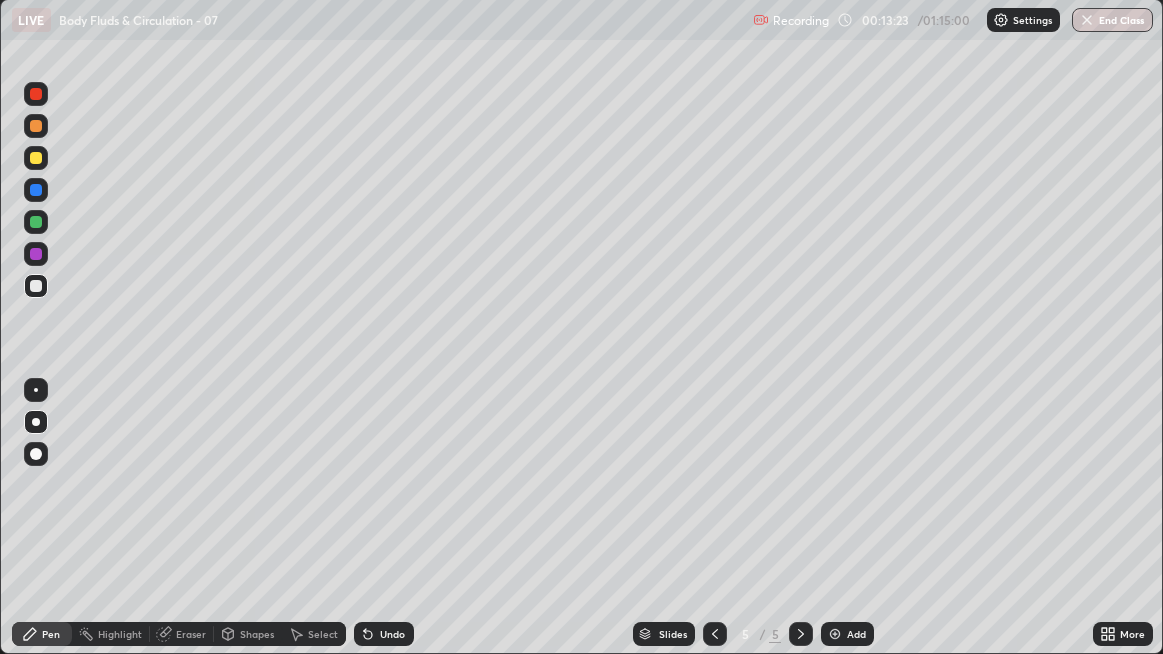 click on "LIVE Body Fluds & Circulation - 07" at bounding box center (379, 20) 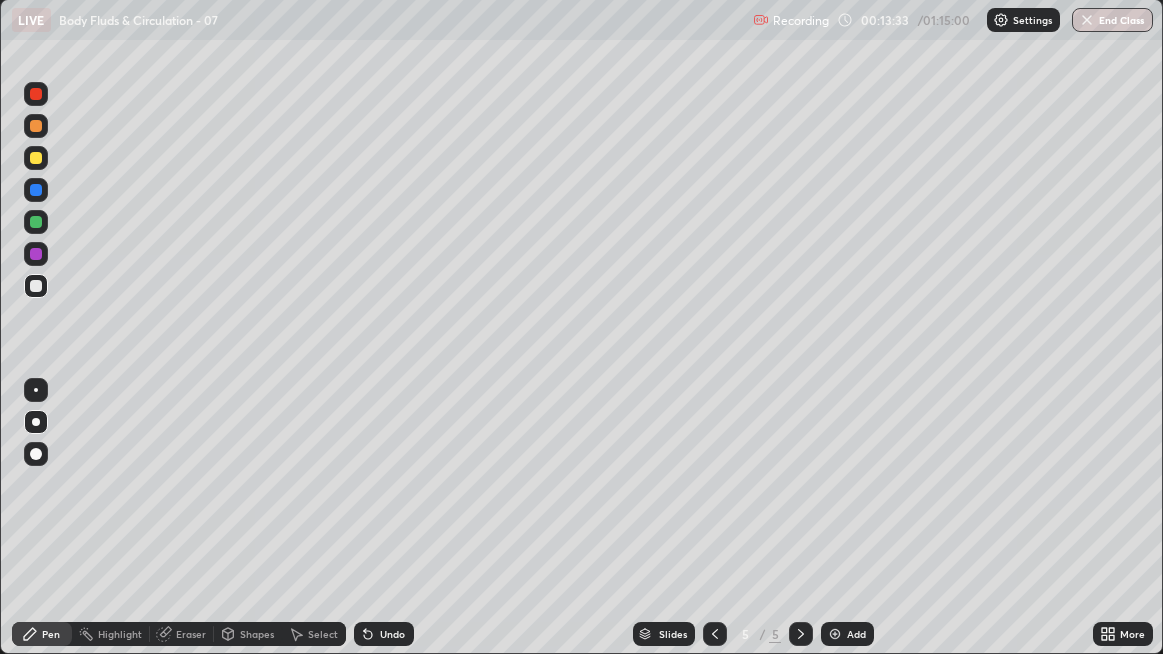click at bounding box center [36, 190] 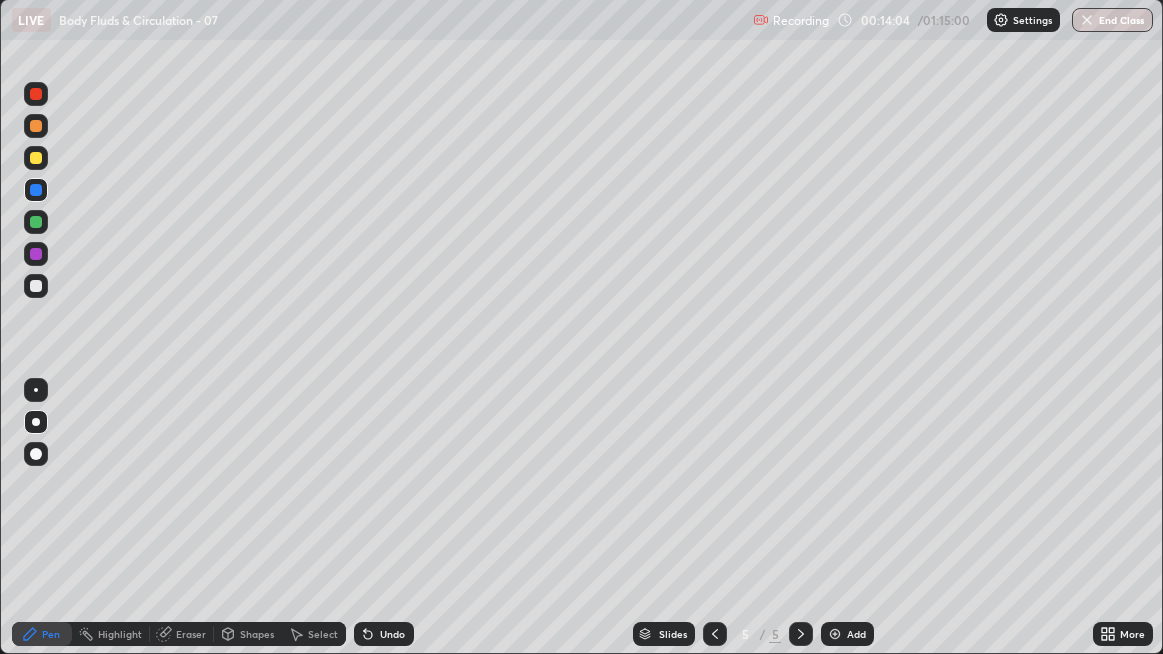 click at bounding box center [36, 286] 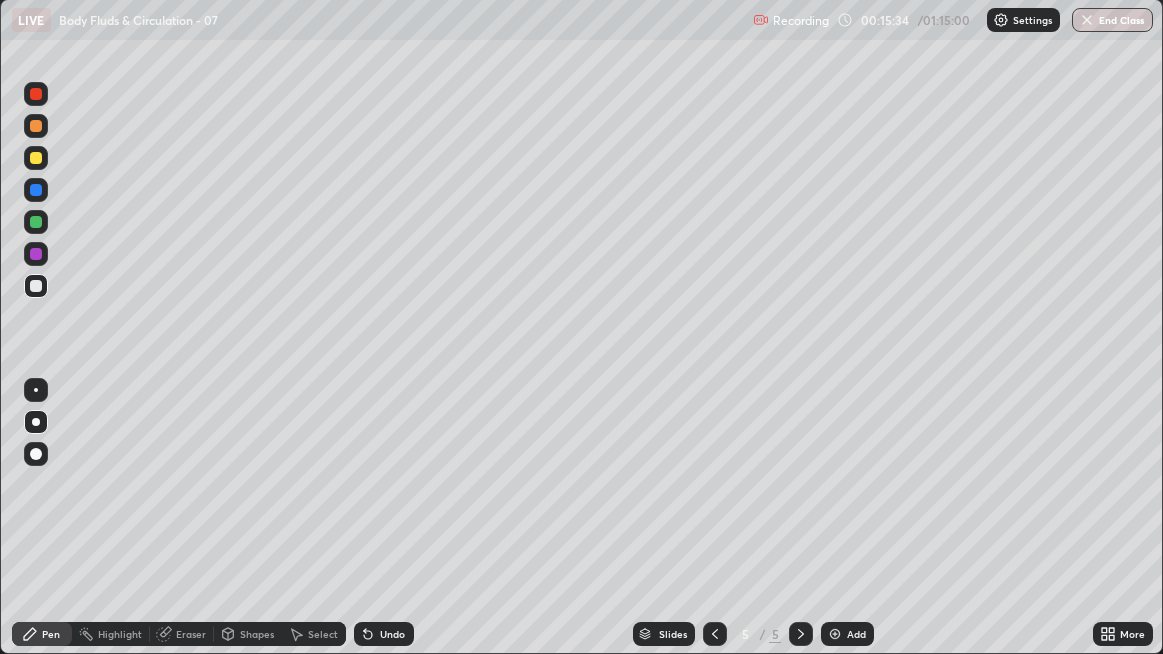 click on "Undo" at bounding box center [392, 634] 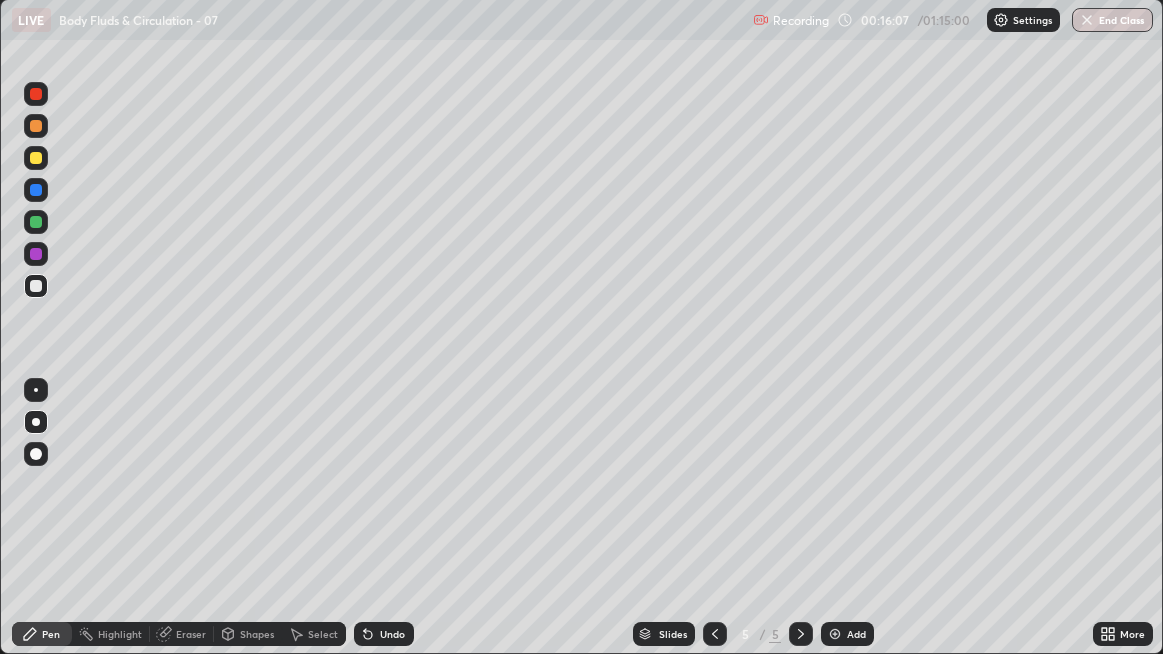 click at bounding box center (36, 158) 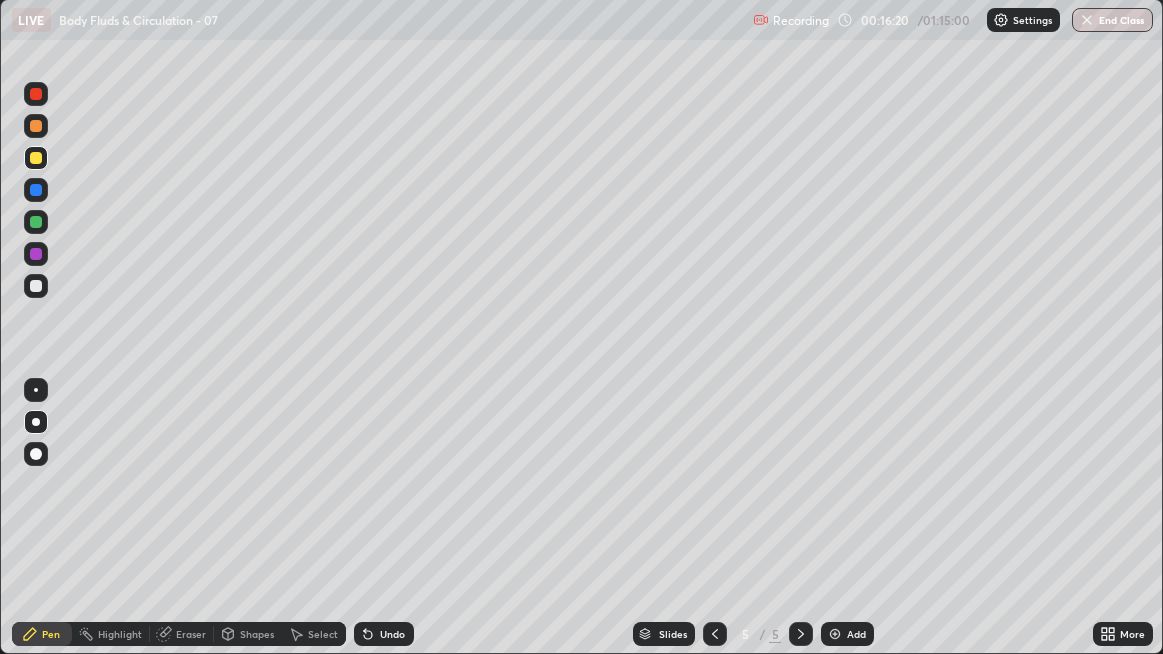 click at bounding box center (36, 286) 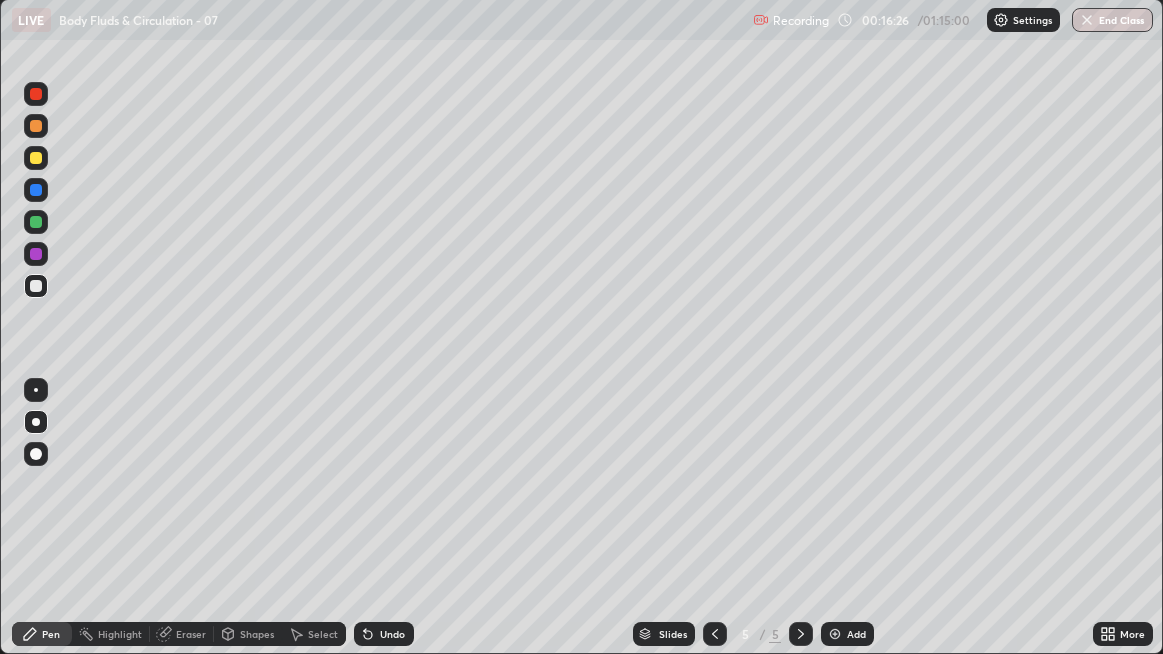 click on "Undo" at bounding box center [384, 634] 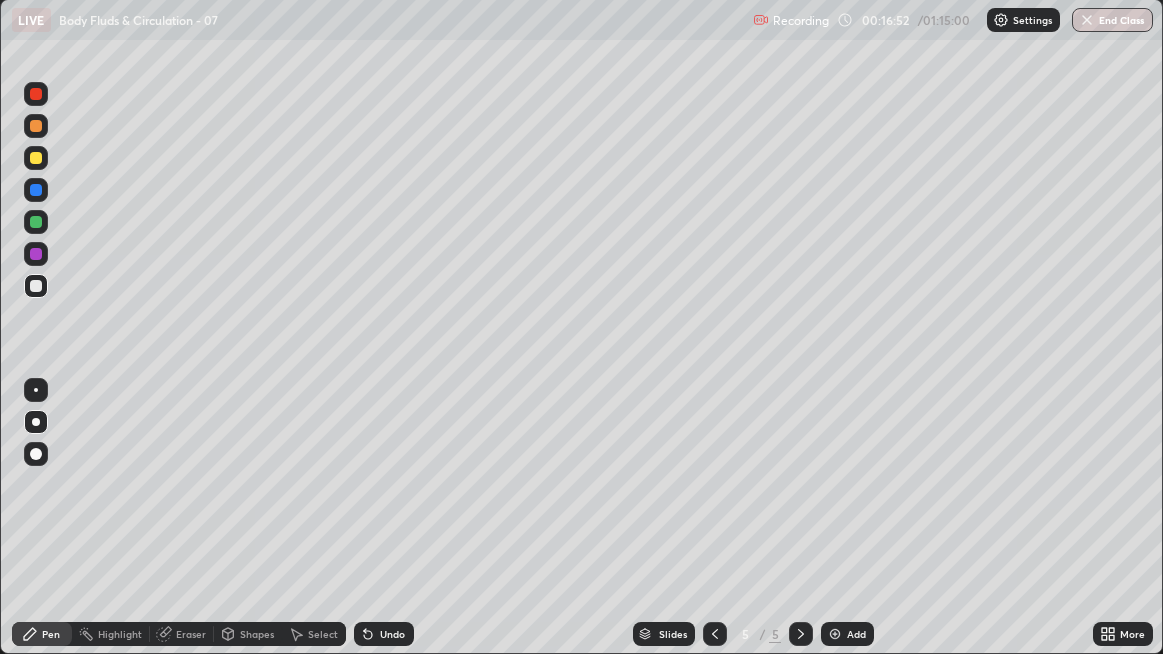click at bounding box center (36, 286) 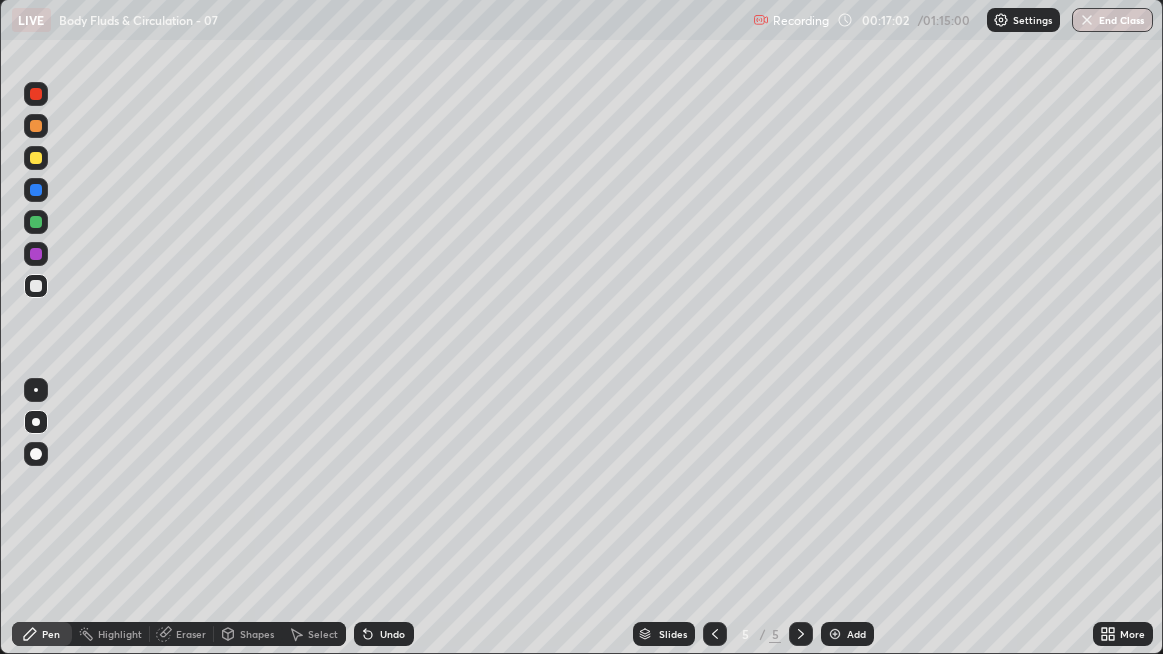 click on "Undo" at bounding box center (392, 634) 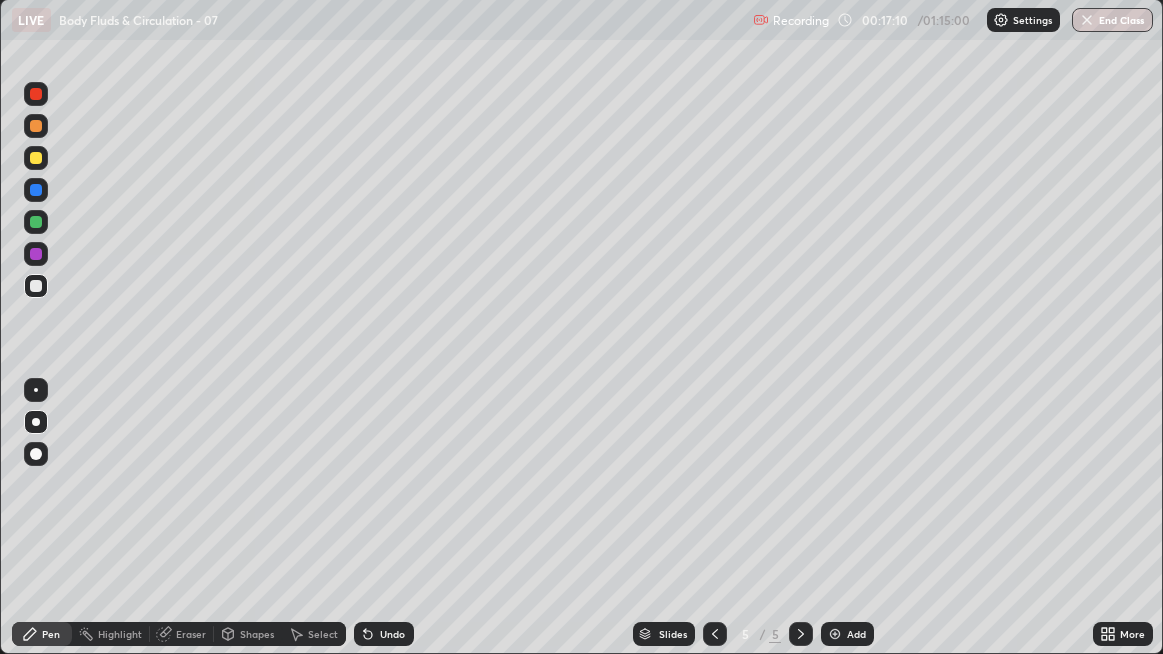 click at bounding box center (36, 126) 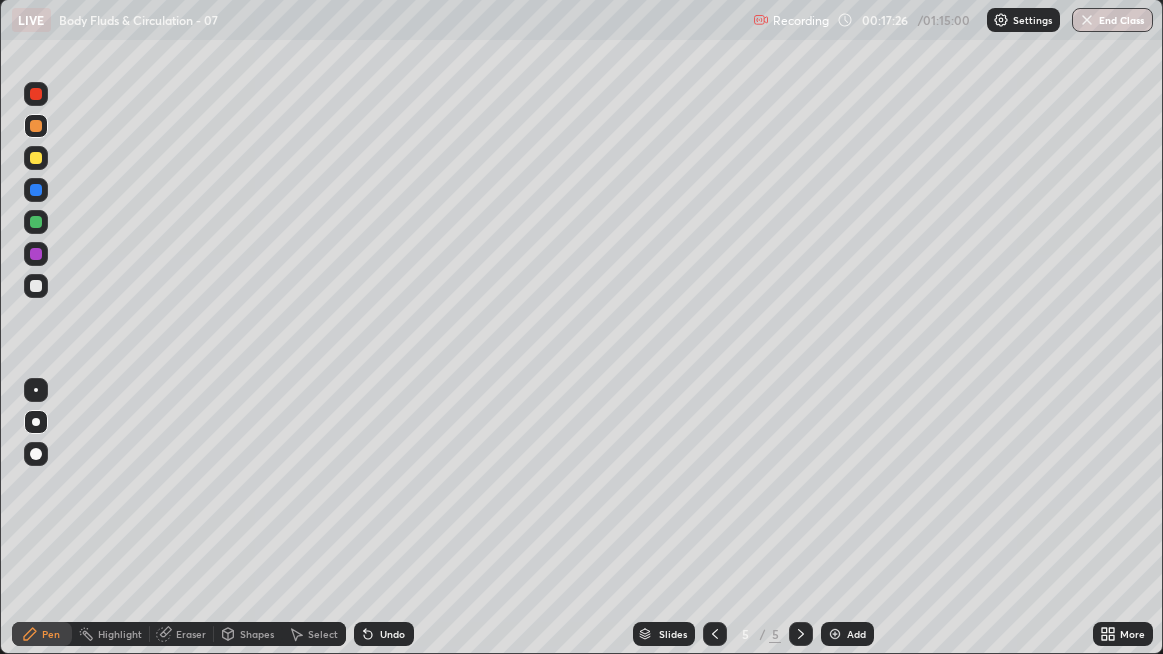 click at bounding box center [36, 286] 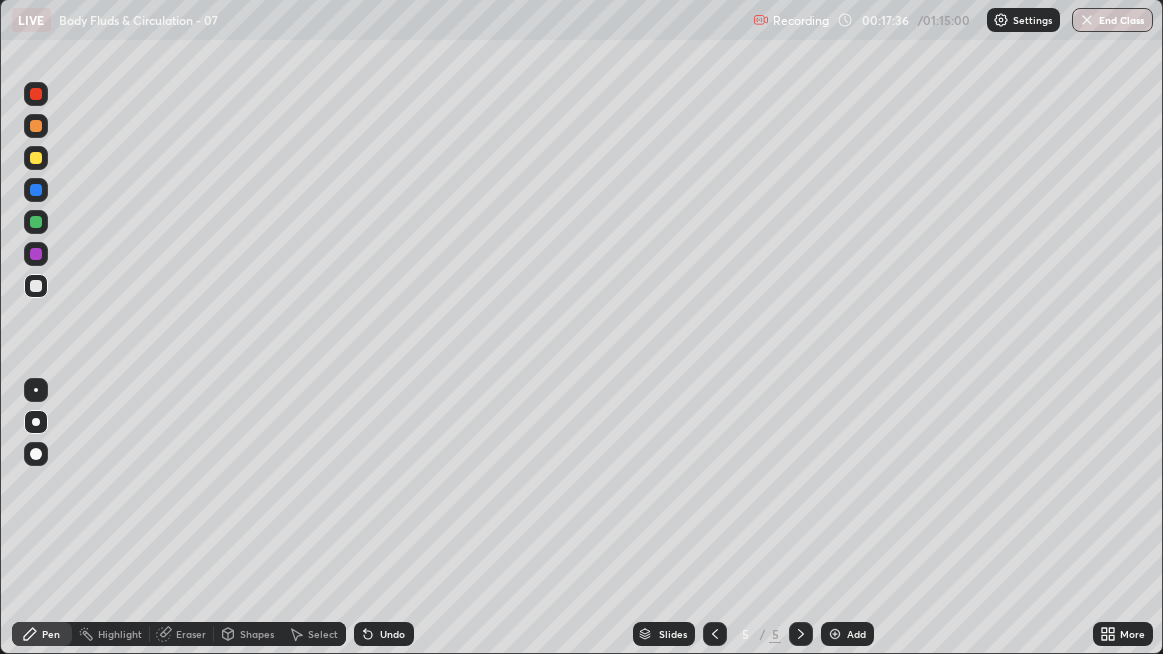 click at bounding box center [36, 286] 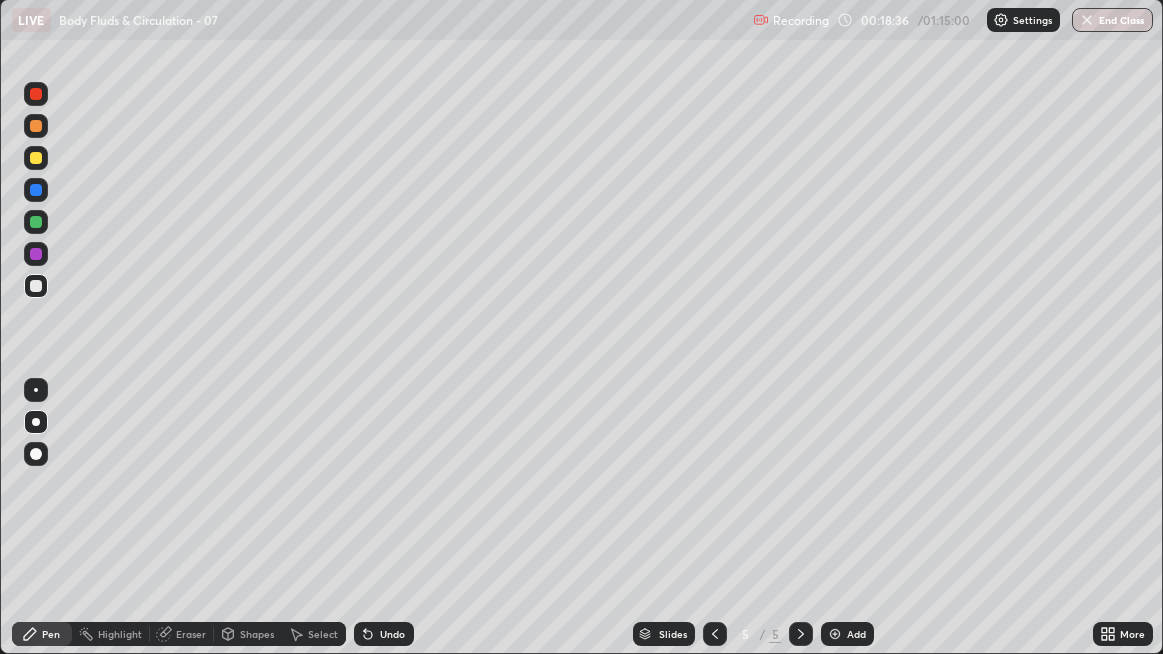 click at bounding box center (36, 286) 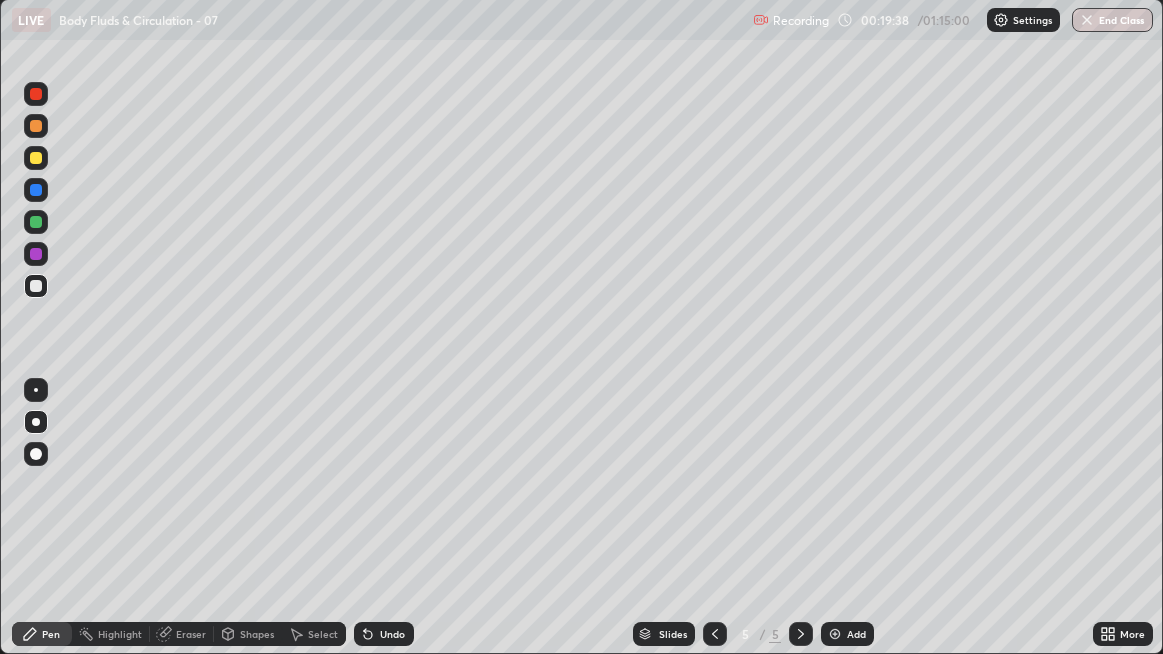 click at bounding box center (835, 634) 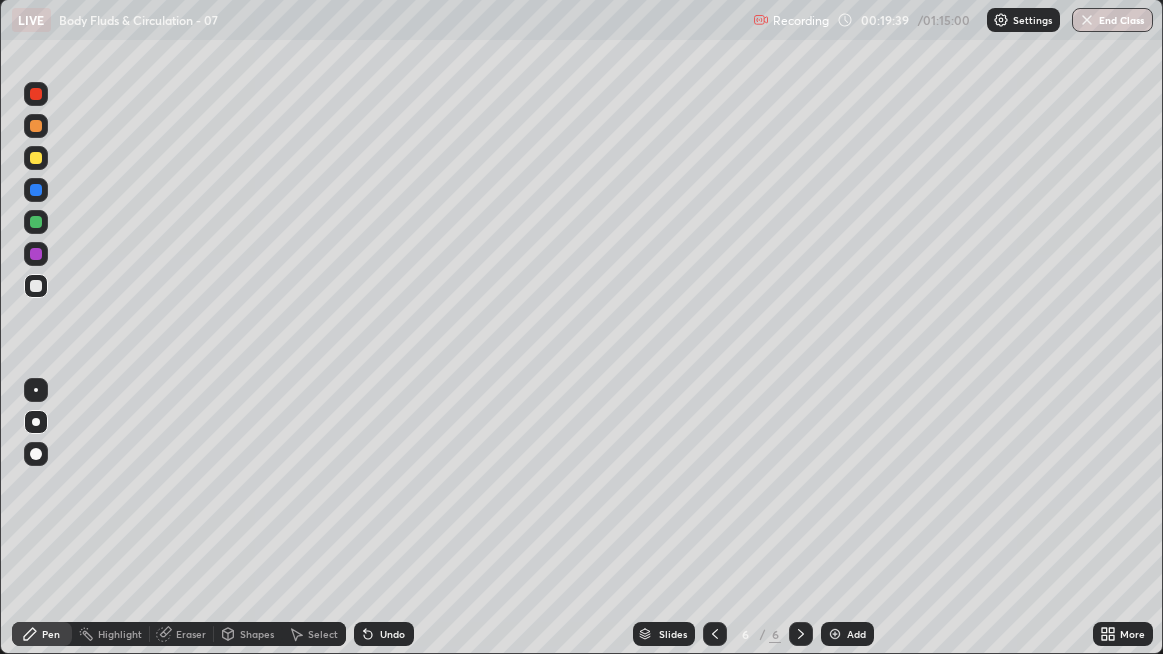 click at bounding box center [36, 286] 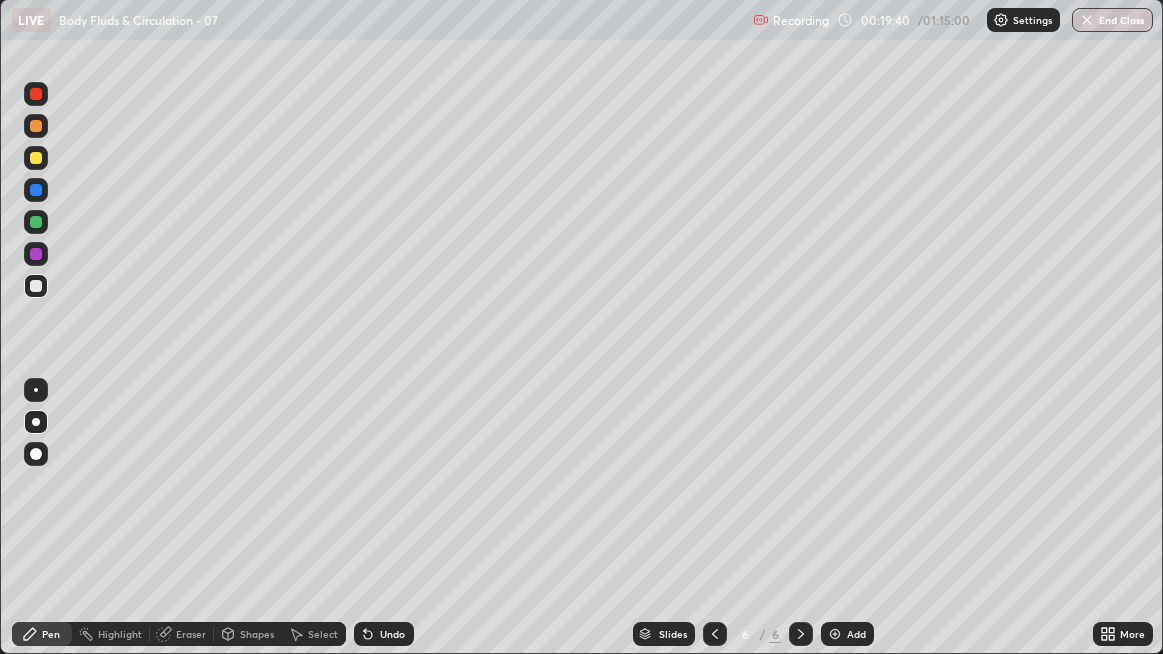 click at bounding box center (36, 286) 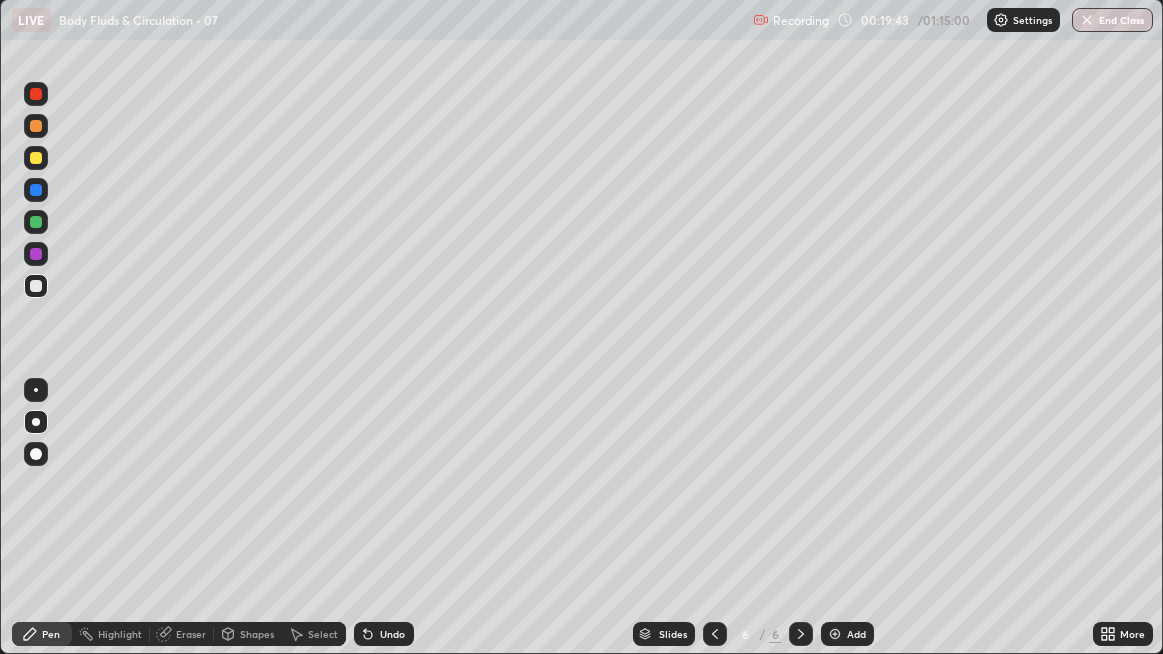 click at bounding box center (36, 286) 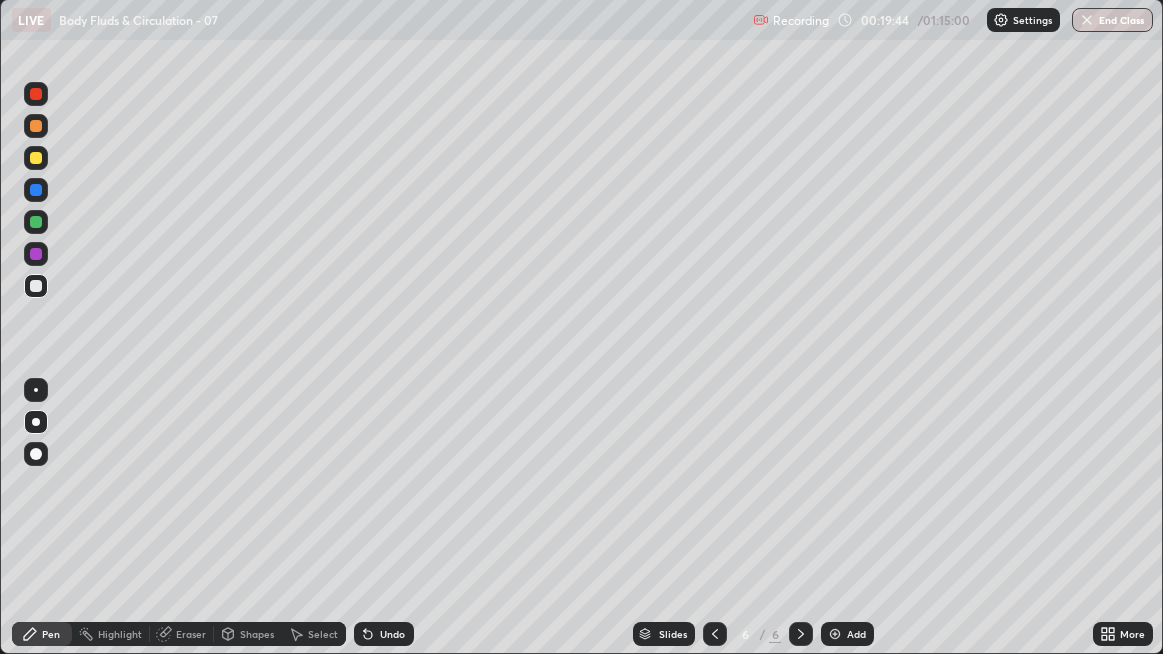 click at bounding box center (36, 286) 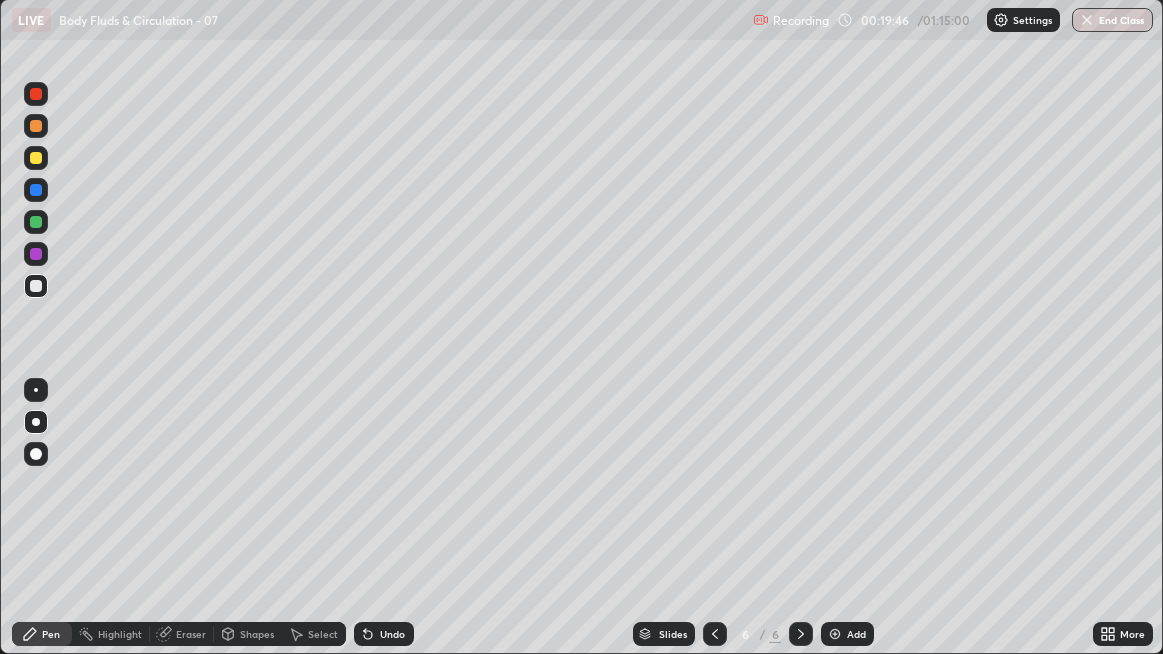 click 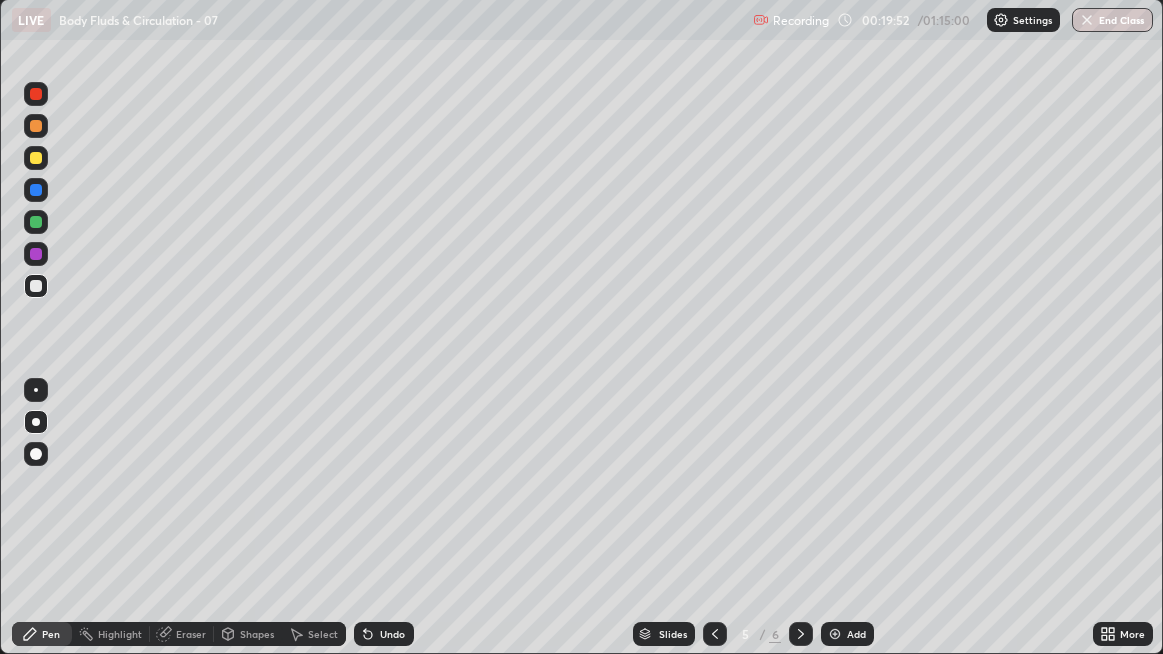 click 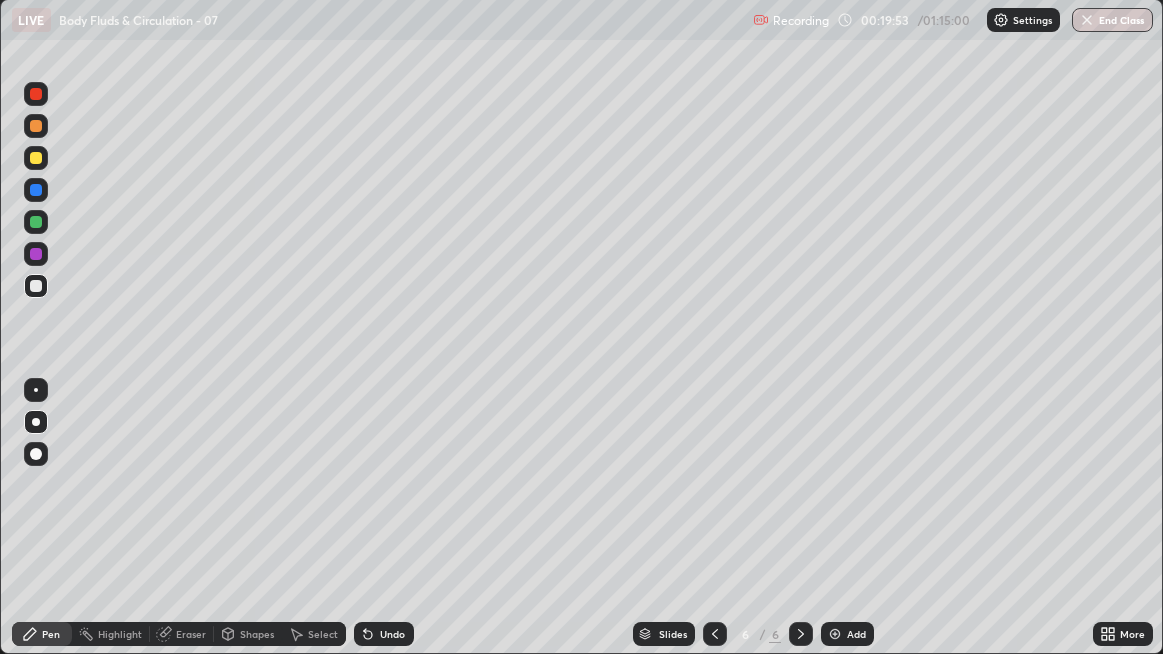 click at bounding box center (36, 286) 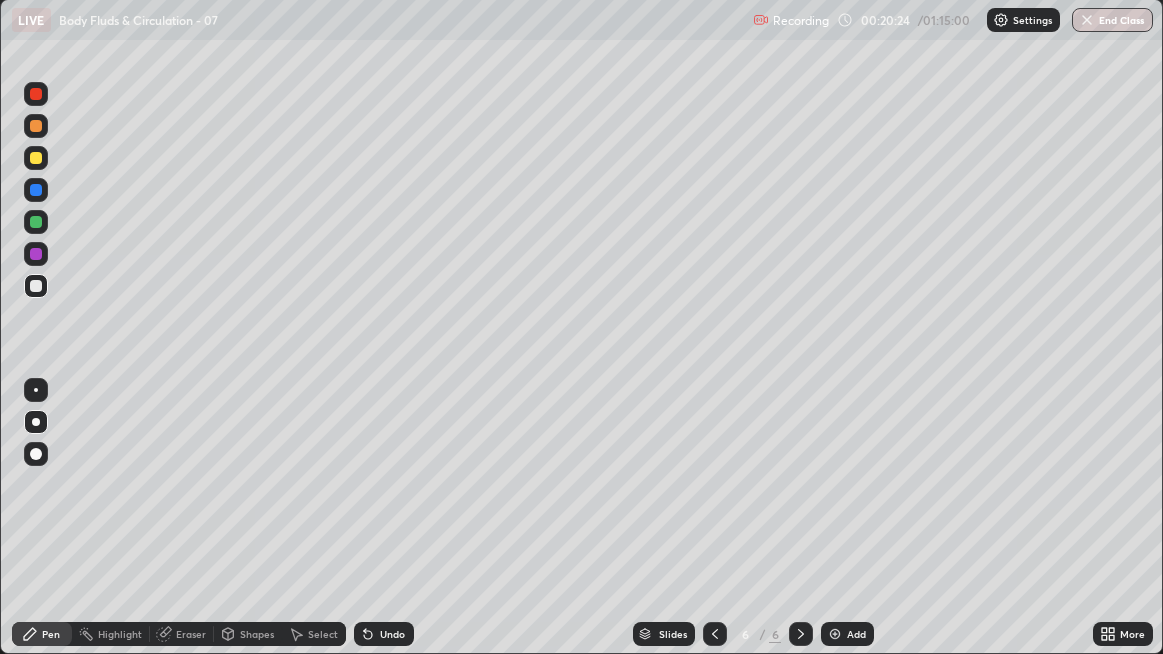 click at bounding box center [36, 286] 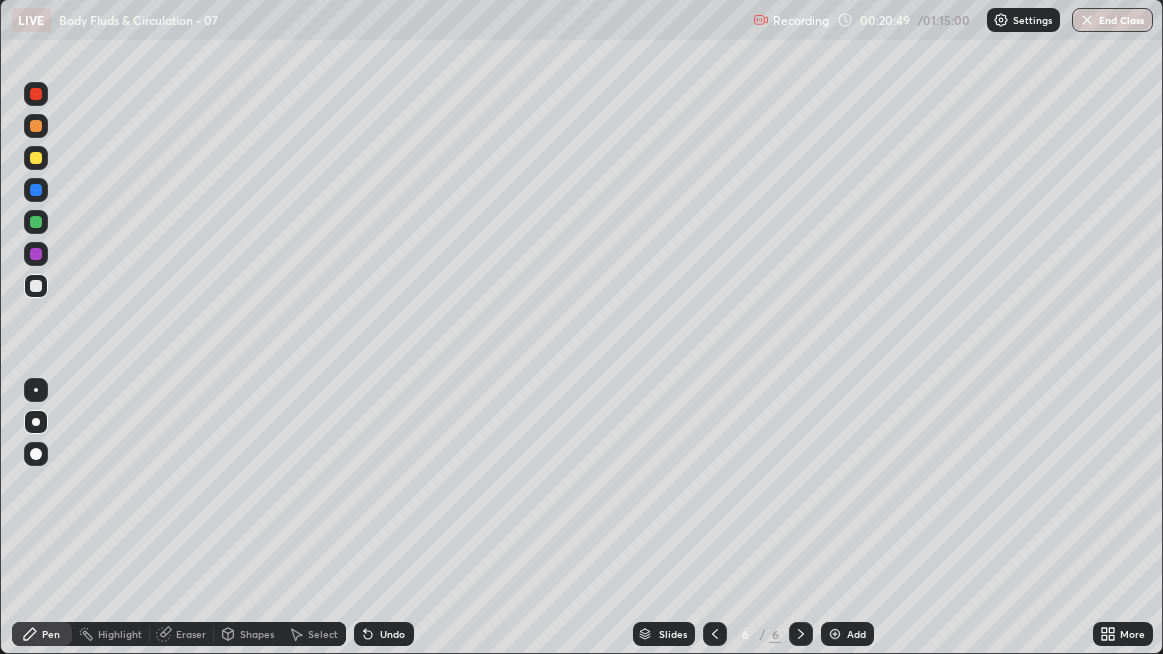 click at bounding box center (36, 286) 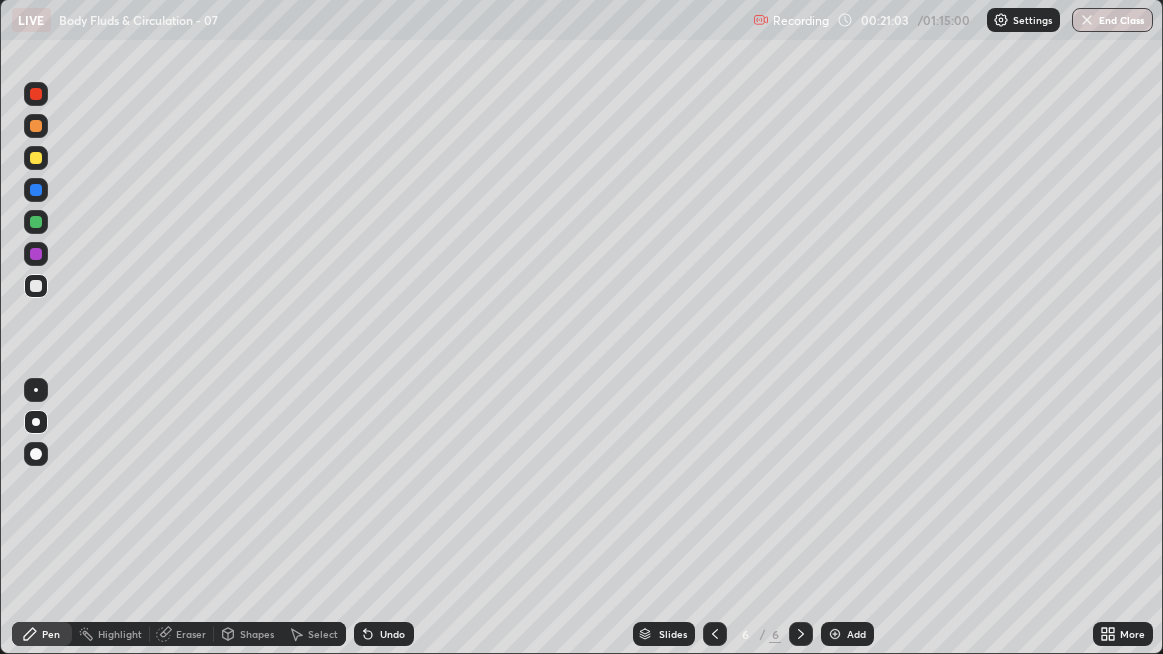 click on "Undo" at bounding box center (384, 634) 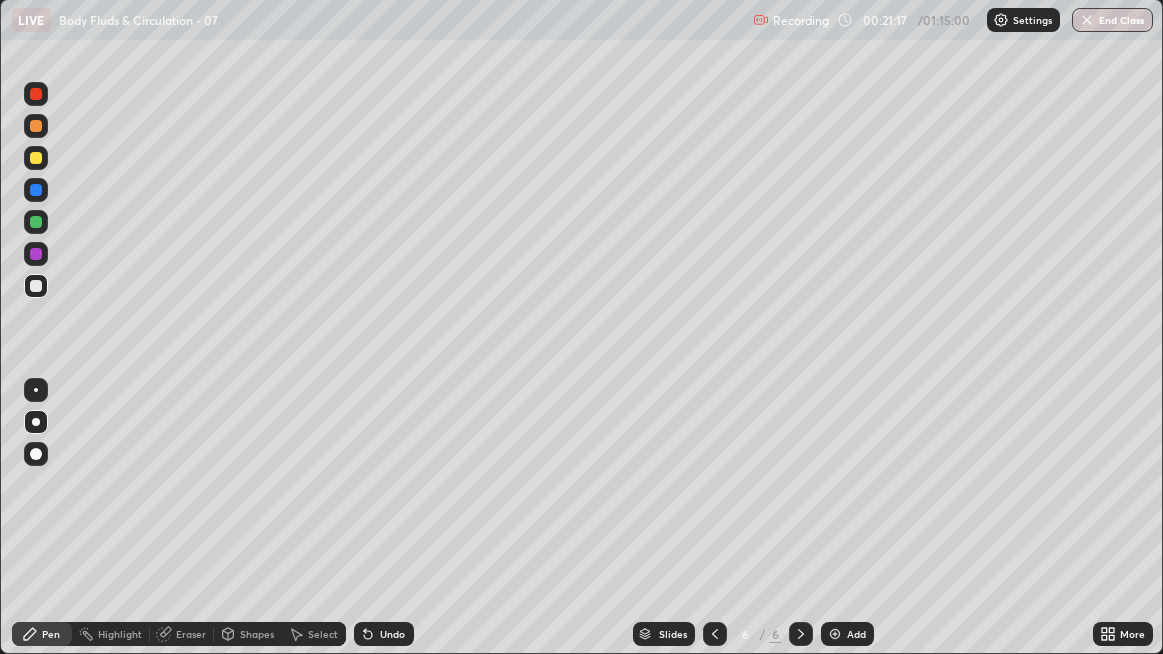 click at bounding box center (36, 286) 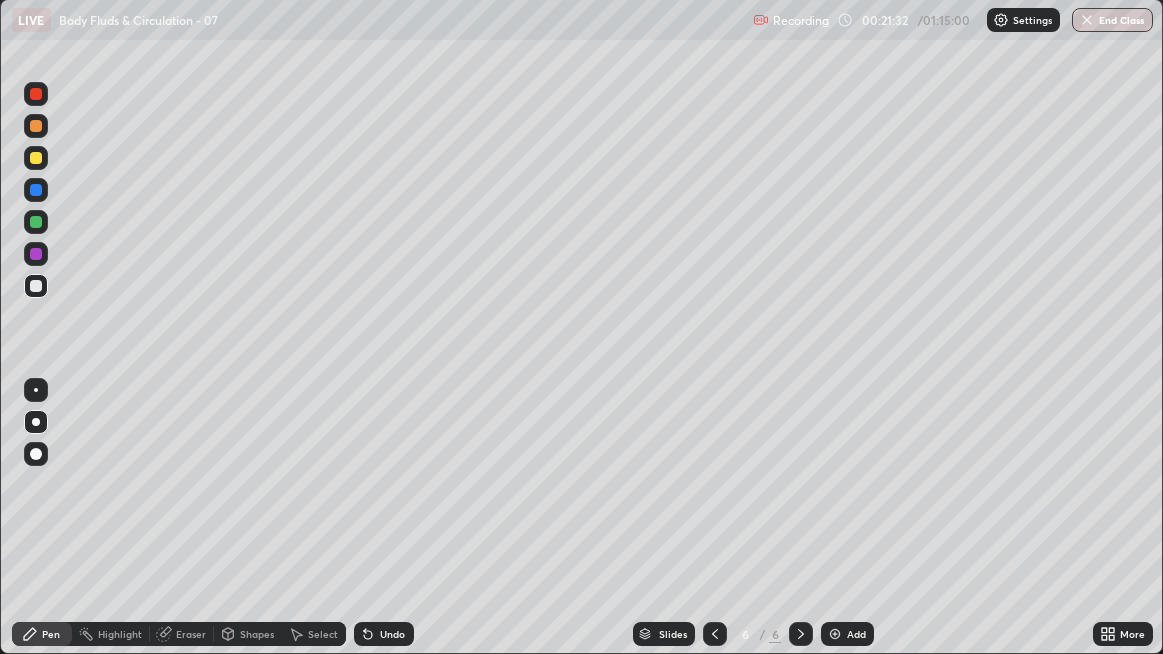 click on "Eraser" at bounding box center [182, 634] 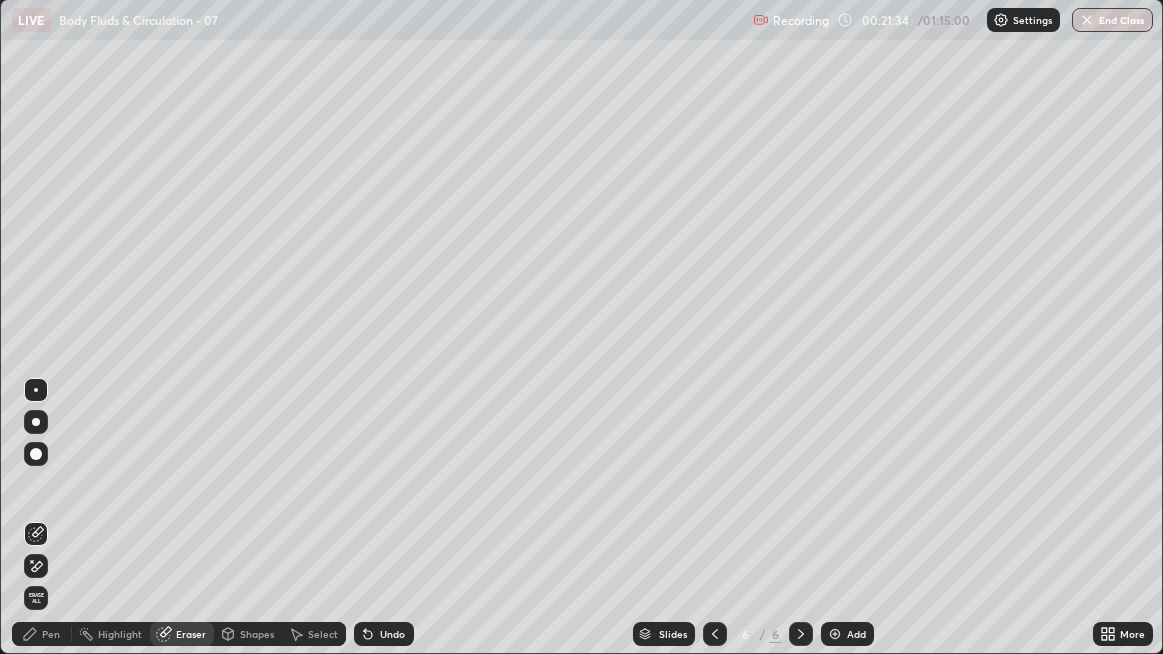 click on "Pen" at bounding box center [51, 634] 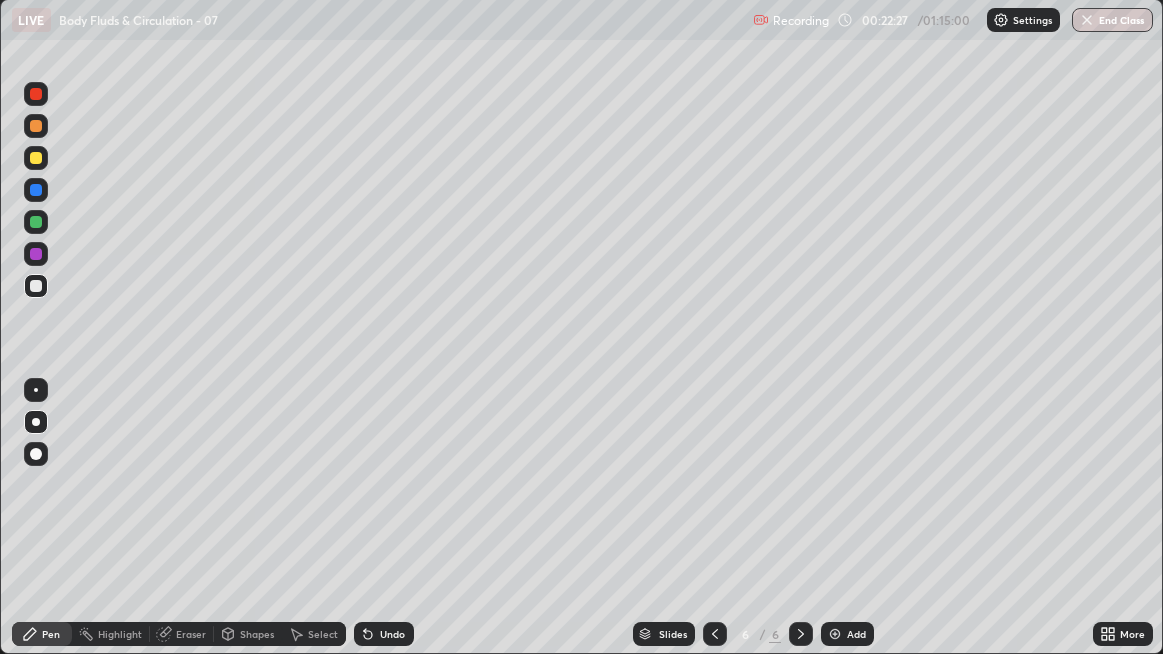 click at bounding box center (36, 286) 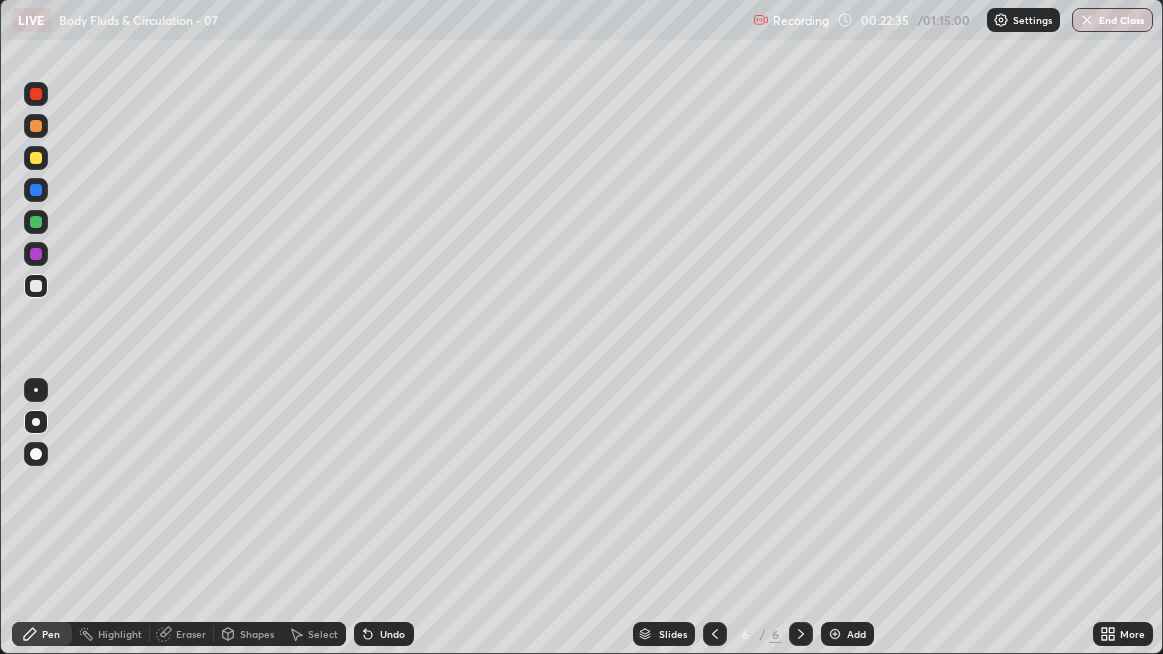 click at bounding box center [36, 286] 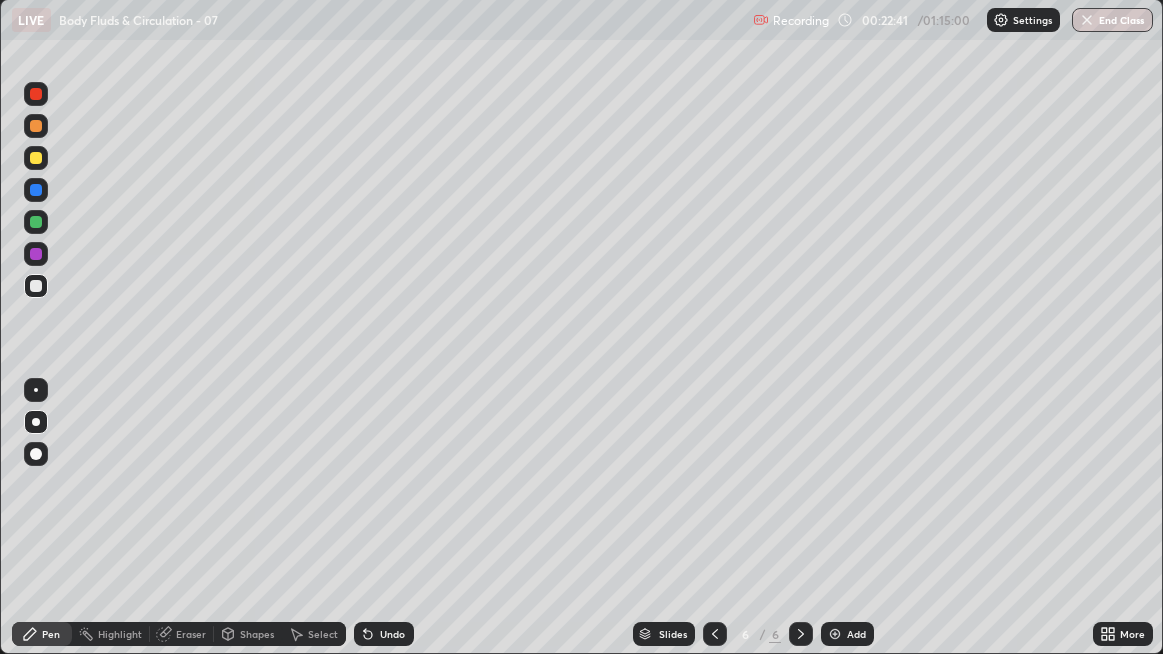 click 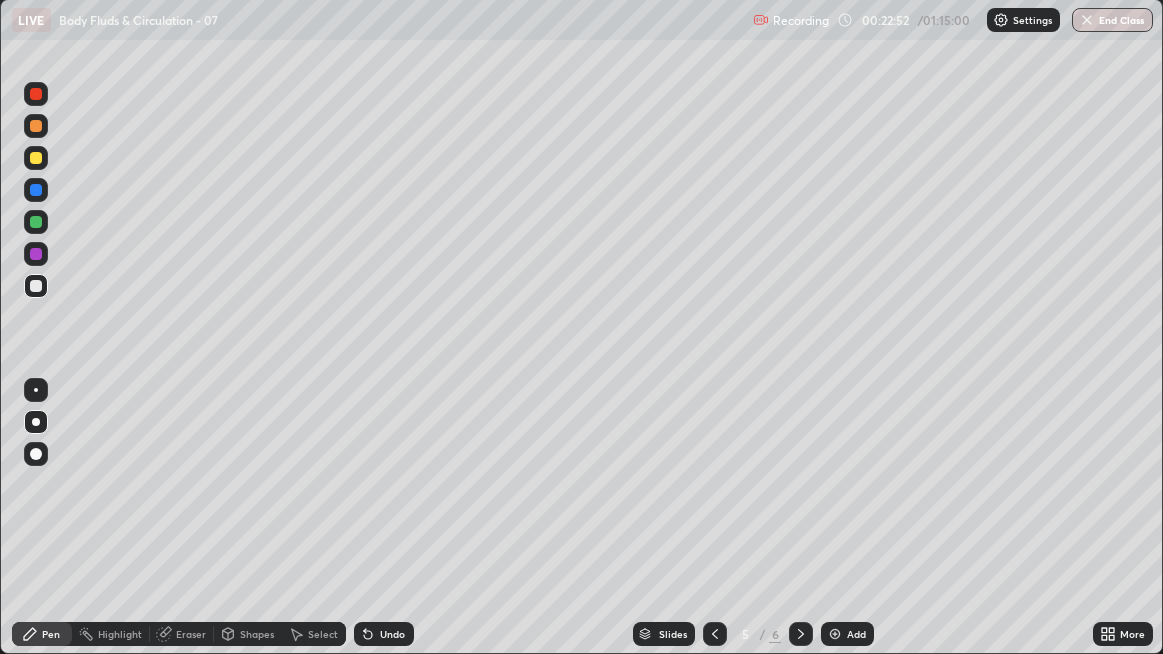 click 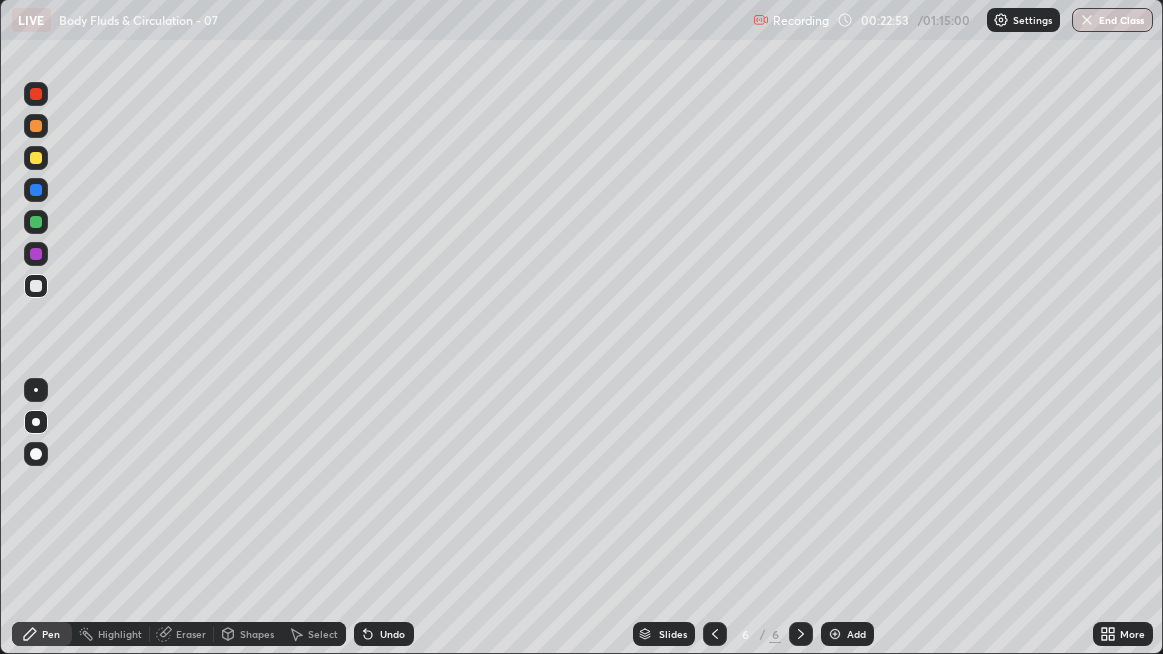 click 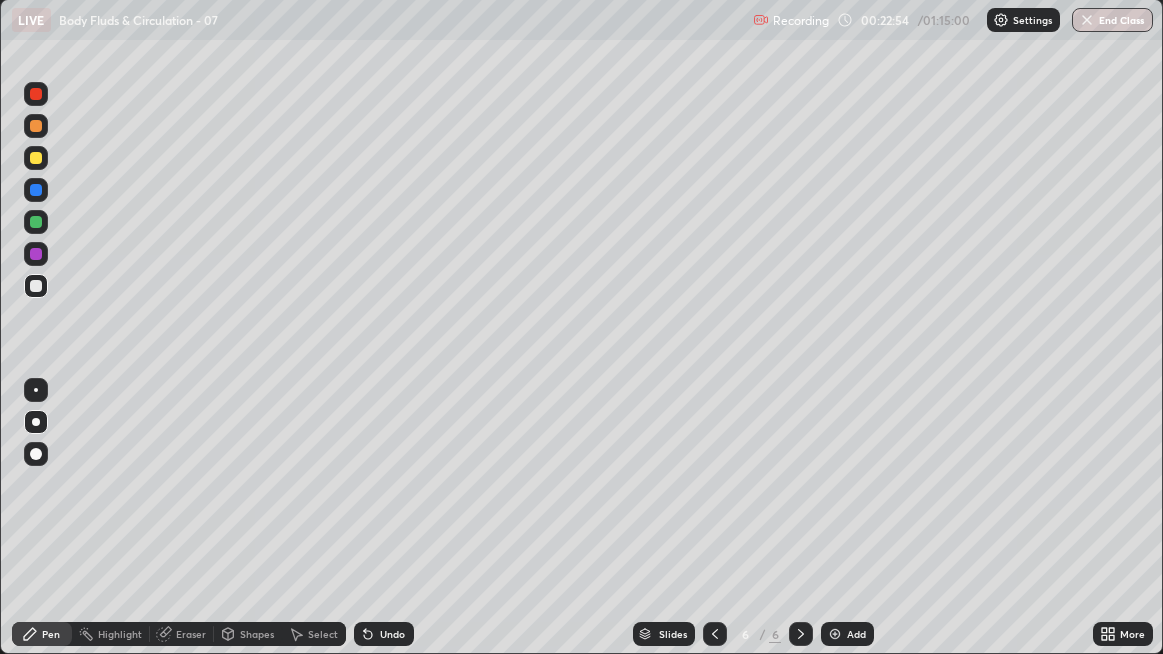 click on "Add" at bounding box center [847, 634] 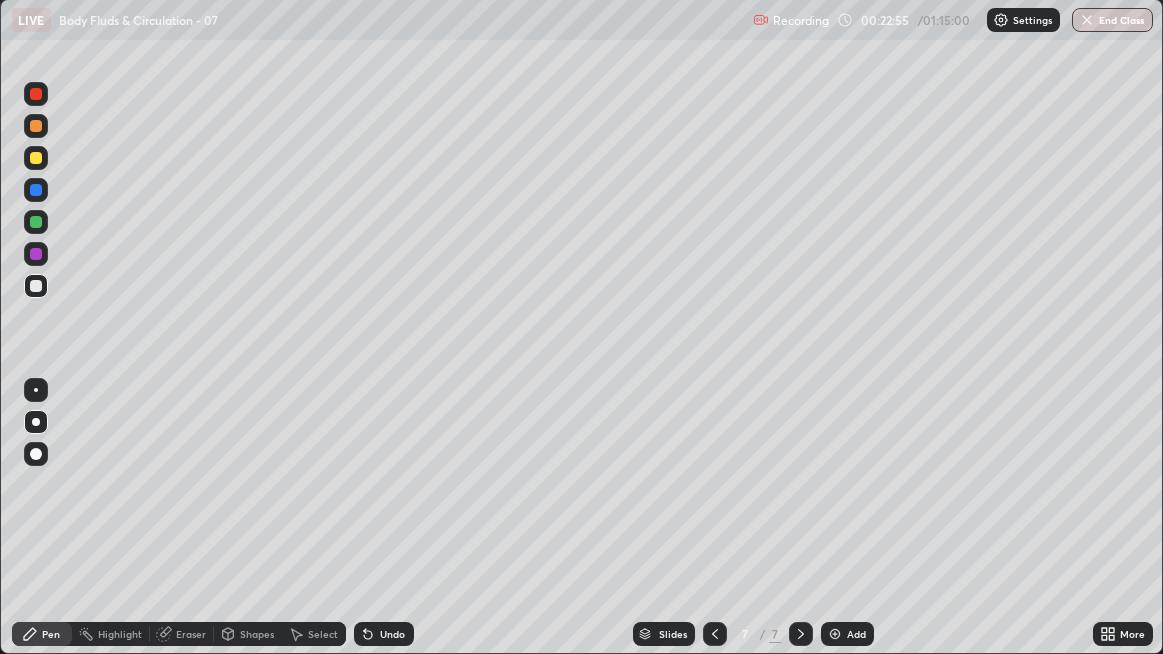 click at bounding box center (36, 286) 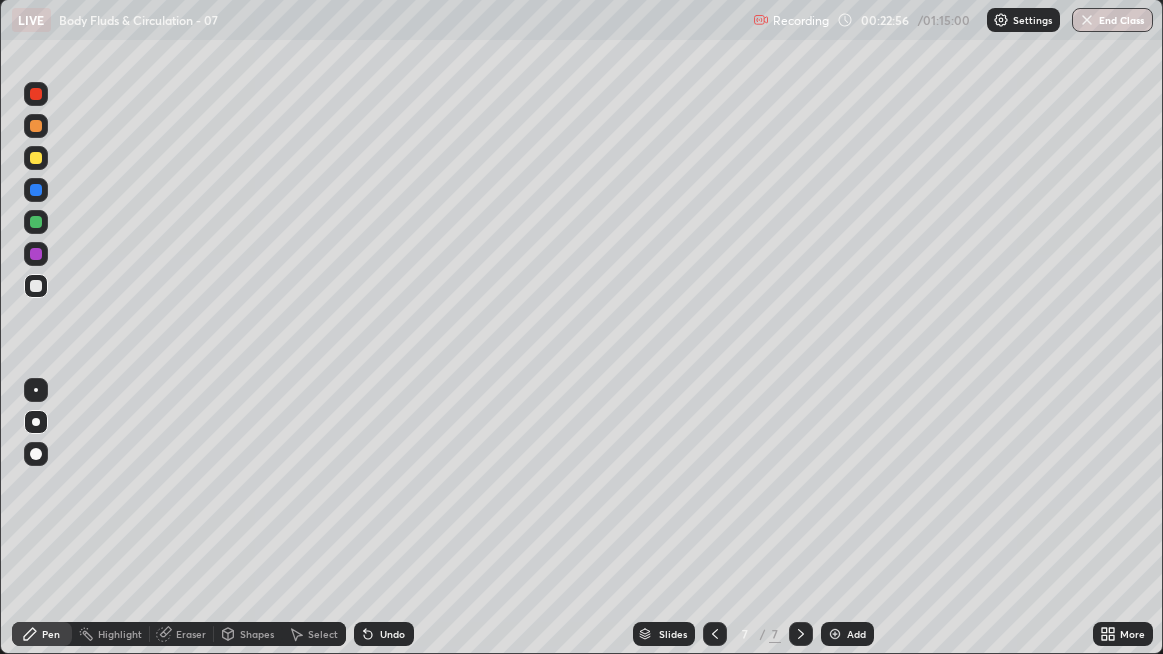 click at bounding box center (36, 126) 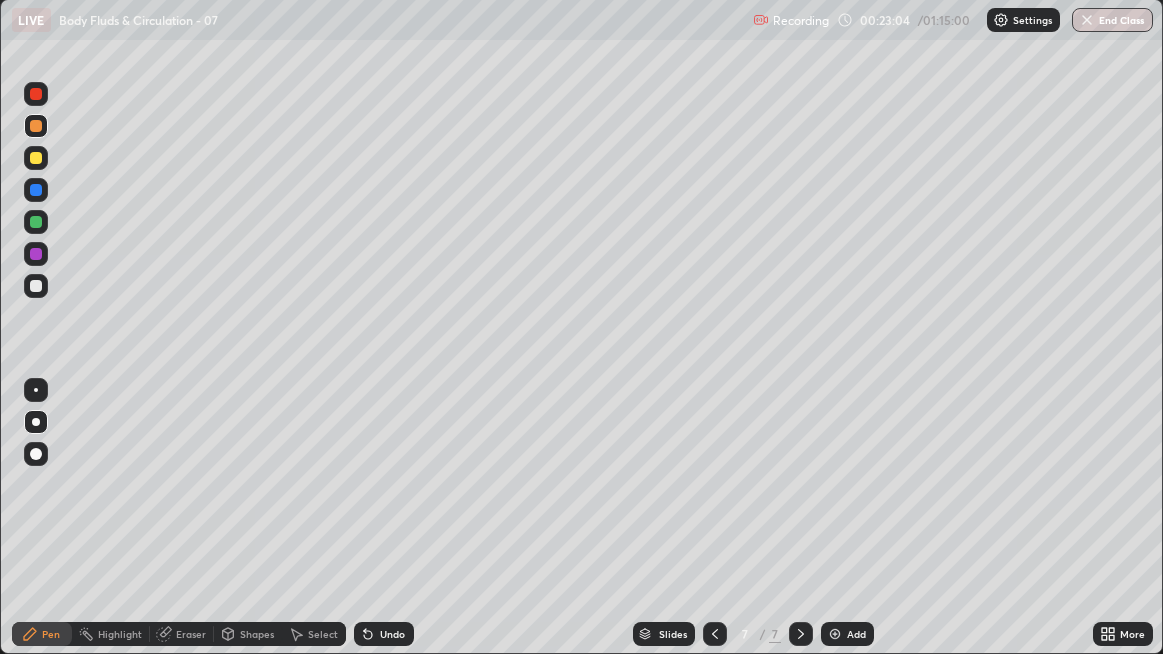 click at bounding box center (36, 286) 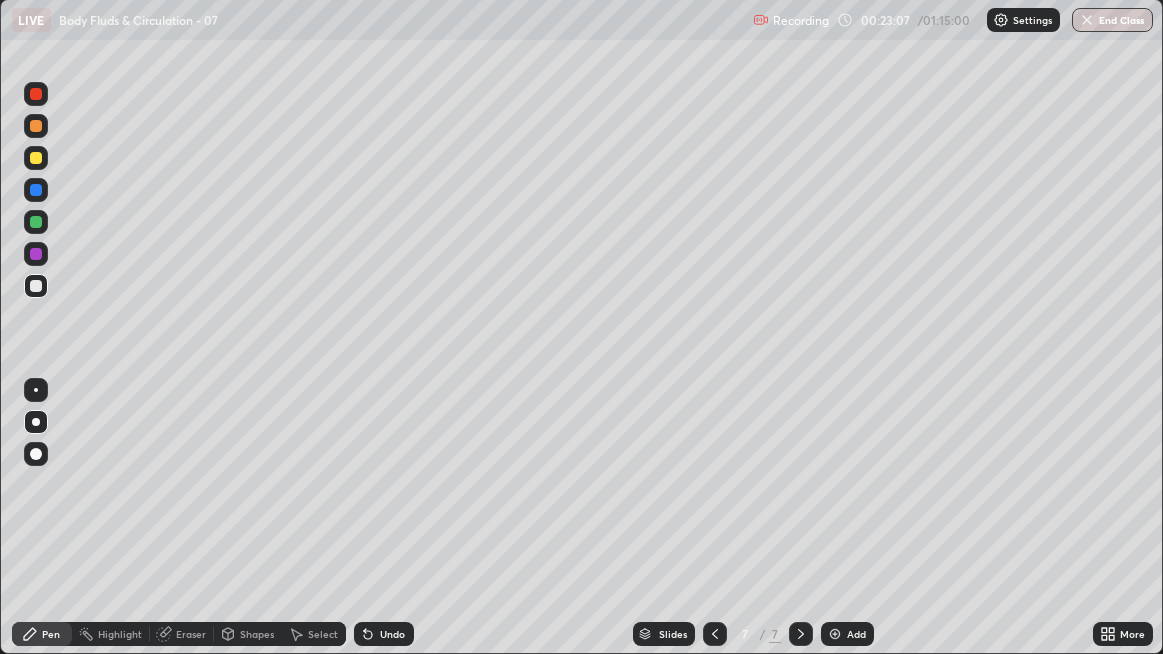 click at bounding box center [36, 286] 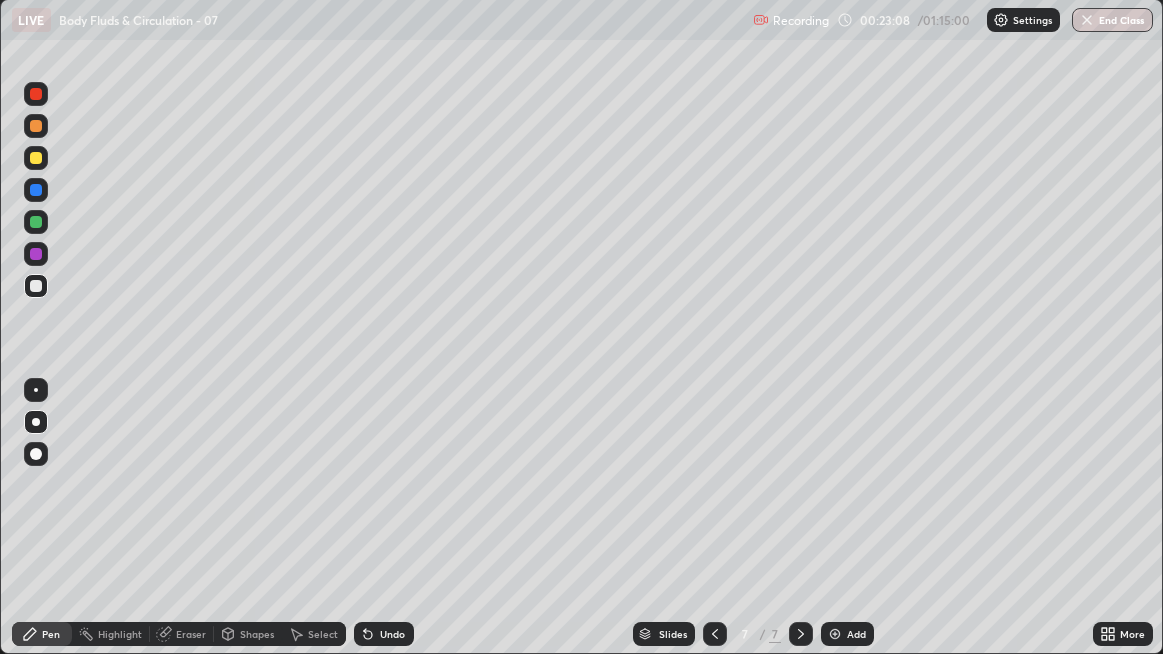 click at bounding box center [36, 286] 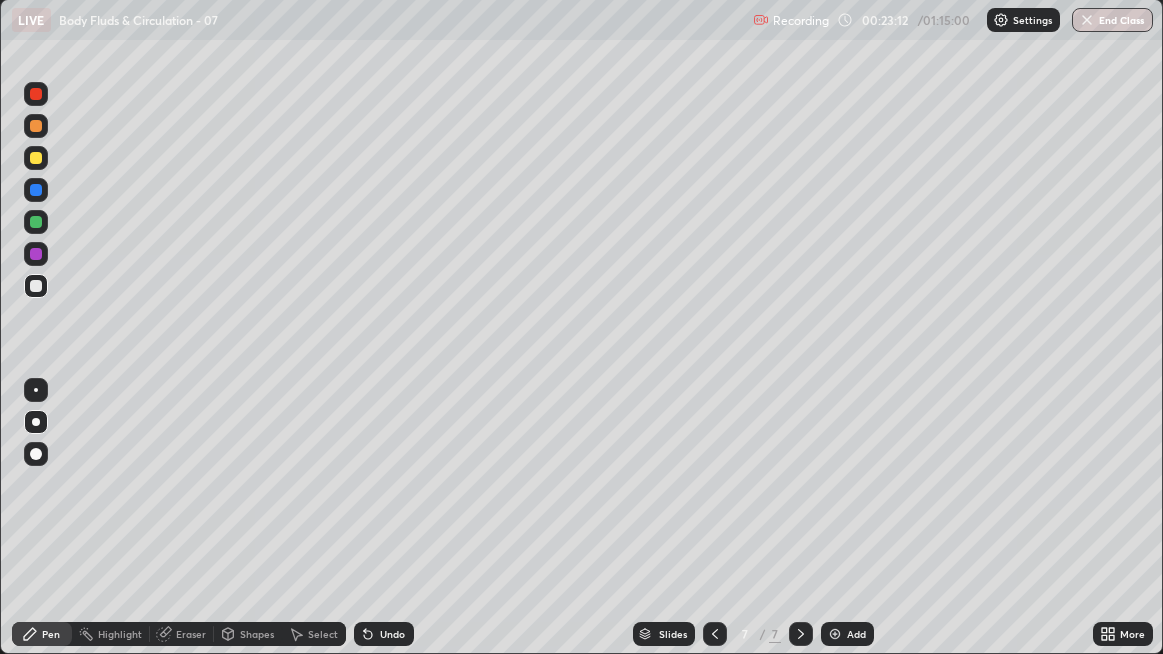 click on "Undo" at bounding box center (392, 634) 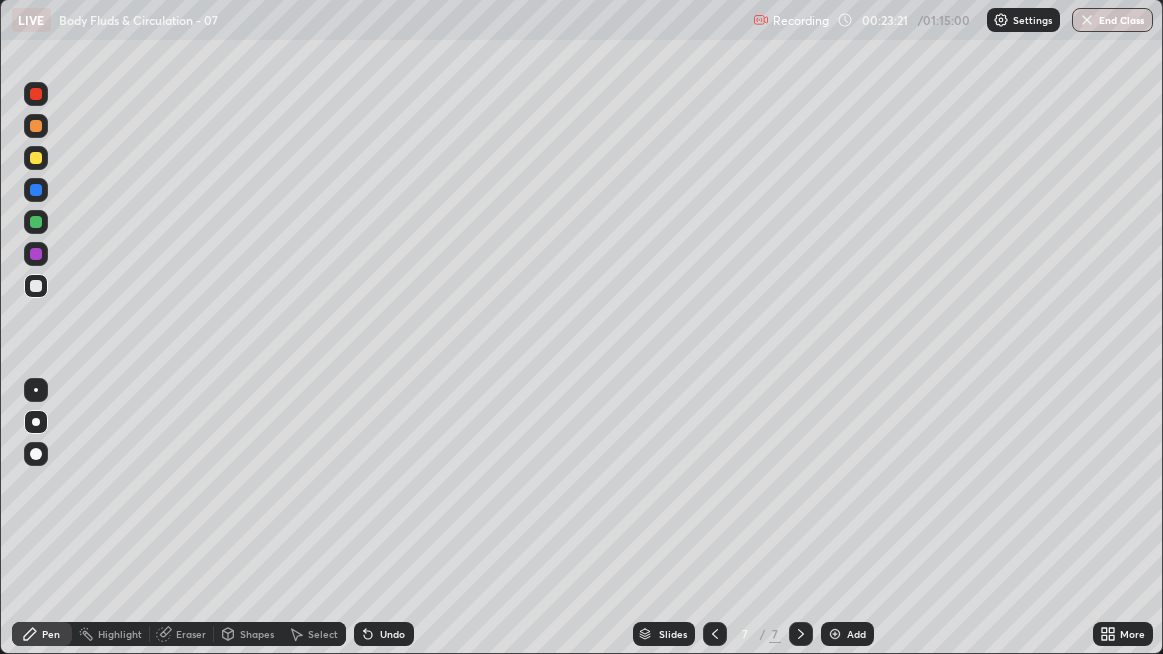 click at bounding box center (36, 286) 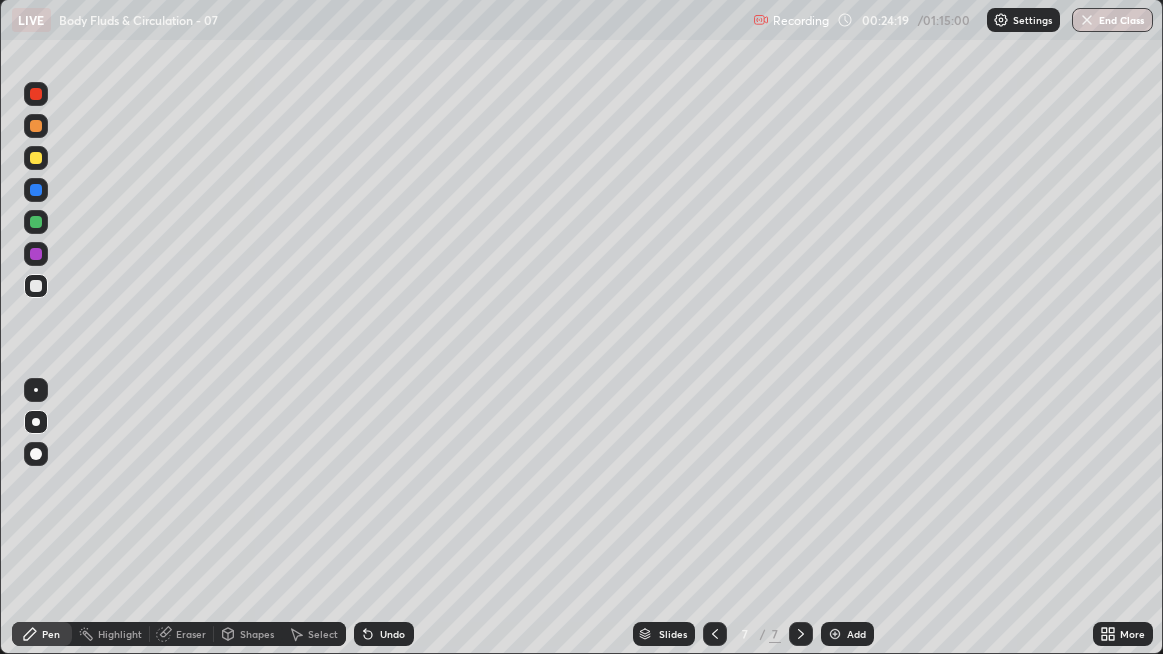 click at bounding box center (36, 286) 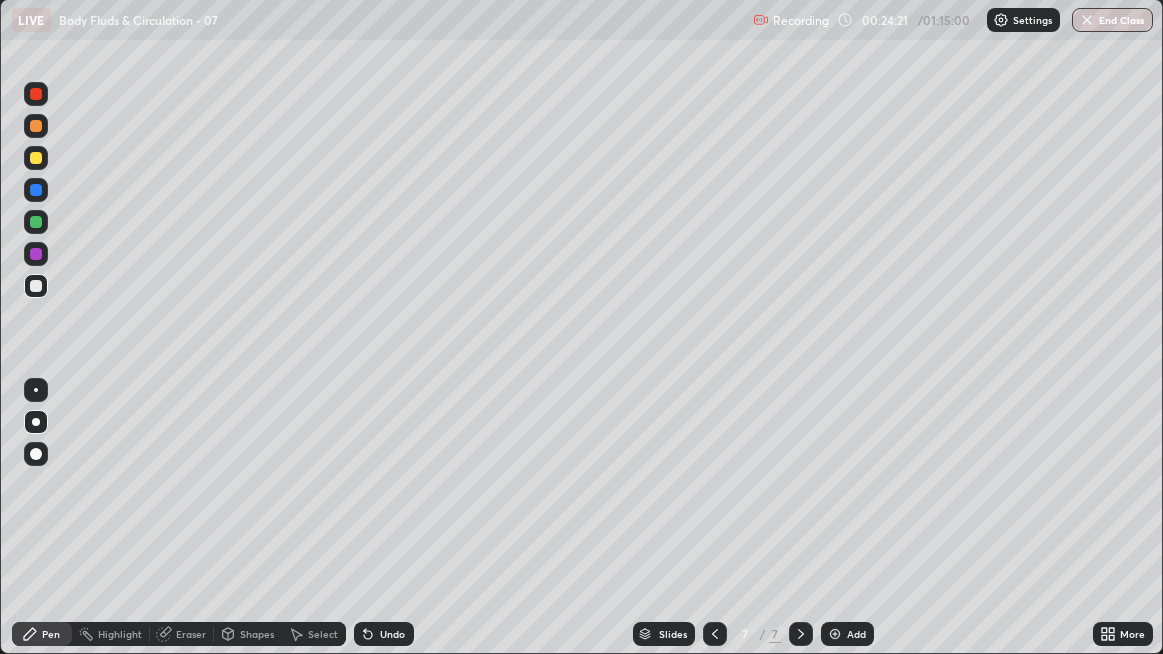 click at bounding box center [36, 286] 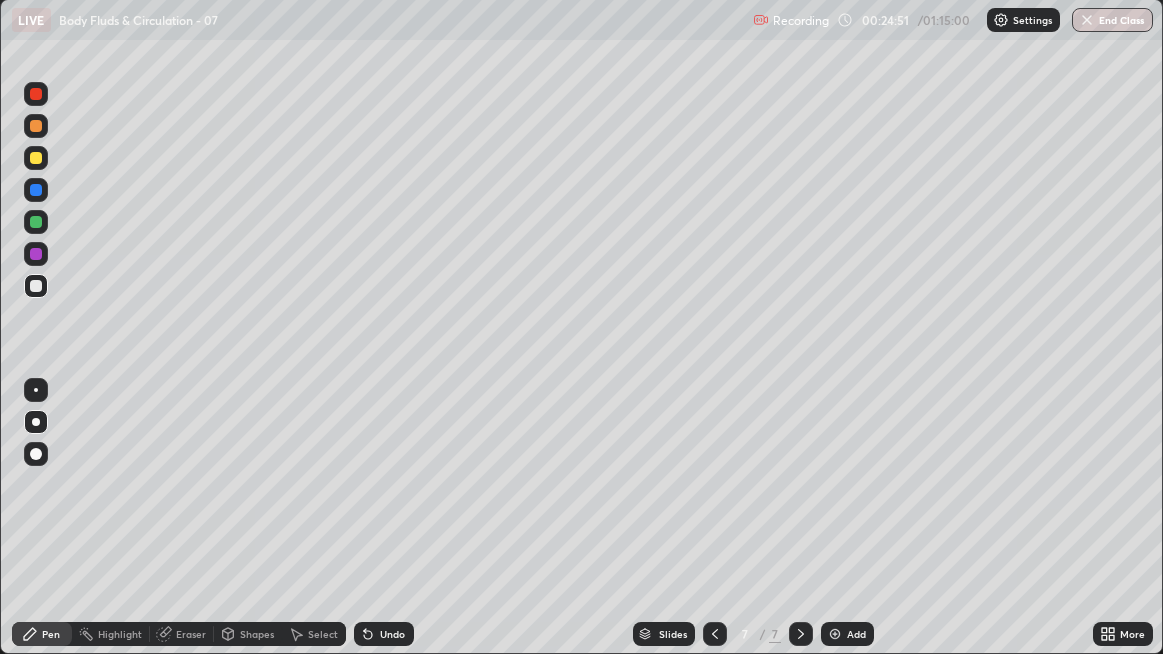 click at bounding box center [36, 286] 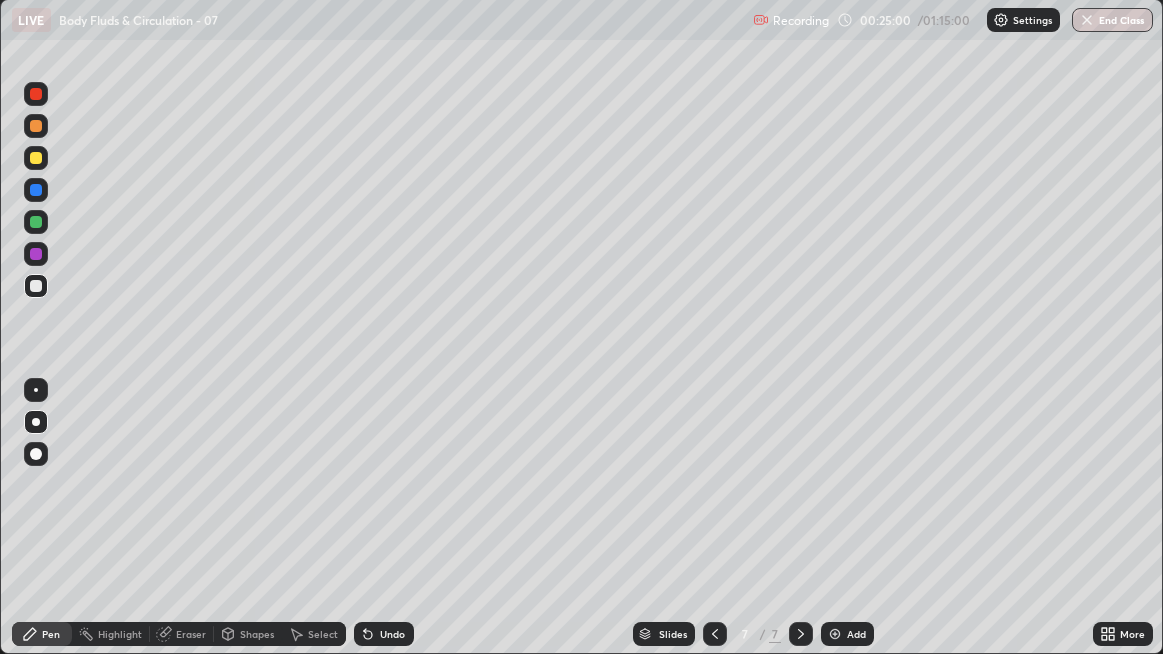 click at bounding box center (36, 286) 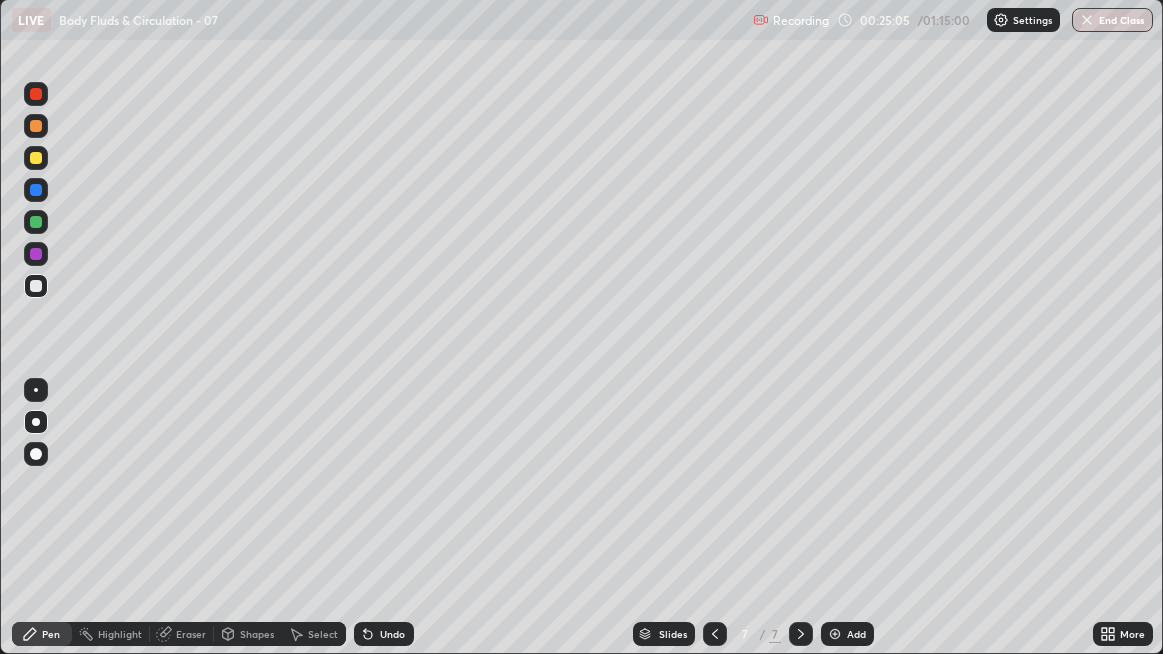 click at bounding box center [36, 286] 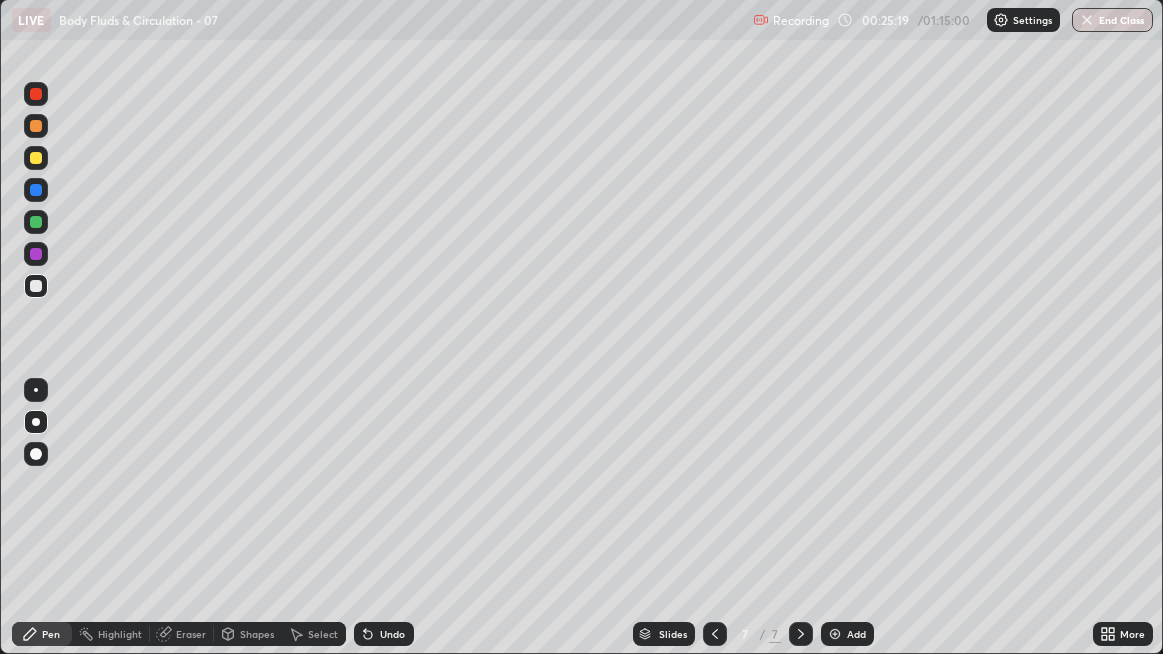 click at bounding box center [36, 286] 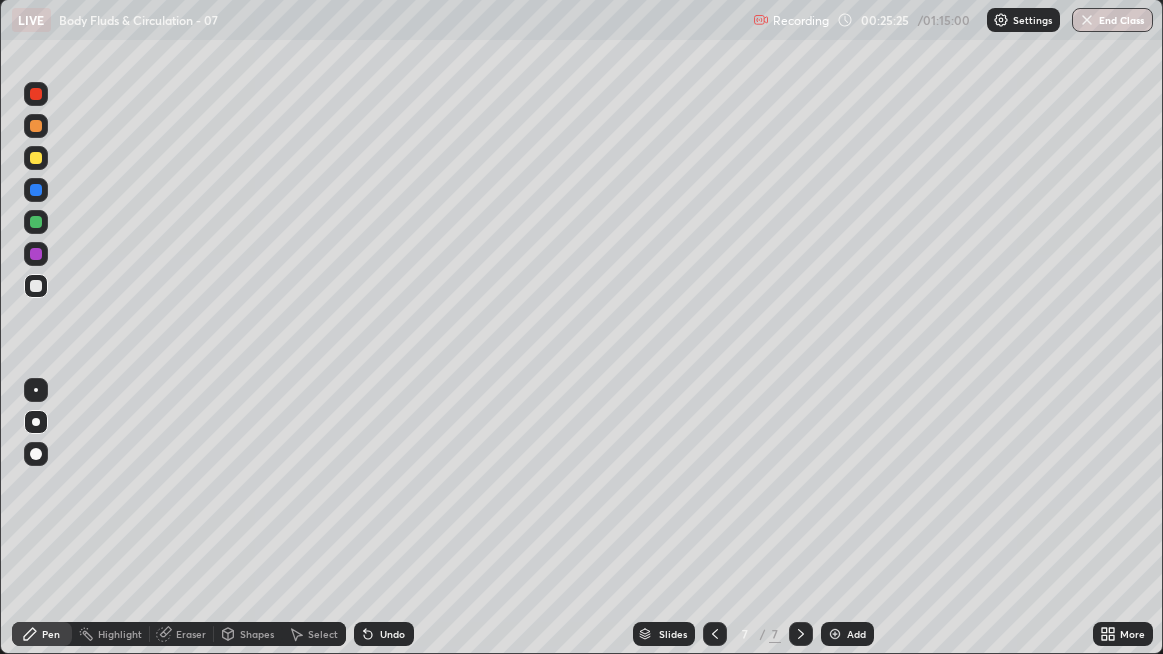 click at bounding box center (835, 634) 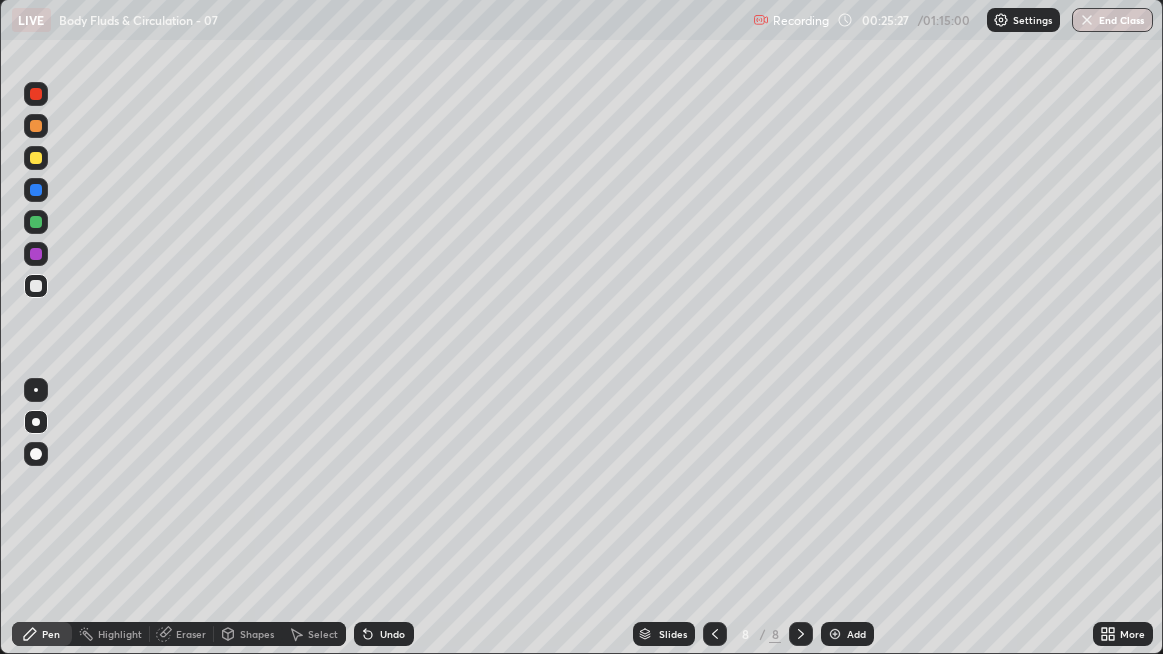 click at bounding box center (36, 158) 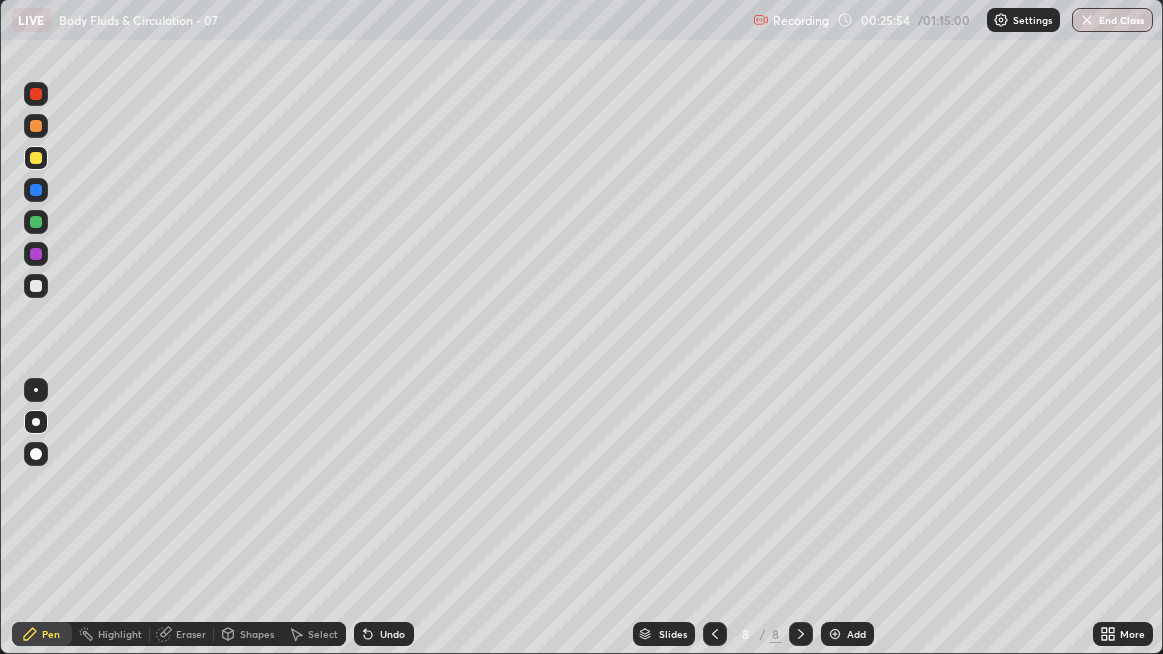 click at bounding box center [36, 286] 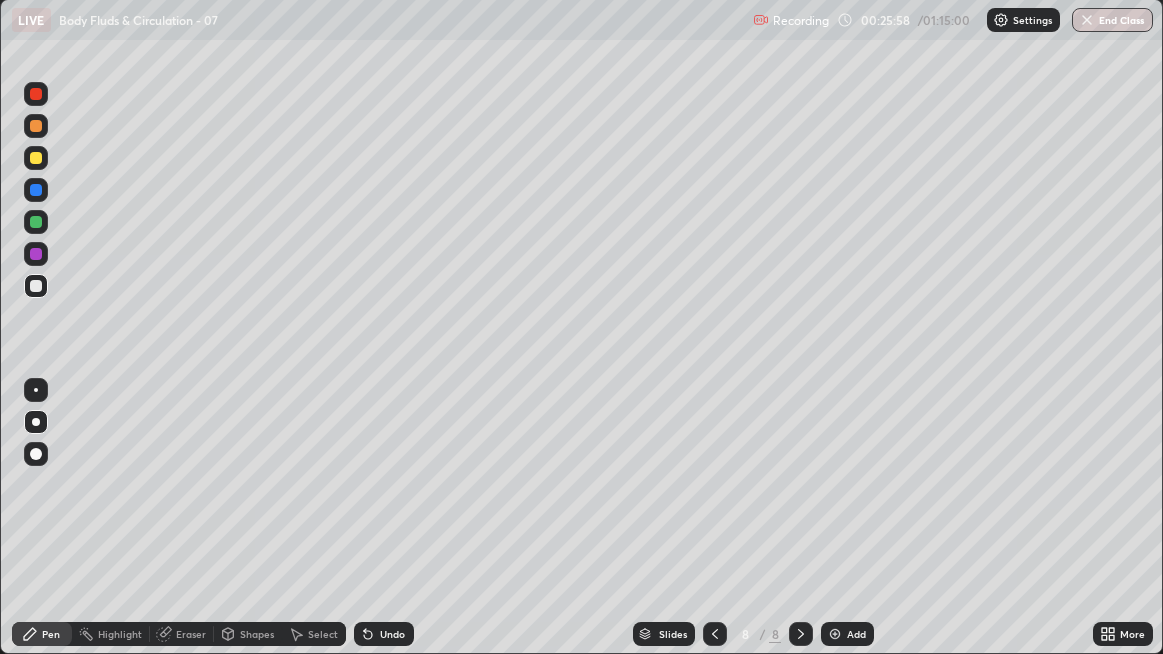 click at bounding box center (36, 286) 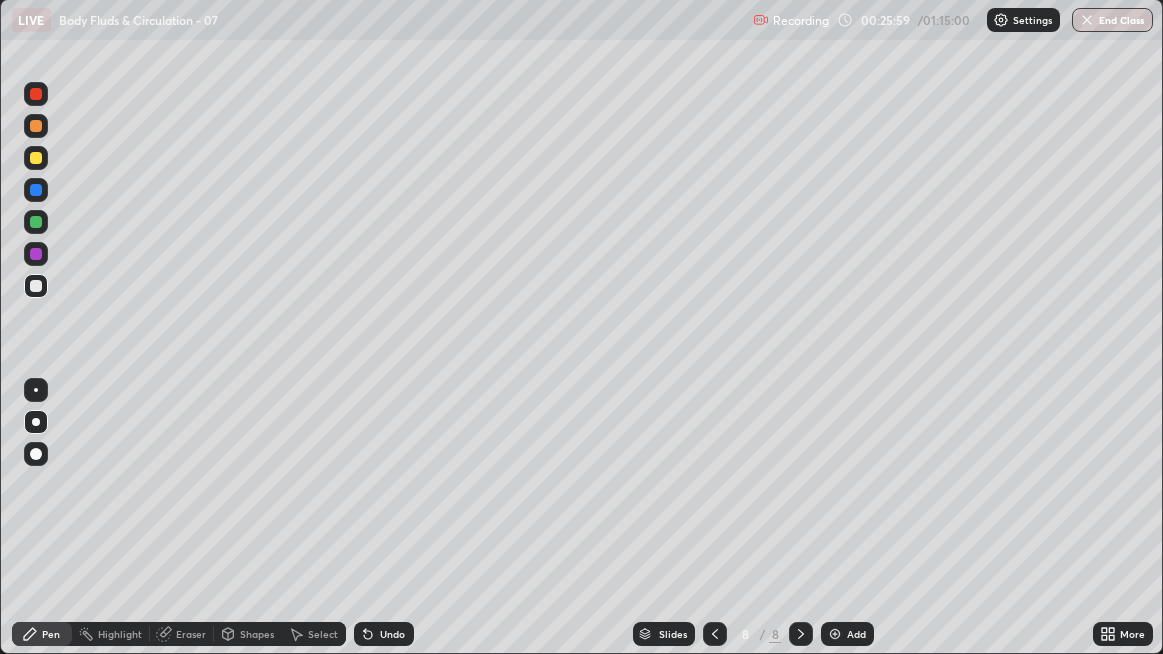 click at bounding box center [36, 286] 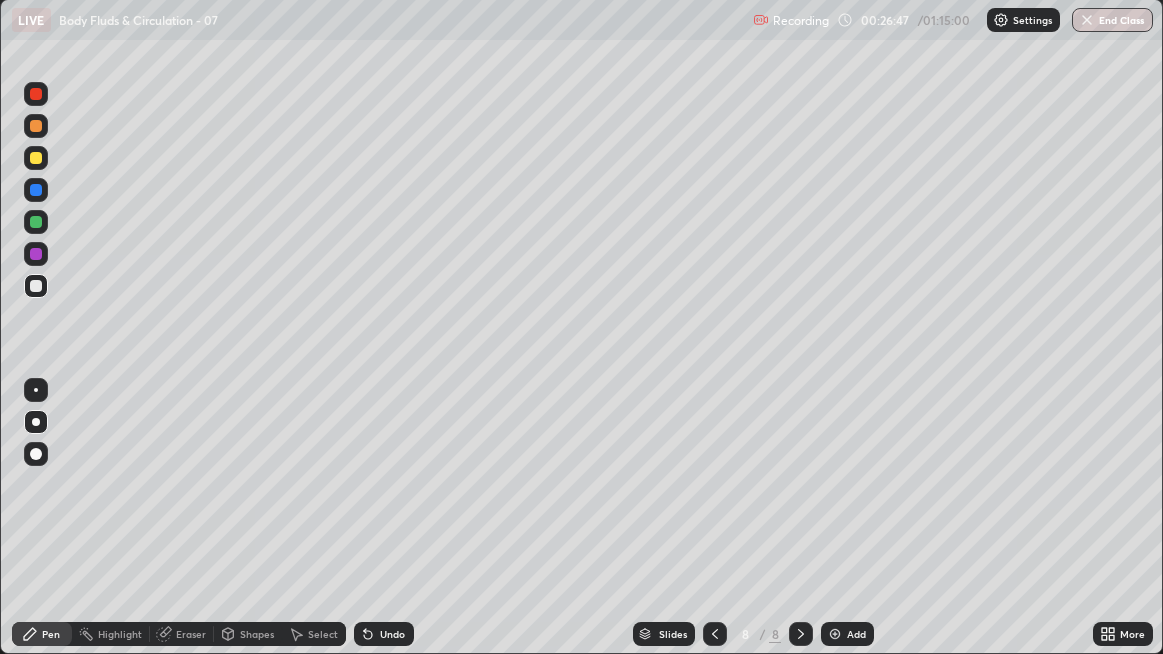 click at bounding box center [36, 286] 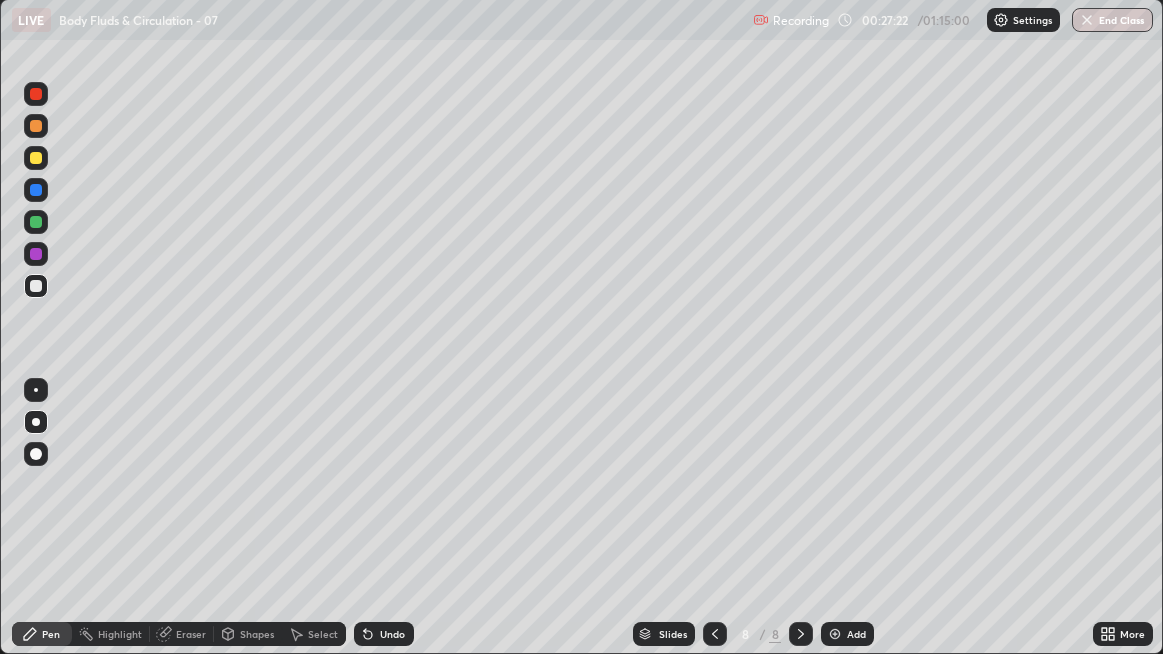 click on "Select" at bounding box center [323, 634] 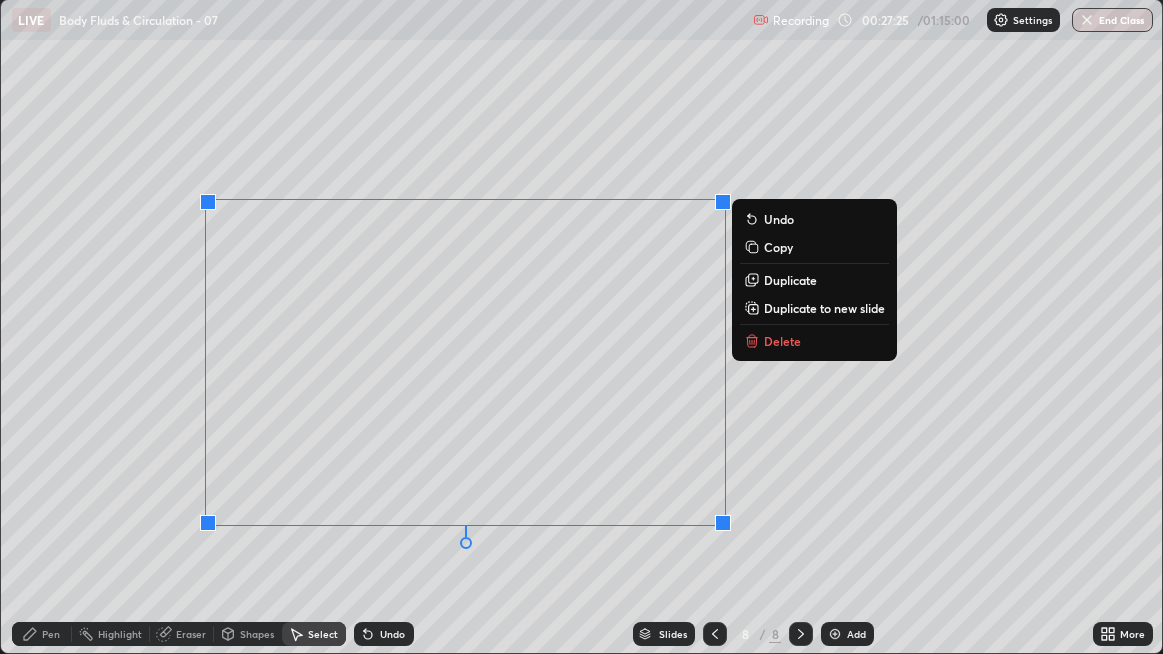 click on "Delete" at bounding box center [782, 341] 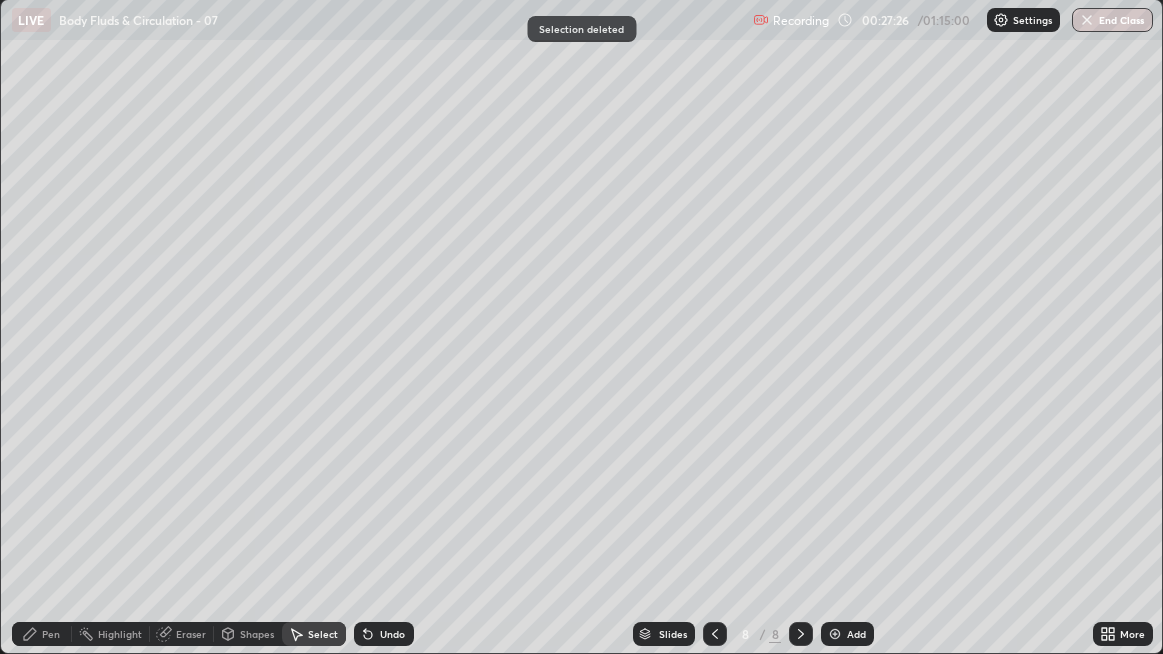 click on "Pen" at bounding box center (51, 634) 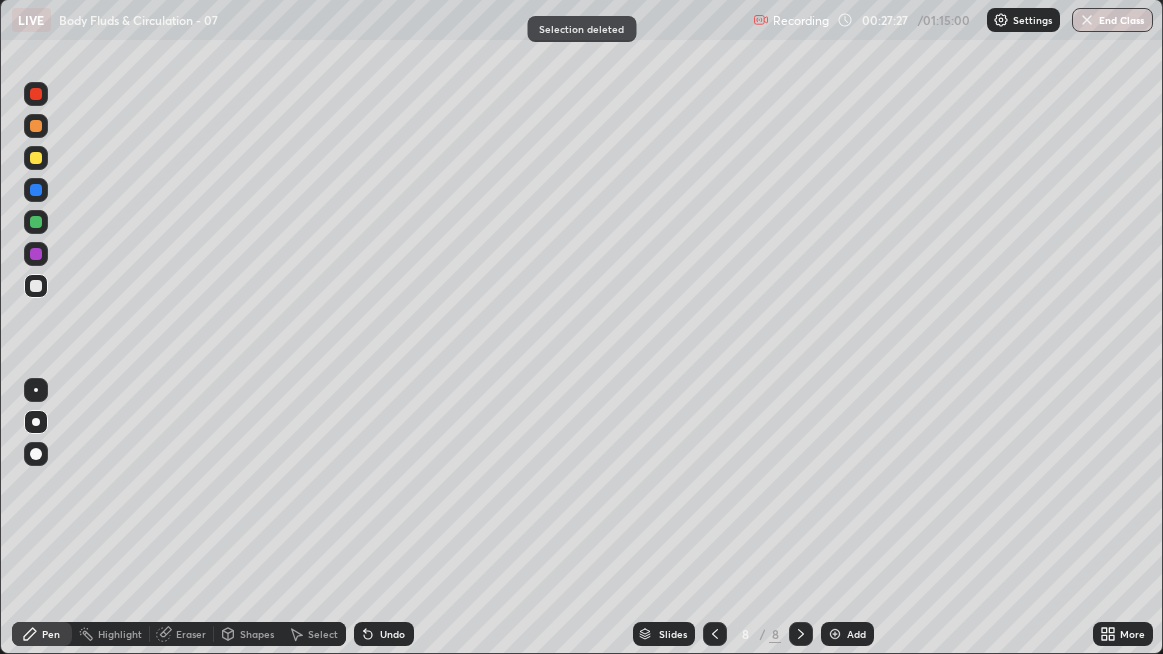click at bounding box center [36, 286] 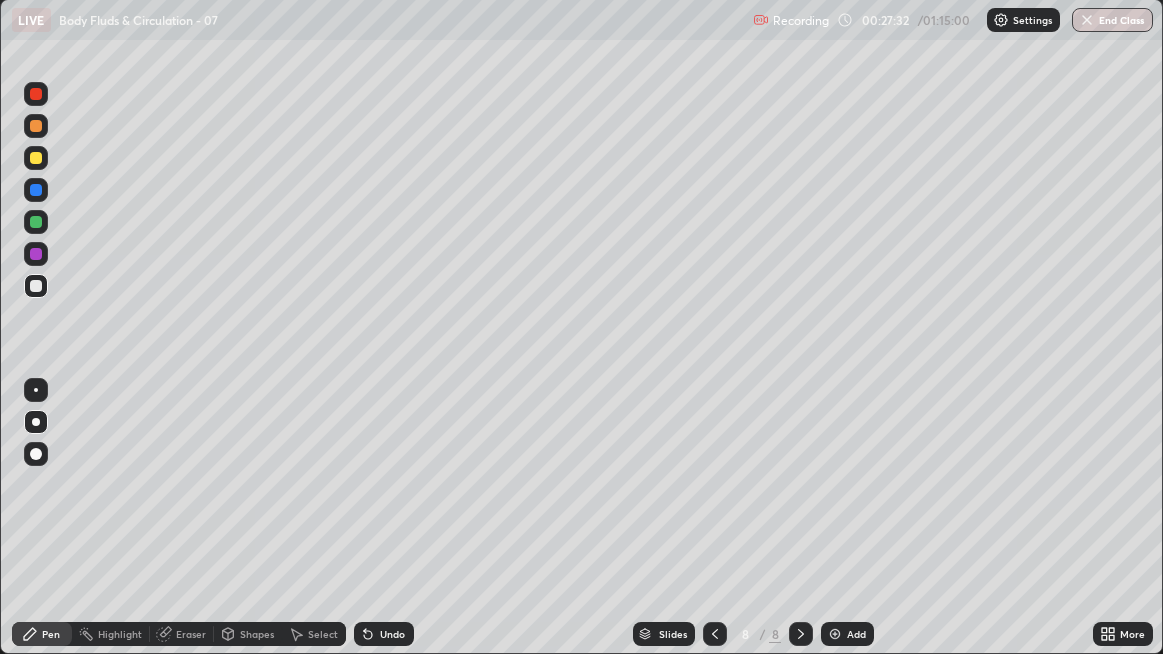 click at bounding box center [36, 286] 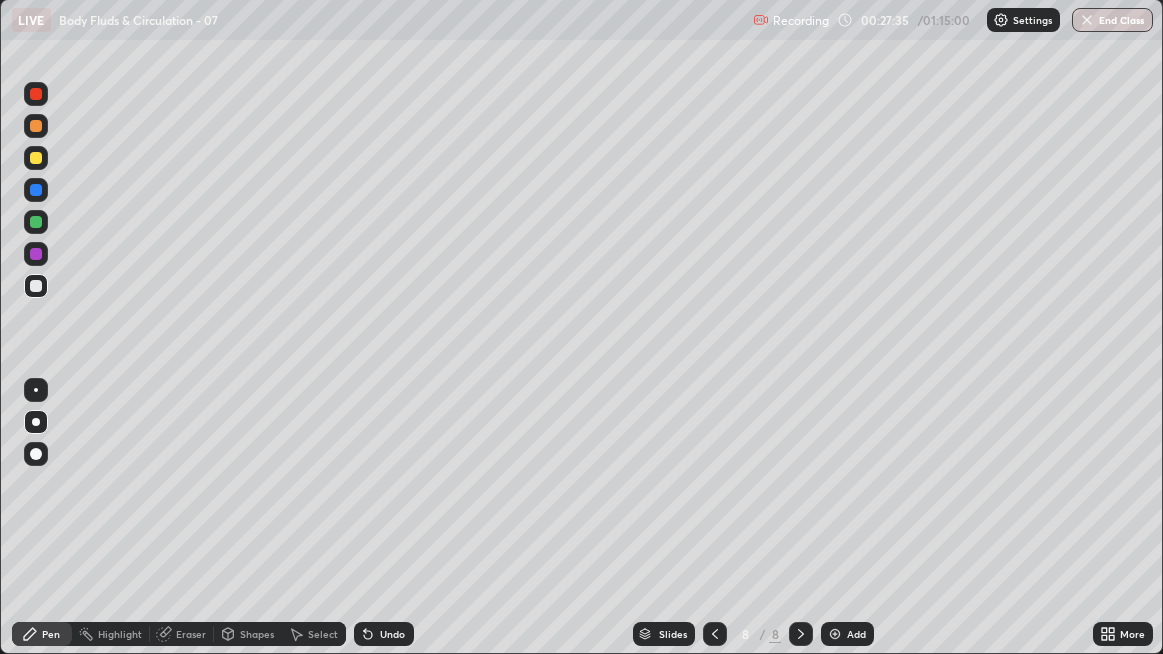 click at bounding box center [36, 286] 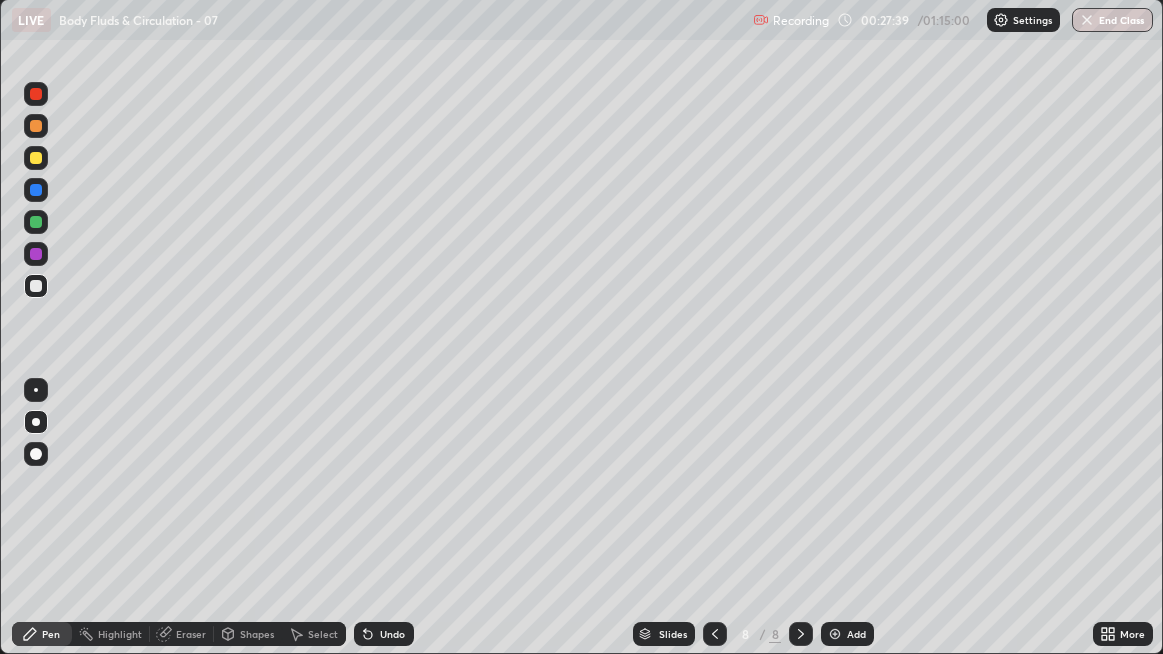 click at bounding box center (36, 286) 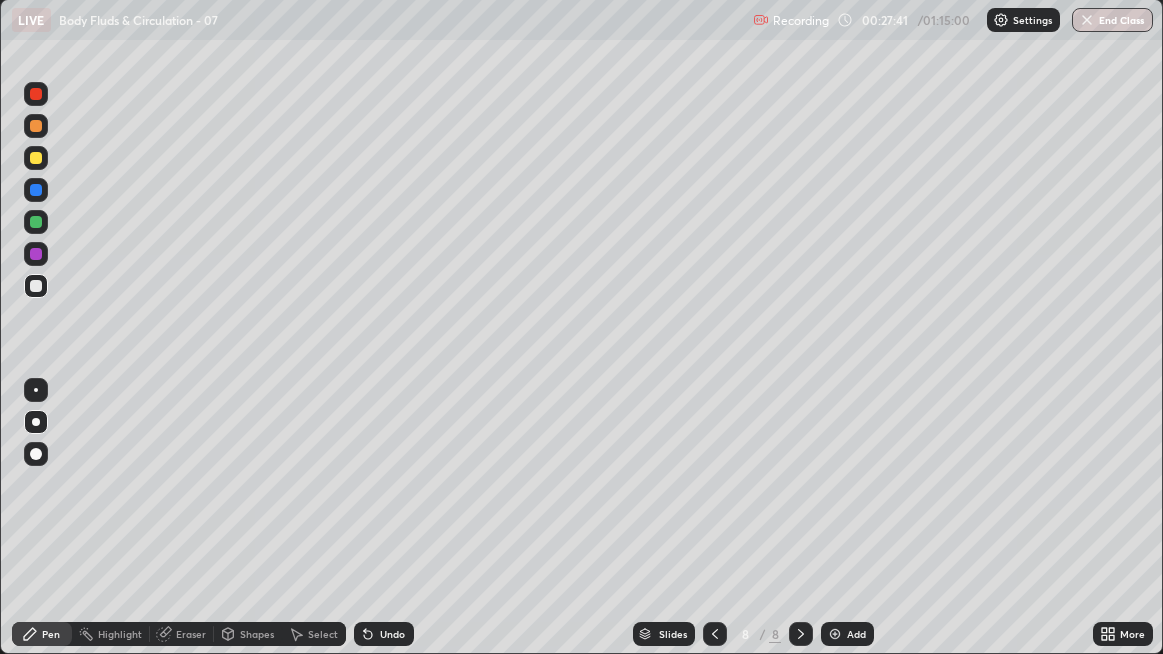 click at bounding box center (36, 286) 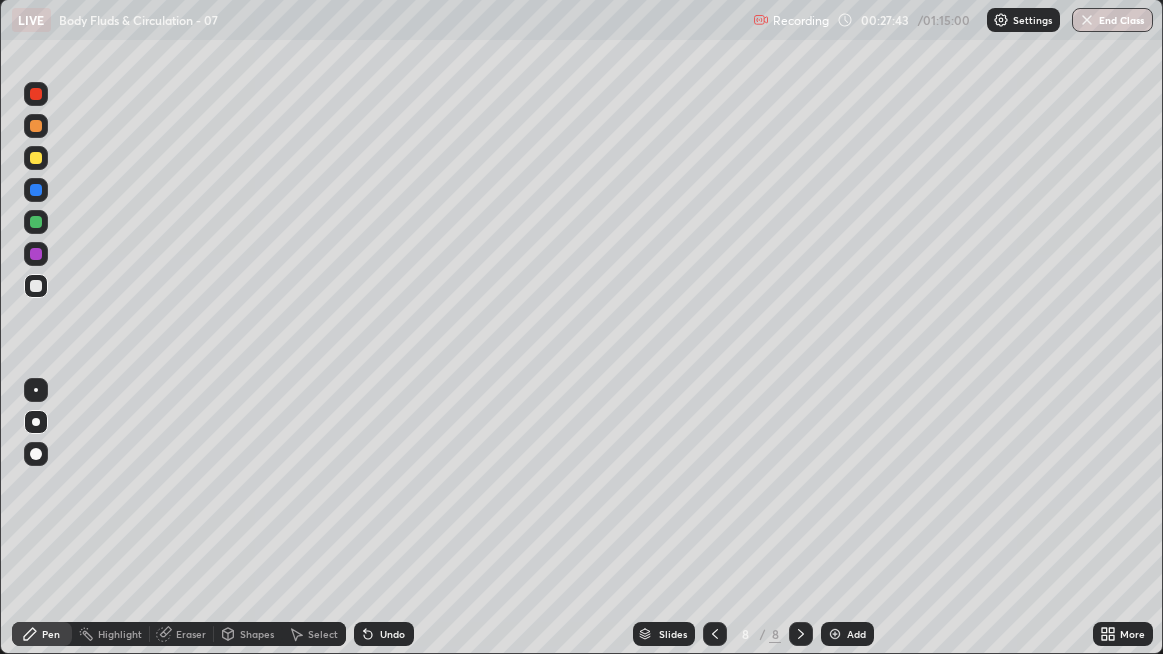 click at bounding box center (36, 158) 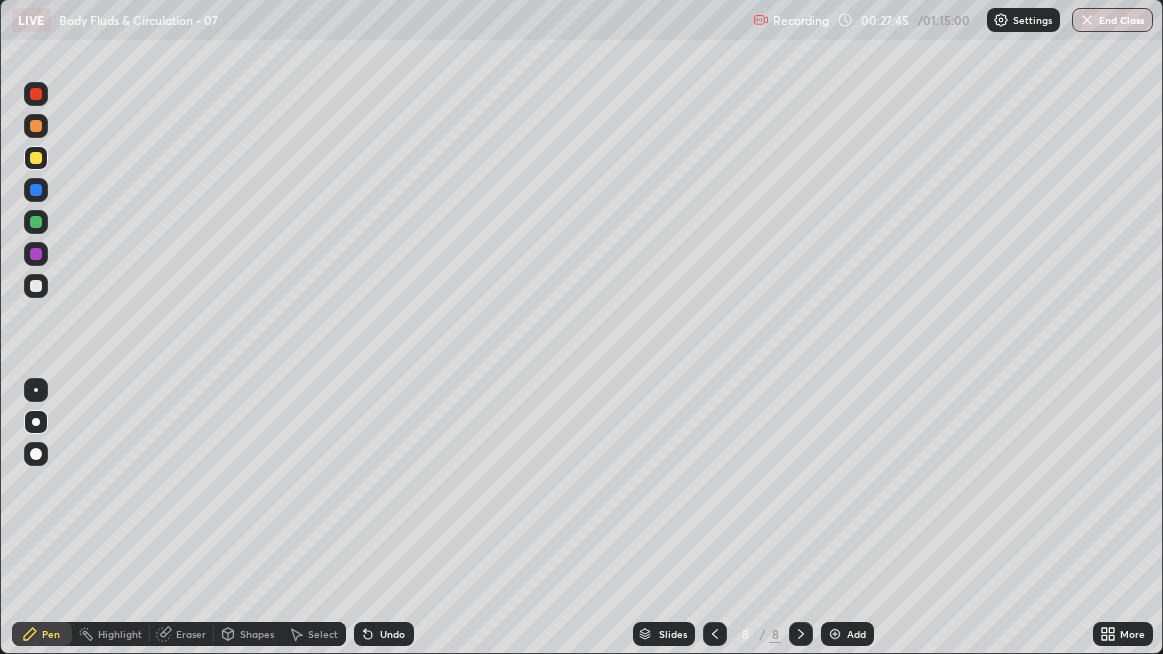 click at bounding box center [36, 126] 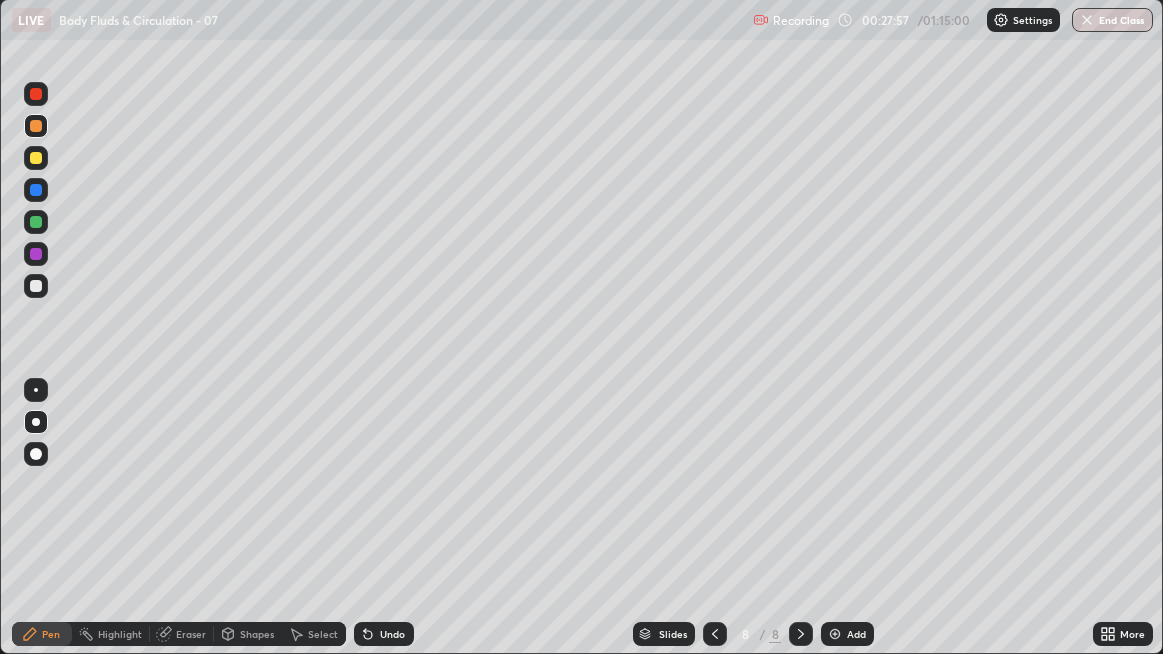 click at bounding box center [36, 286] 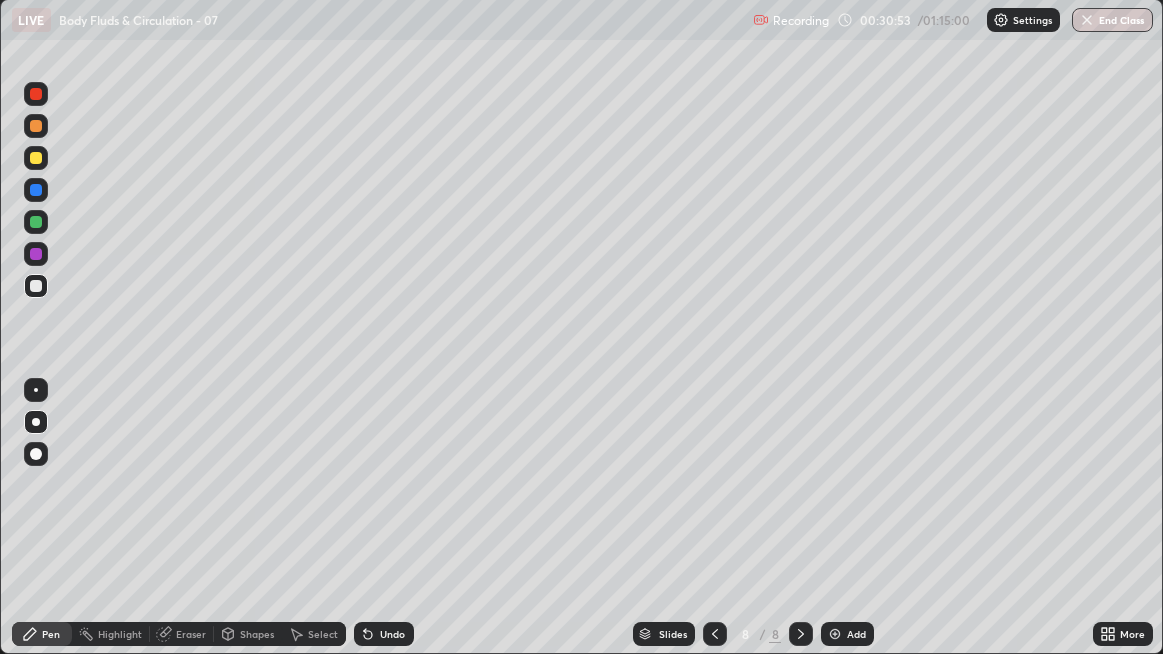 click at bounding box center [36, 190] 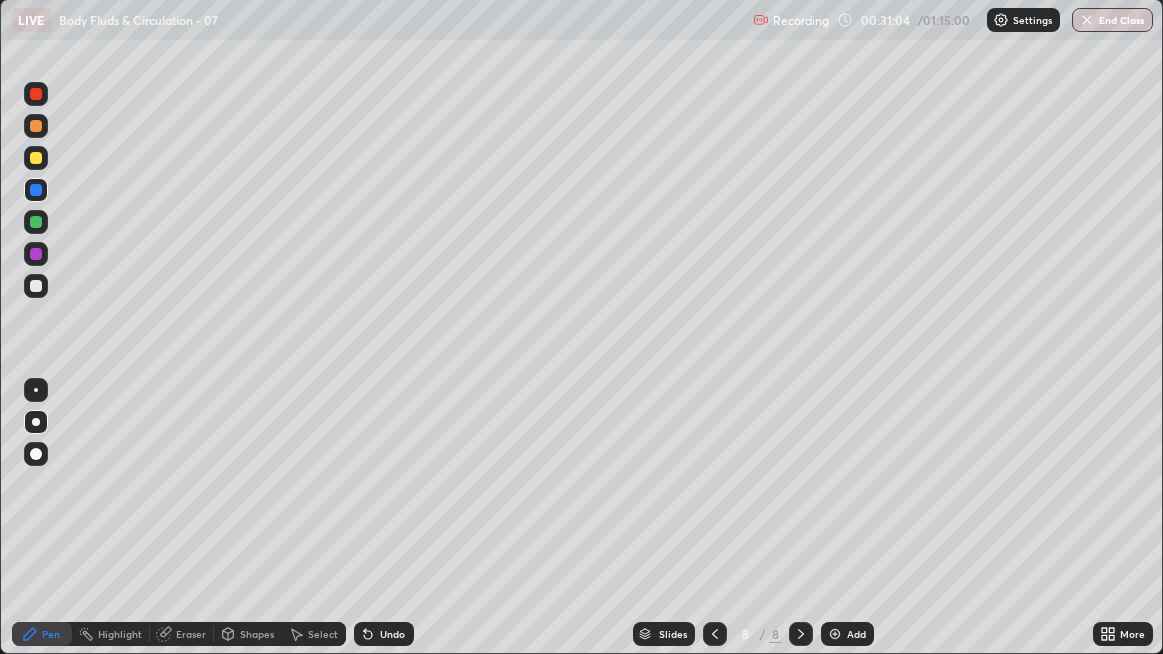 click at bounding box center (36, 286) 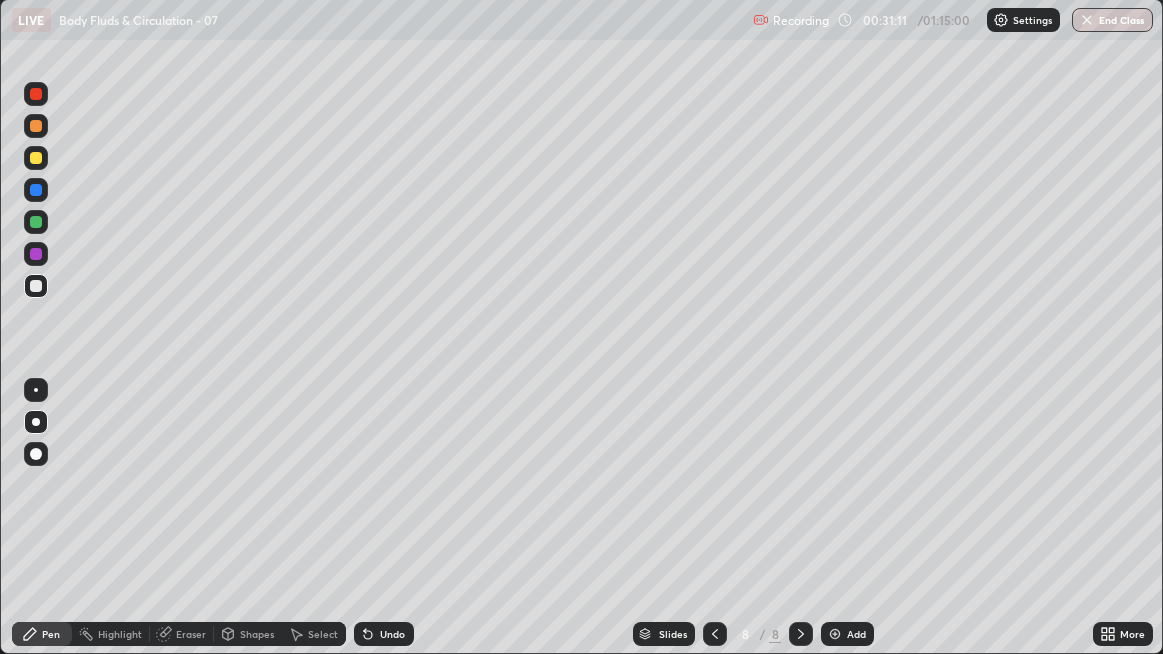 click at bounding box center (36, 286) 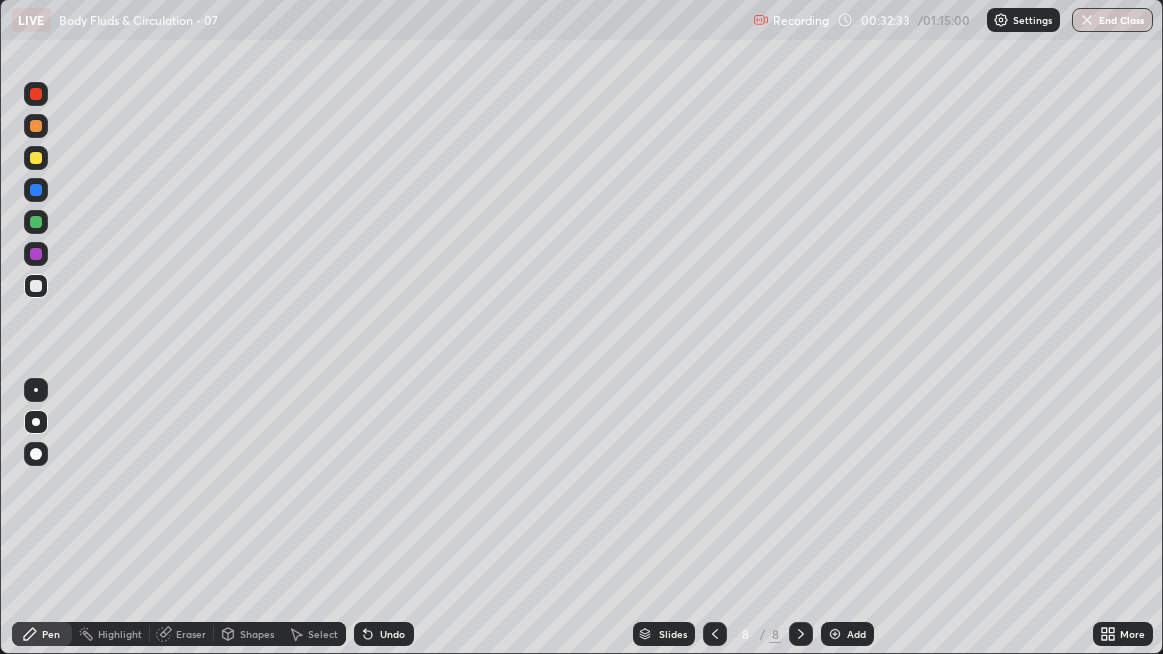 click at bounding box center [36, 222] 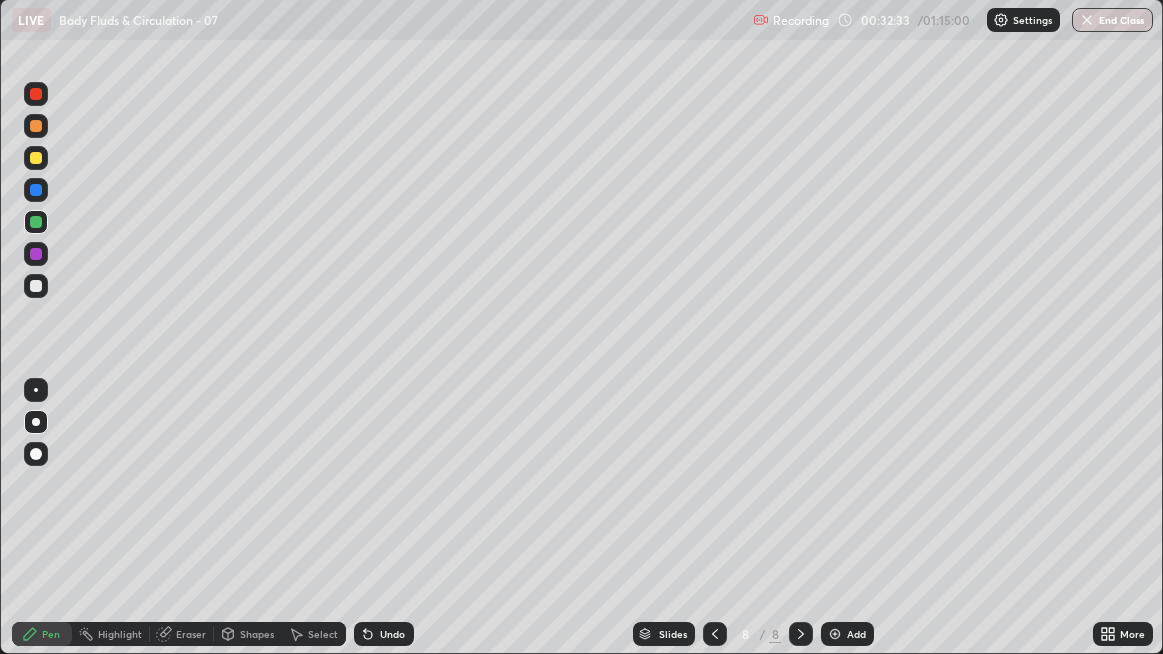 click at bounding box center (36, 126) 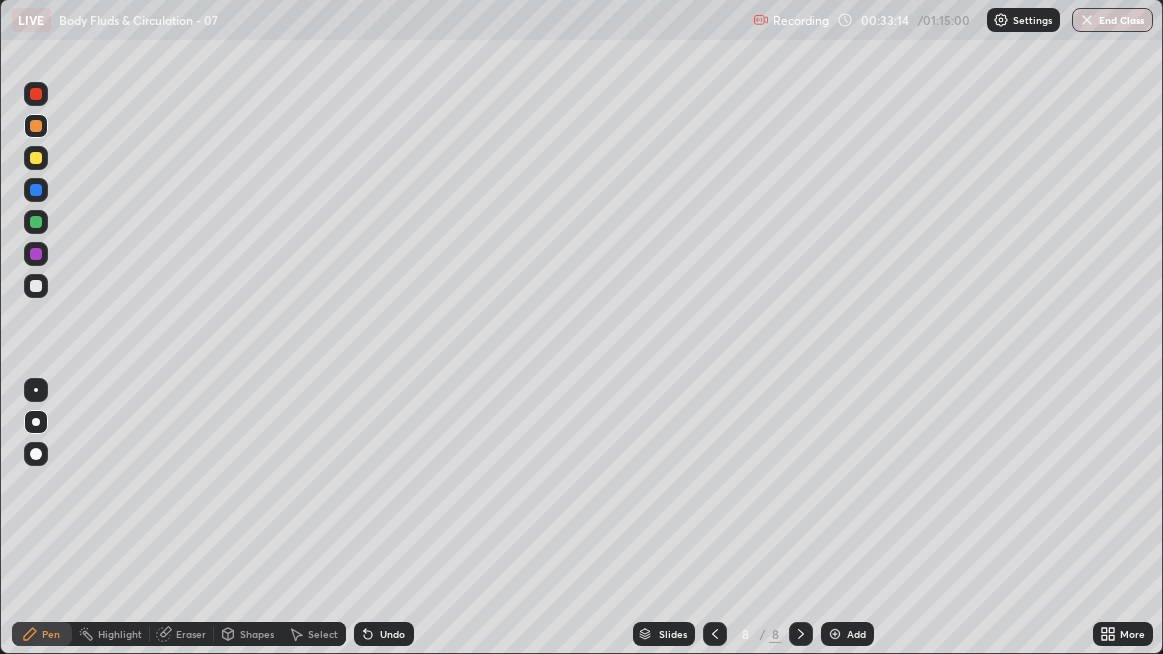 click at bounding box center (36, 286) 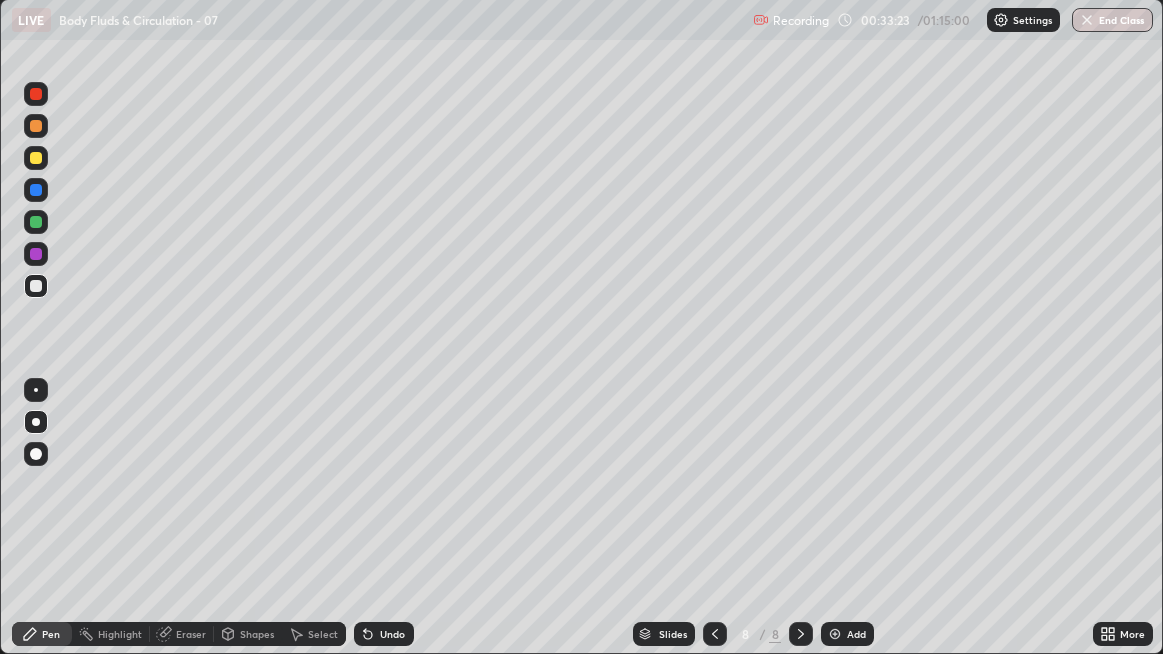 click at bounding box center [36, 422] 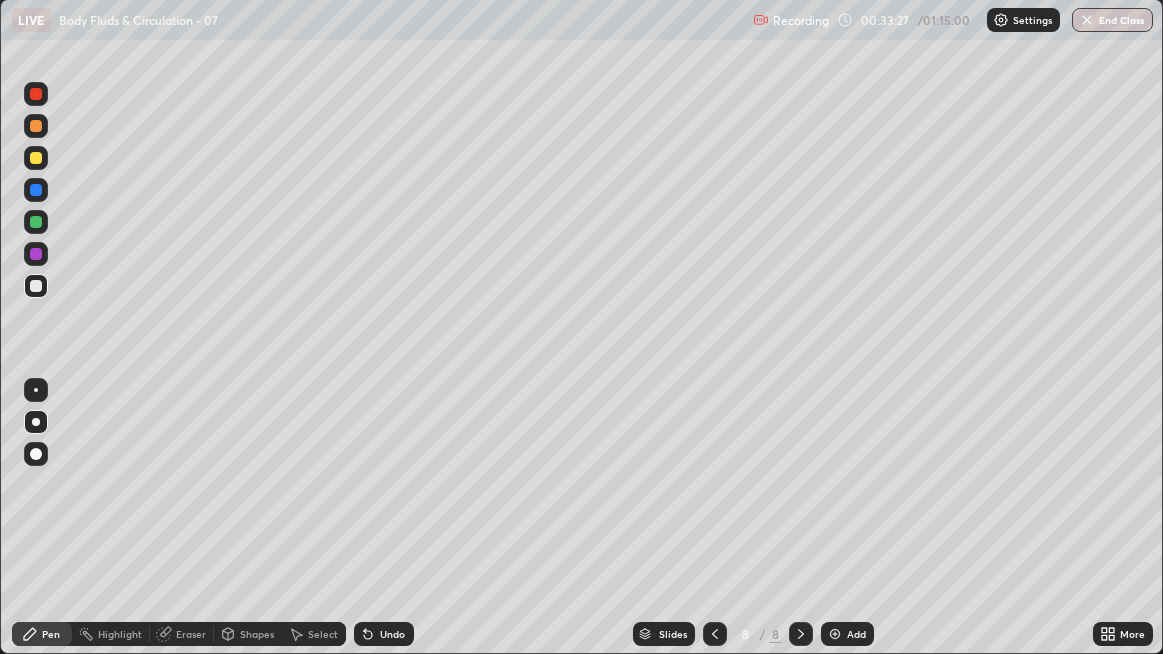 click on "Add" at bounding box center [847, 634] 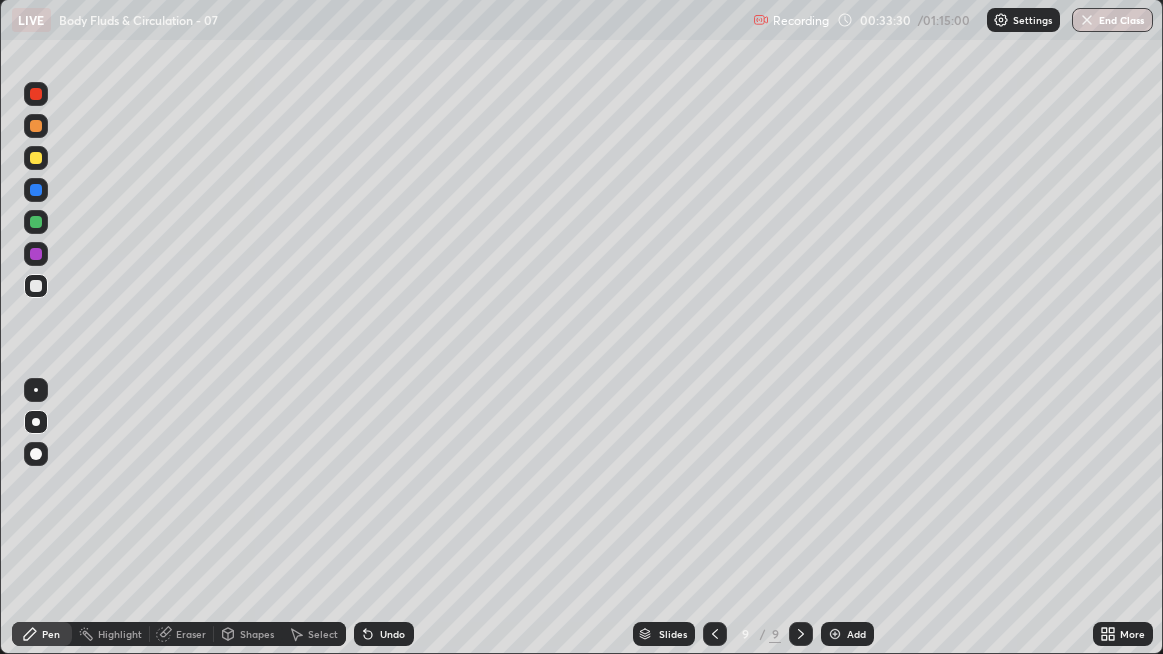 click at bounding box center (36, 286) 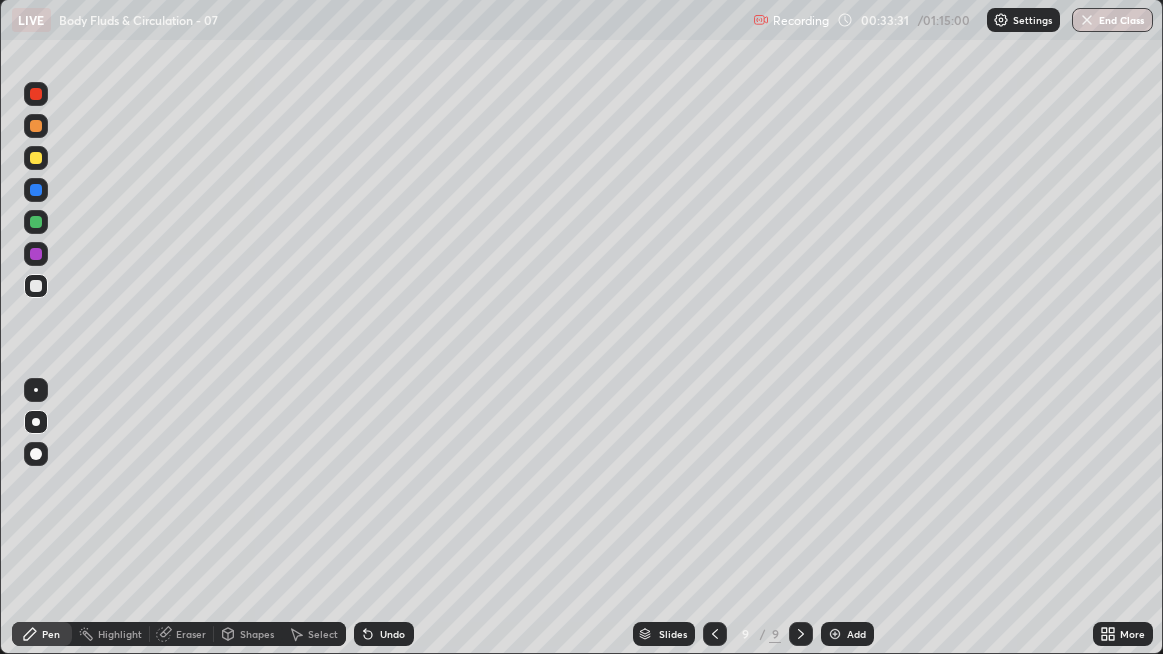 click at bounding box center [36, 286] 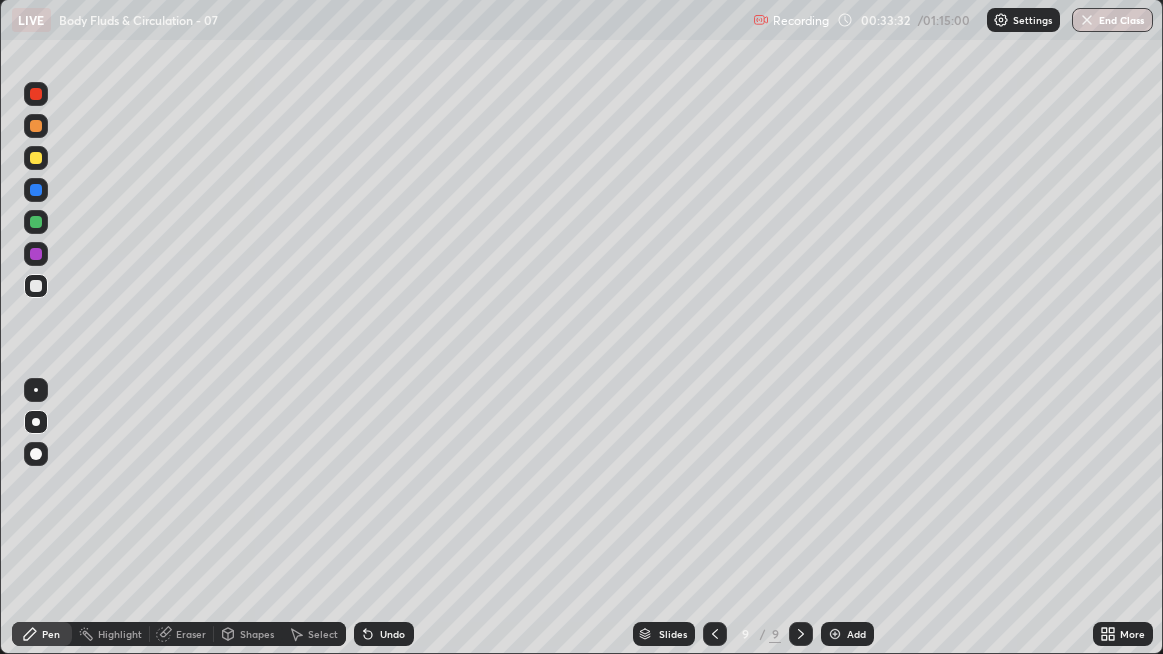click at bounding box center [36, 286] 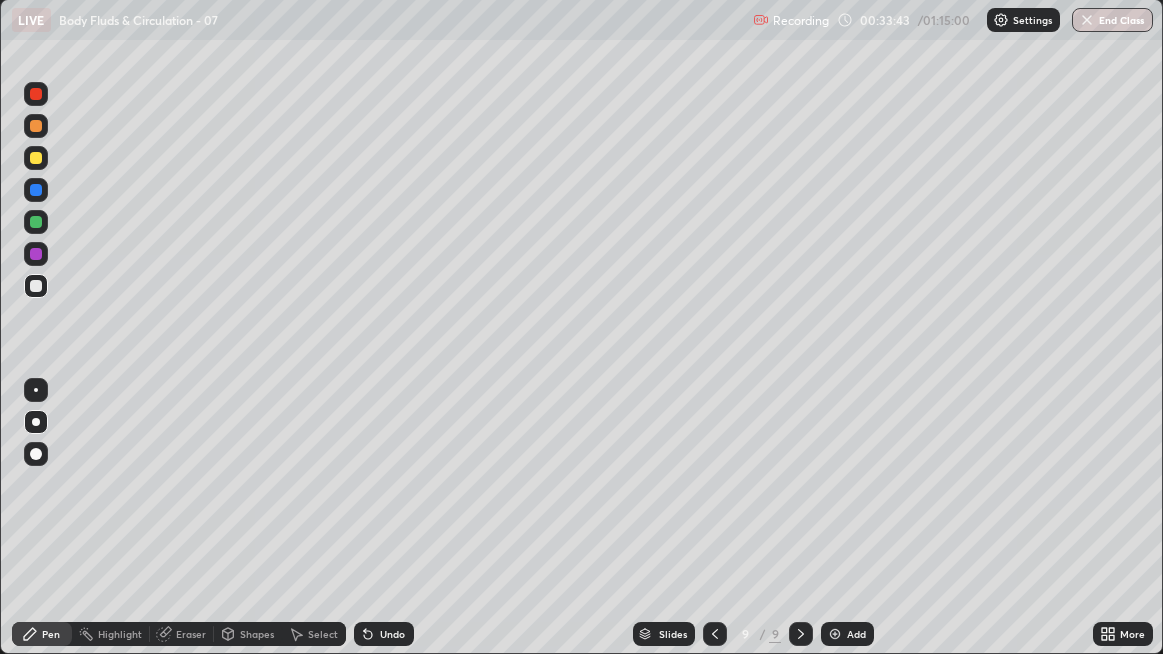 click at bounding box center [36, 286] 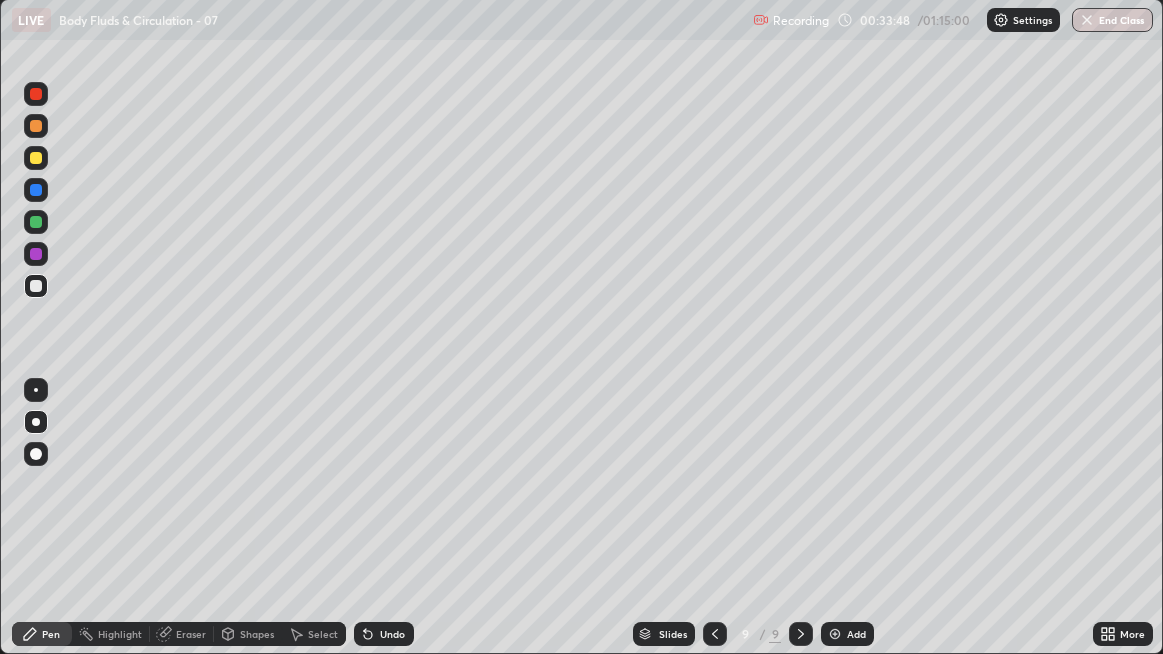 click at bounding box center (36, 286) 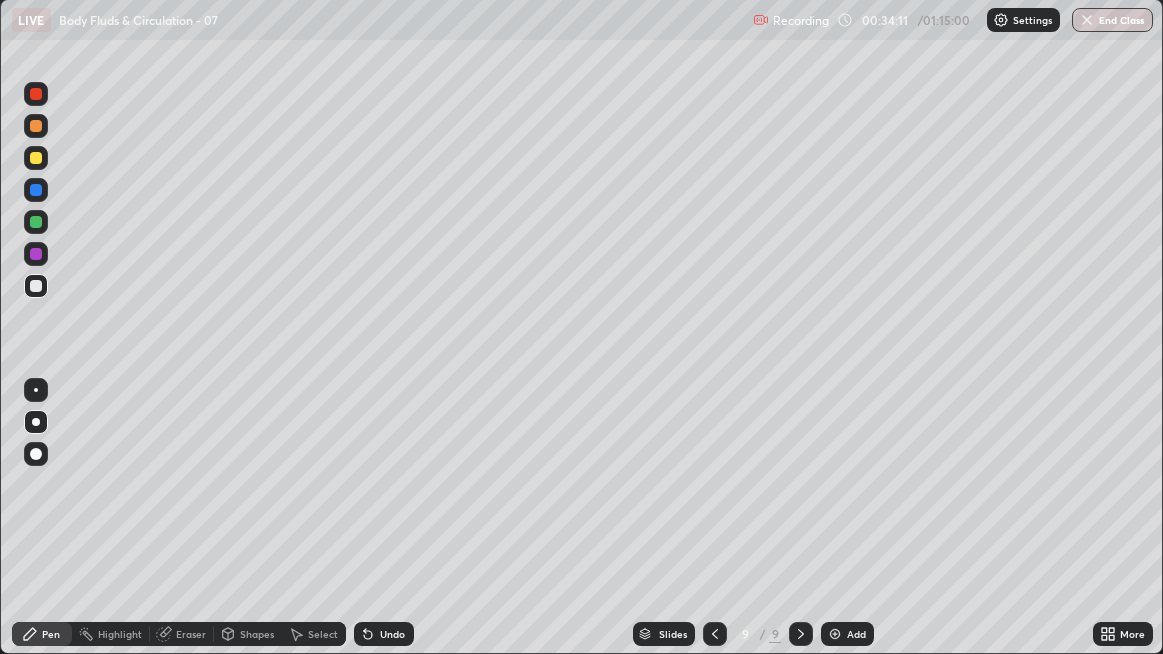 click at bounding box center [36, 286] 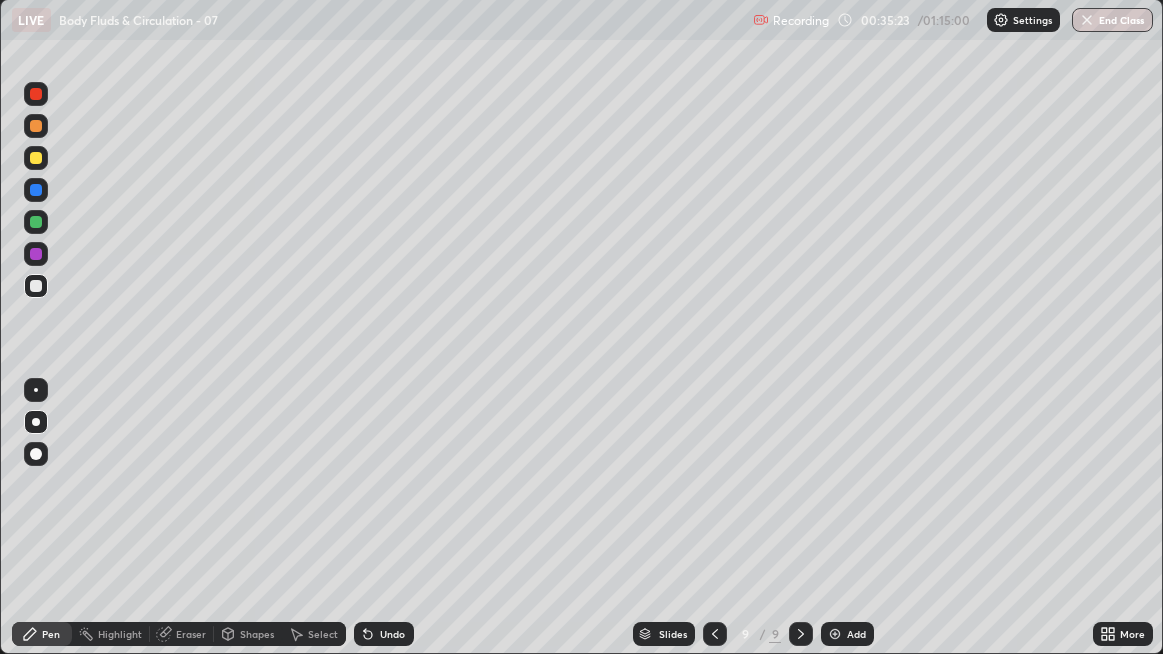 click at bounding box center (36, 286) 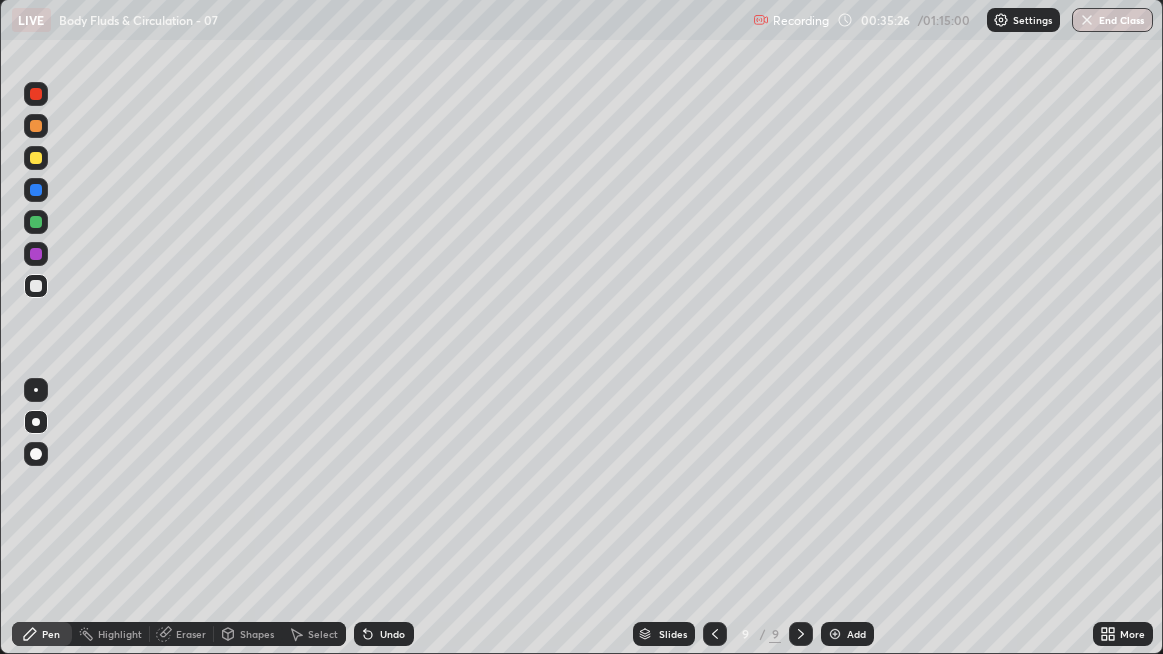 click at bounding box center [36, 286] 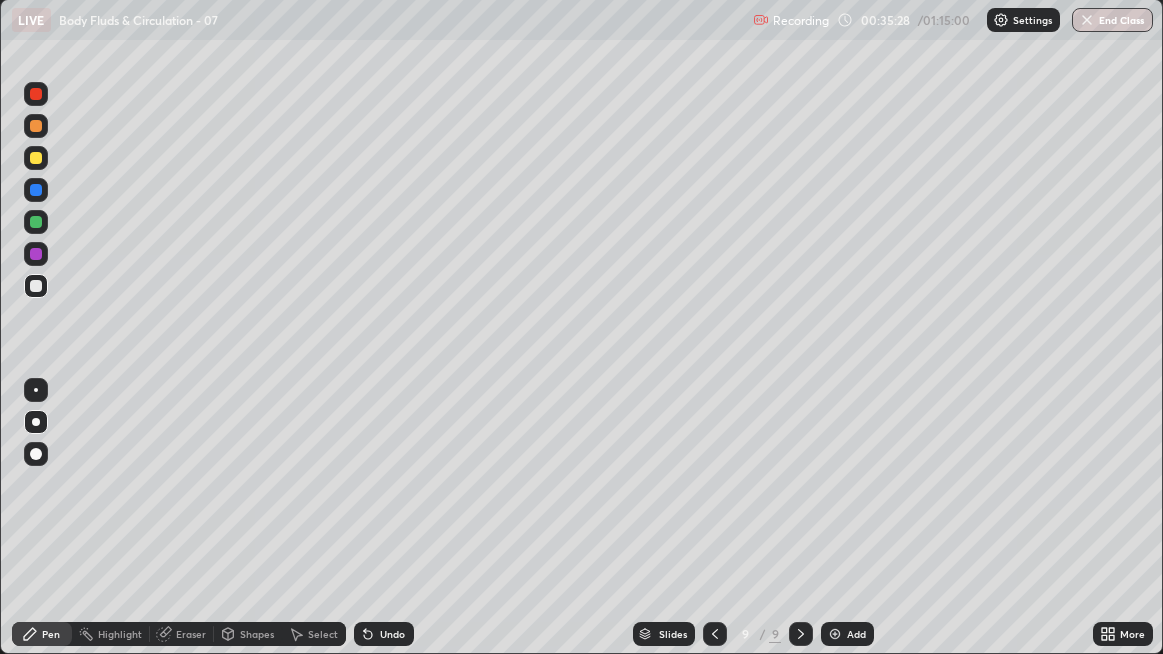 click at bounding box center [36, 190] 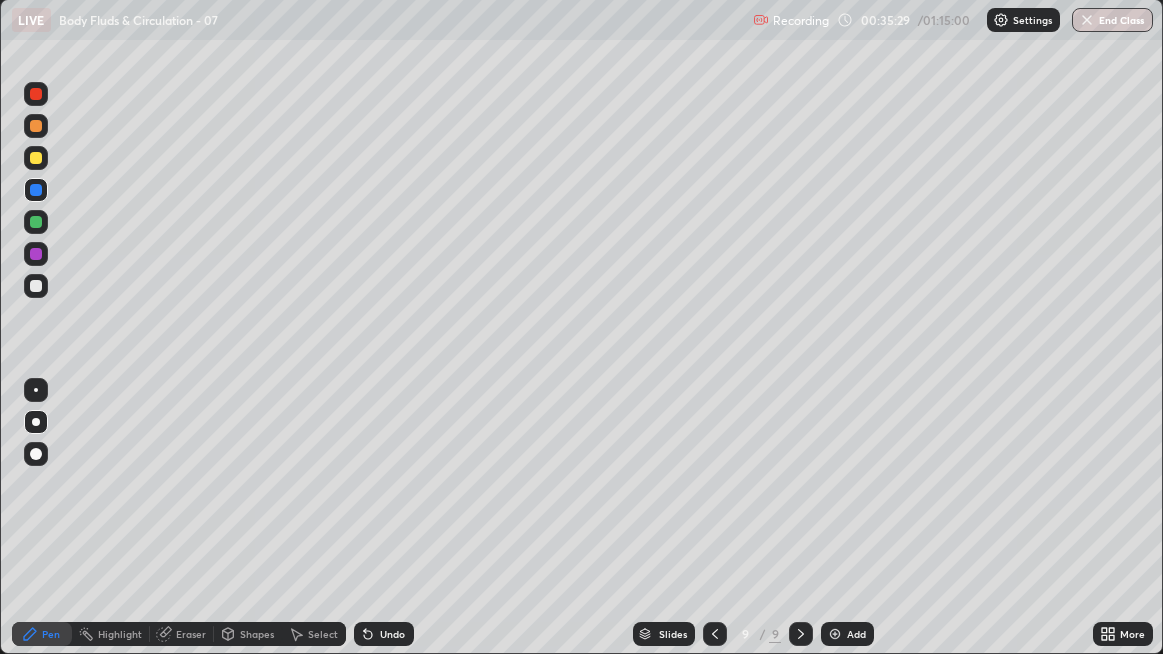 click at bounding box center (36, 158) 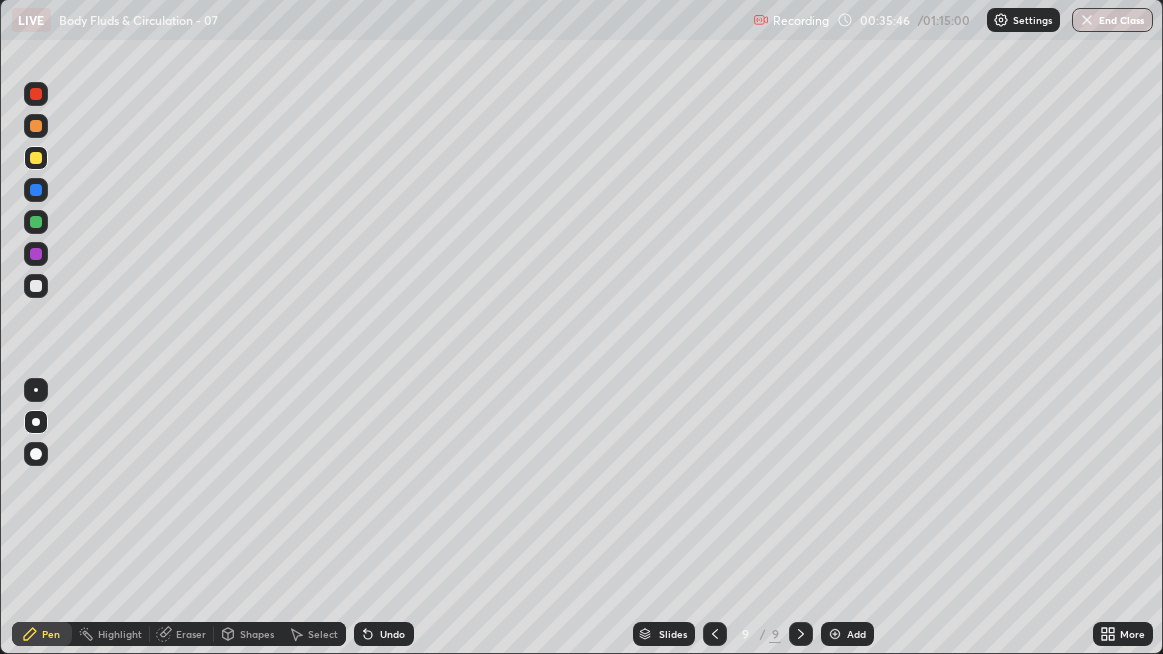 click at bounding box center (36, 286) 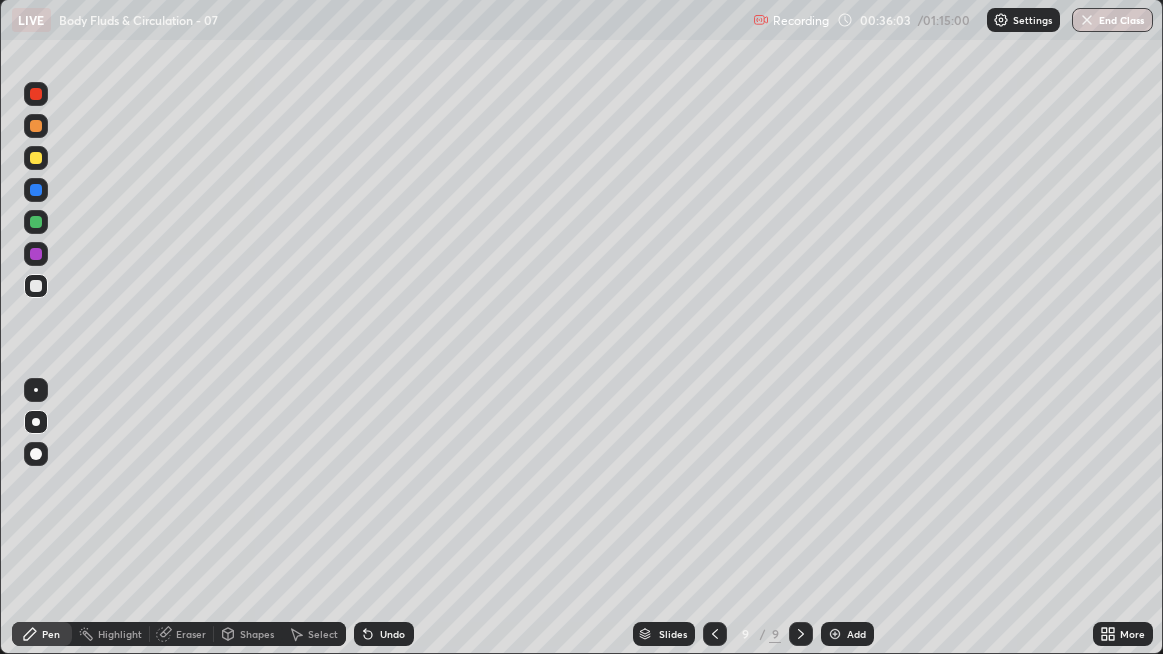 click on "Undo" at bounding box center [392, 634] 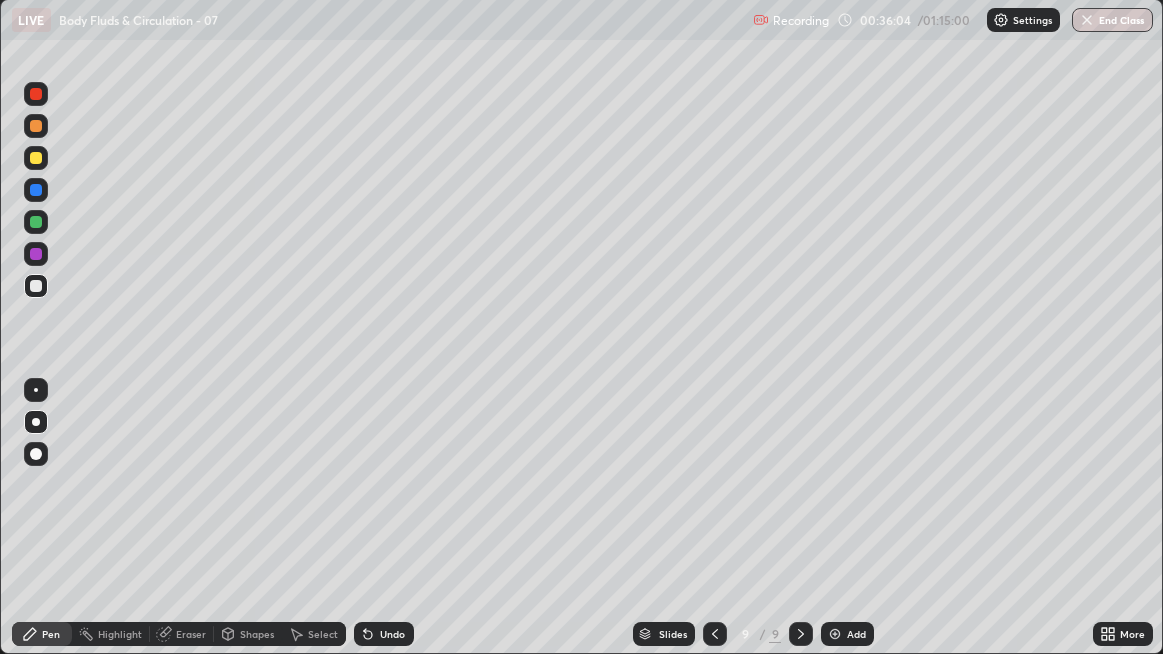 click on "Undo" at bounding box center [384, 634] 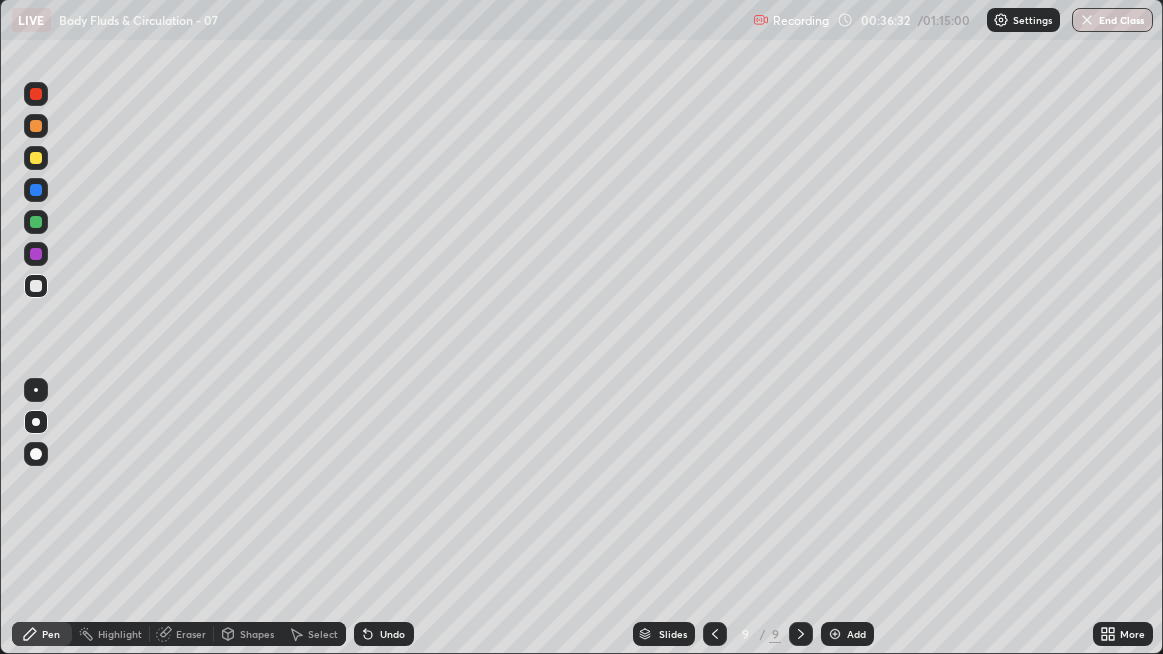 click at bounding box center (36, 286) 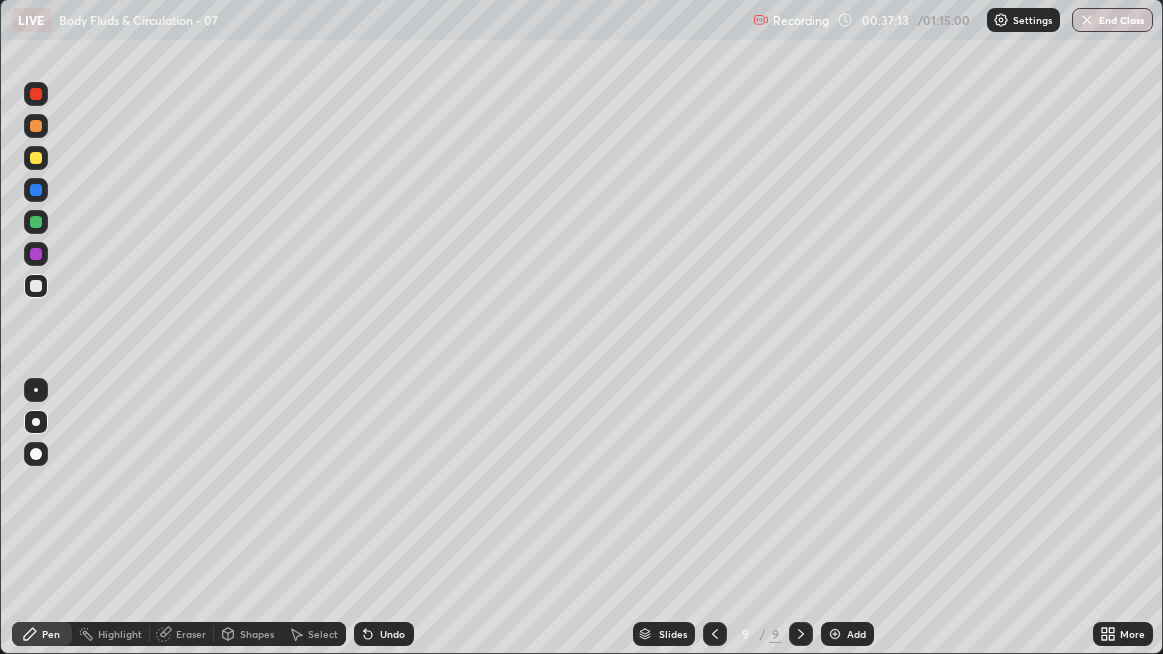 click at bounding box center [36, 286] 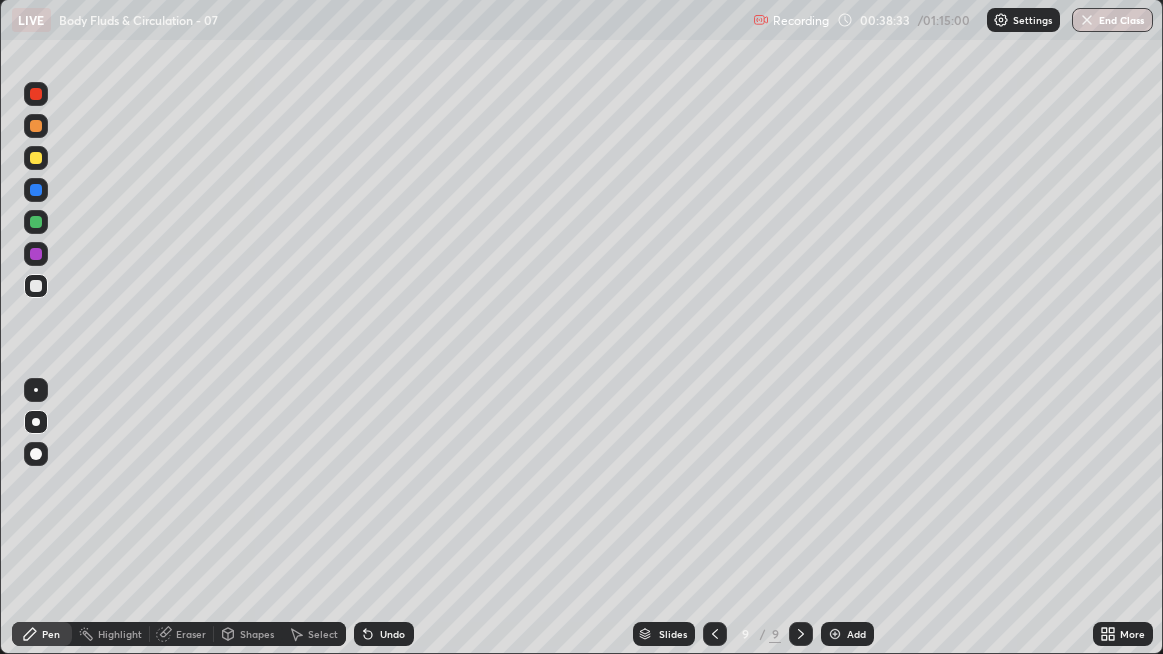 click at bounding box center [36, 286] 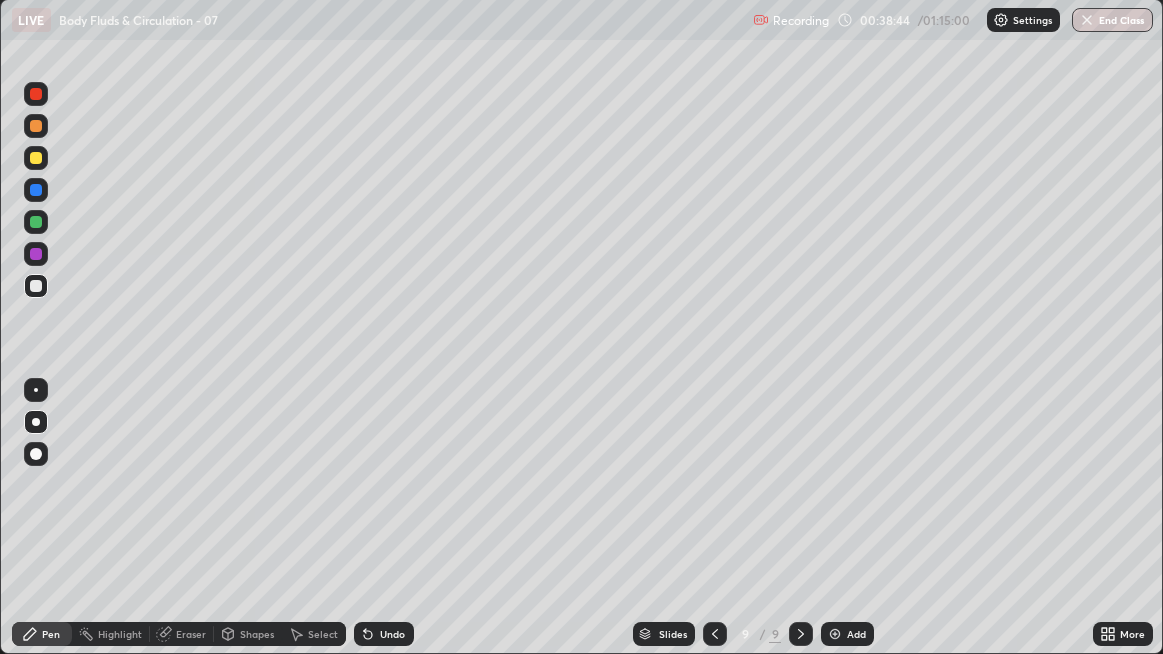 click at bounding box center (36, 286) 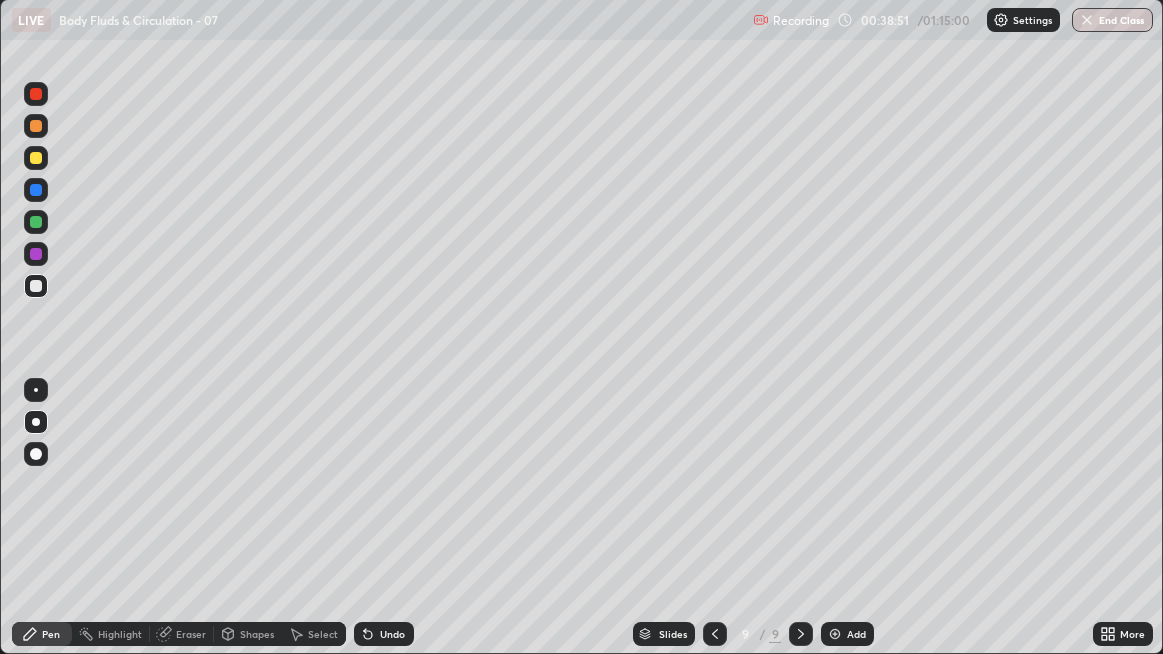click at bounding box center (36, 286) 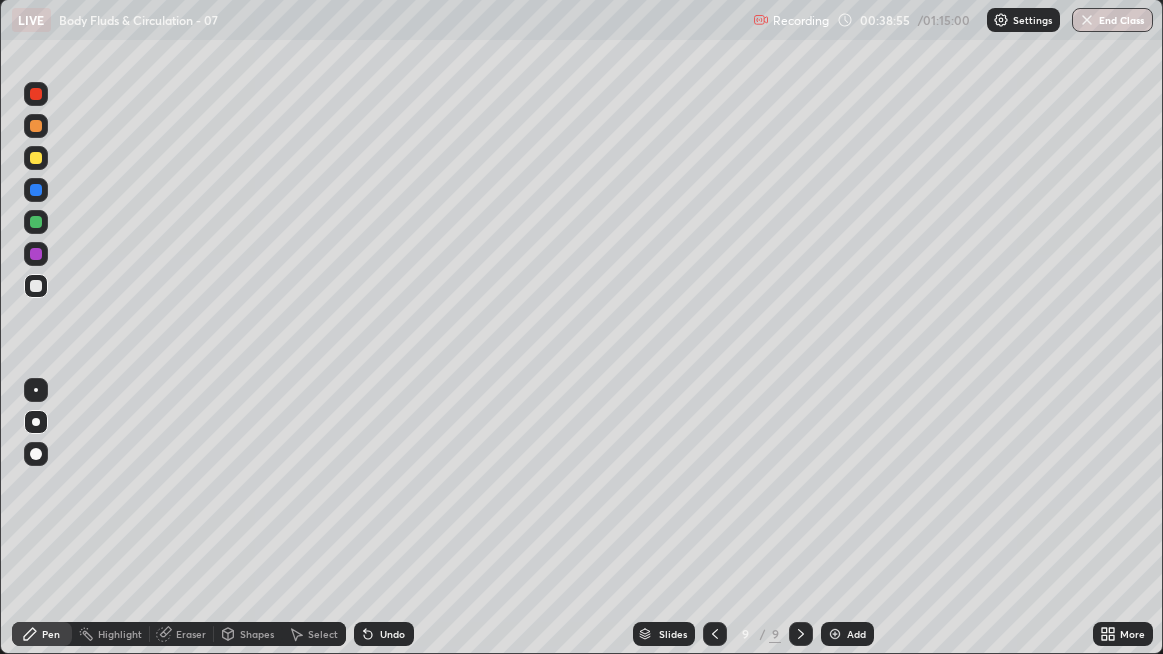 click at bounding box center (36, 286) 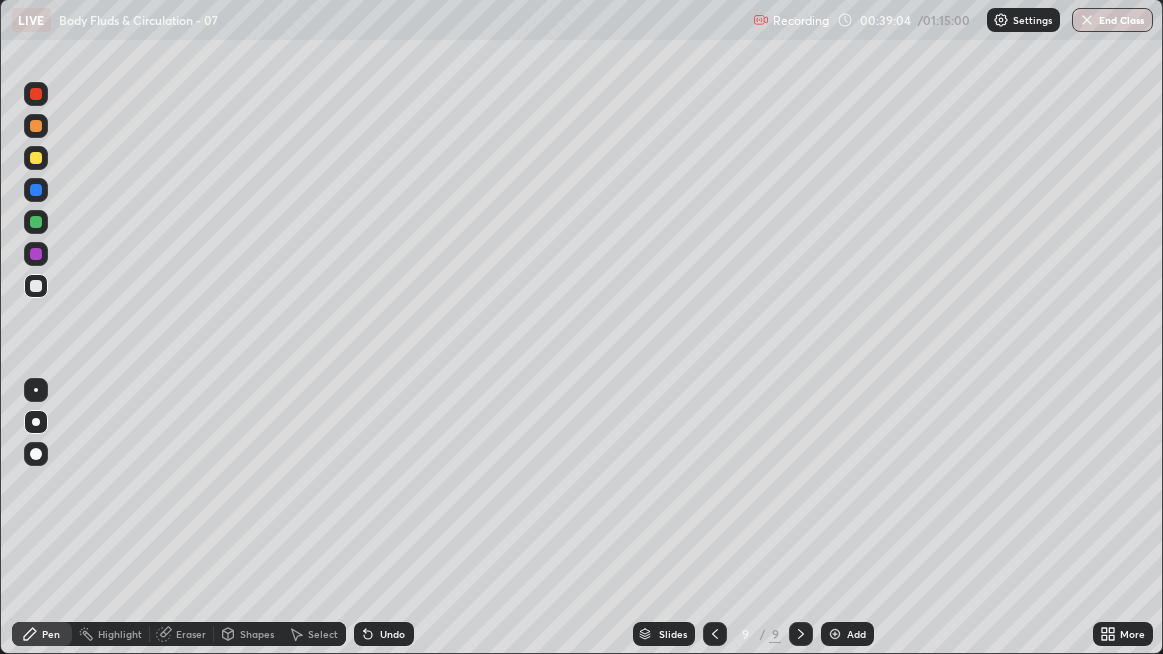 click on "Undo" at bounding box center [392, 634] 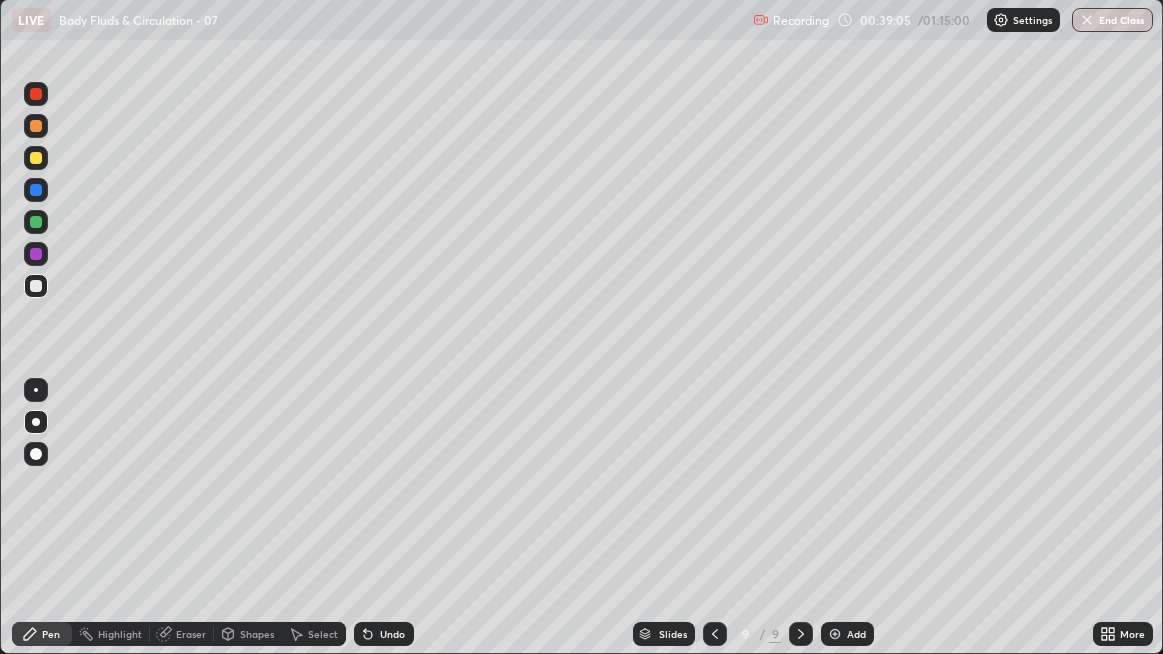 click on "Undo" at bounding box center (392, 634) 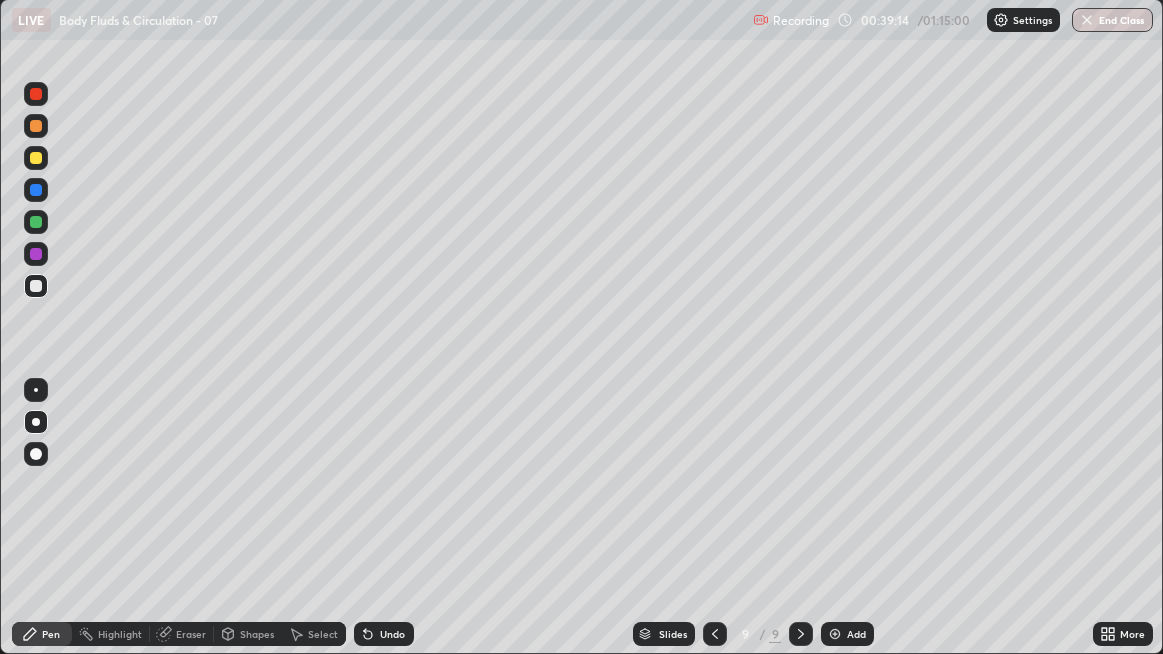 click on "Undo" at bounding box center [392, 634] 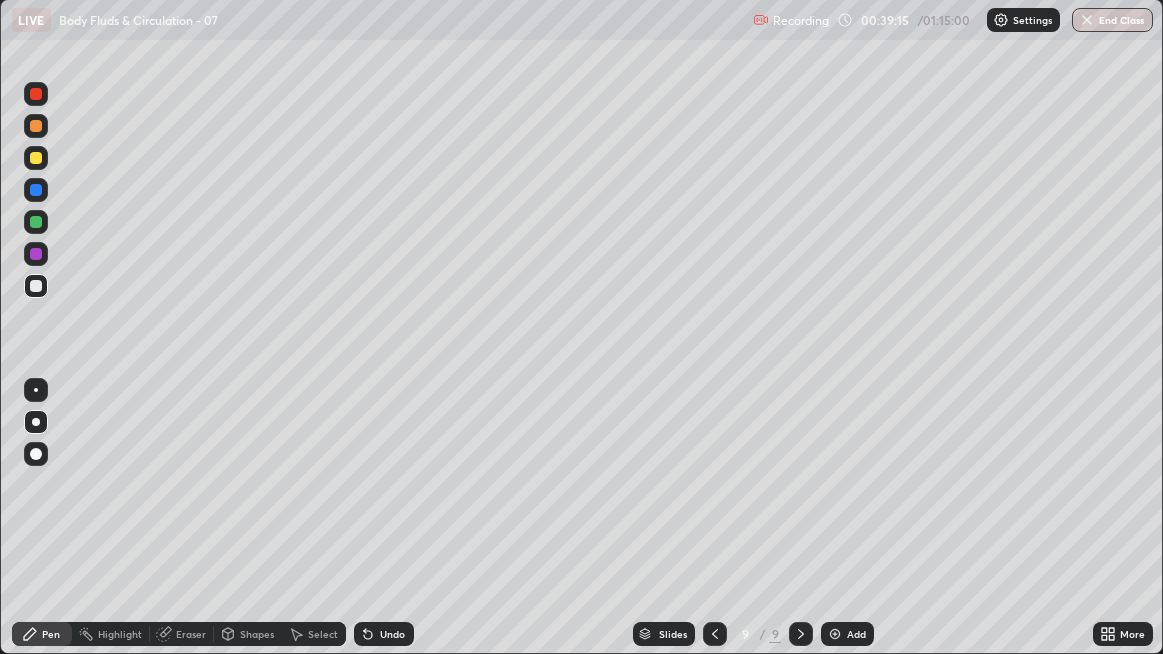 click on "Undo" at bounding box center (392, 634) 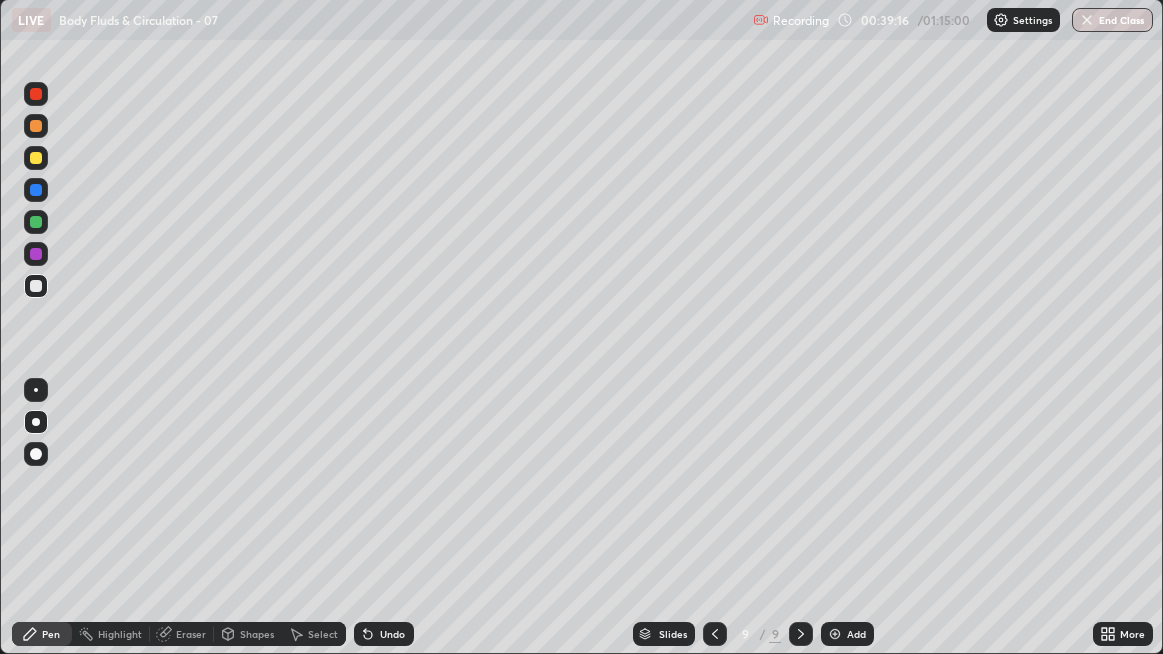 click on "Undo" at bounding box center [384, 634] 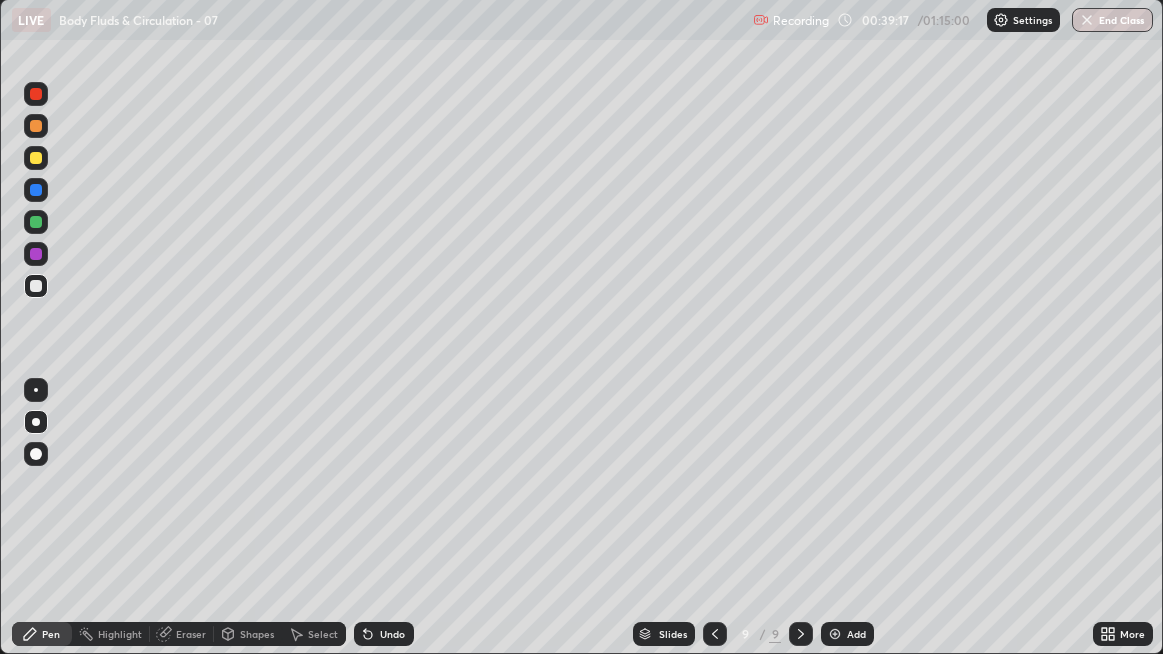 click on "Undo" at bounding box center (384, 634) 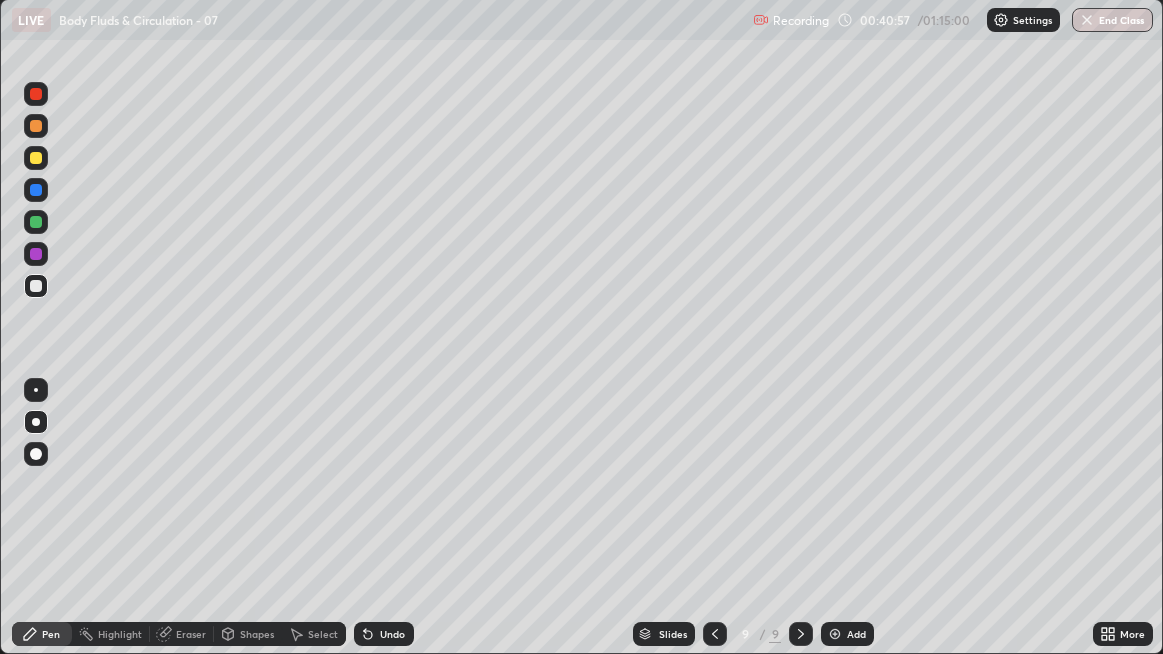 click at bounding box center [36, 286] 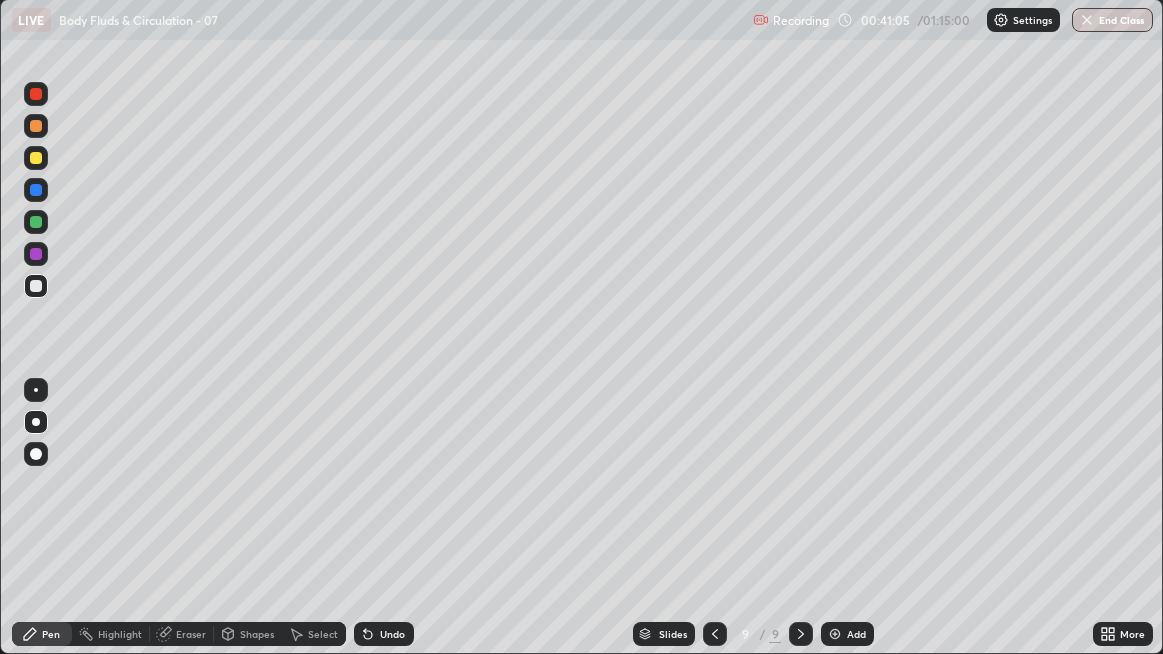 click at bounding box center [36, 190] 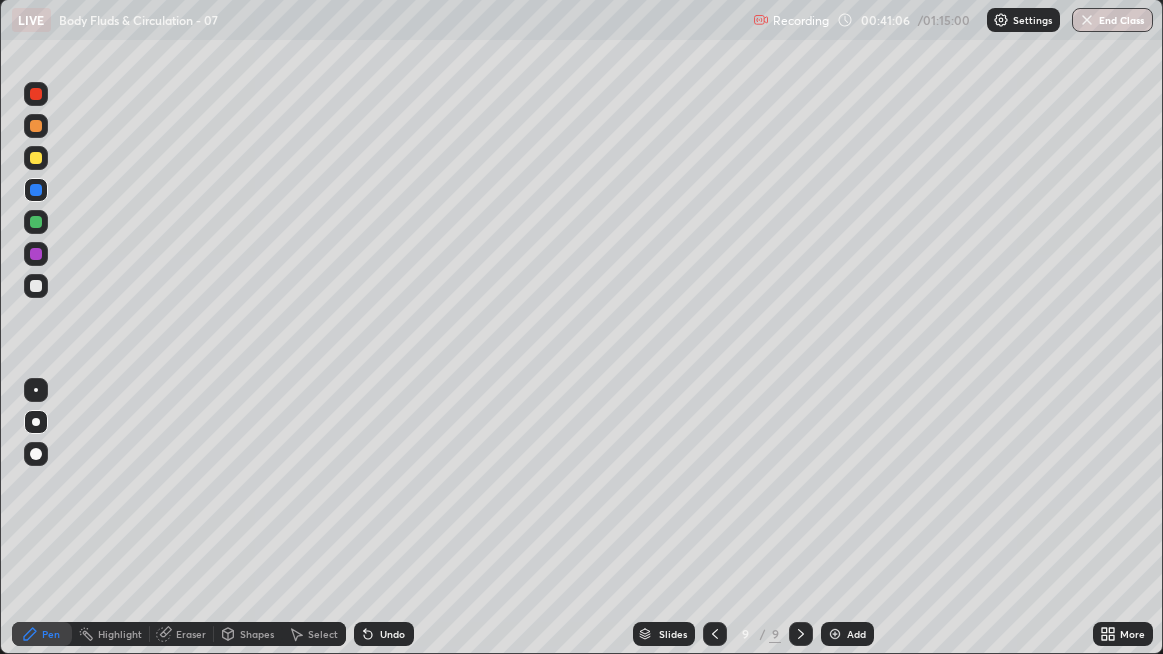 click at bounding box center [36, 158] 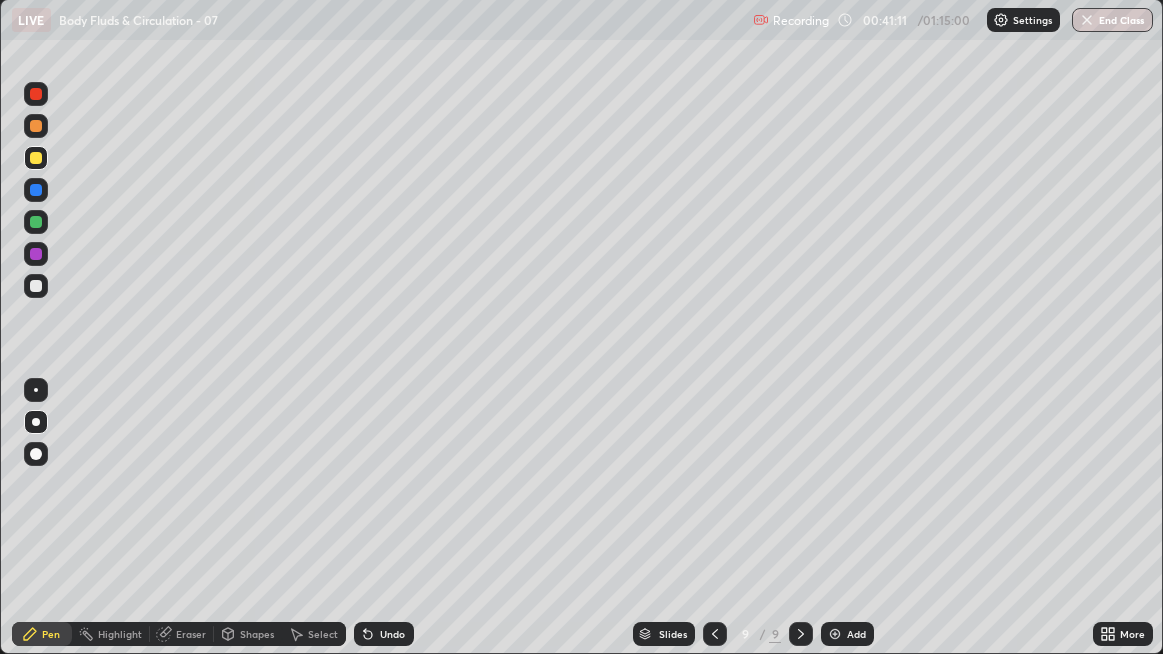 click at bounding box center [36, 158] 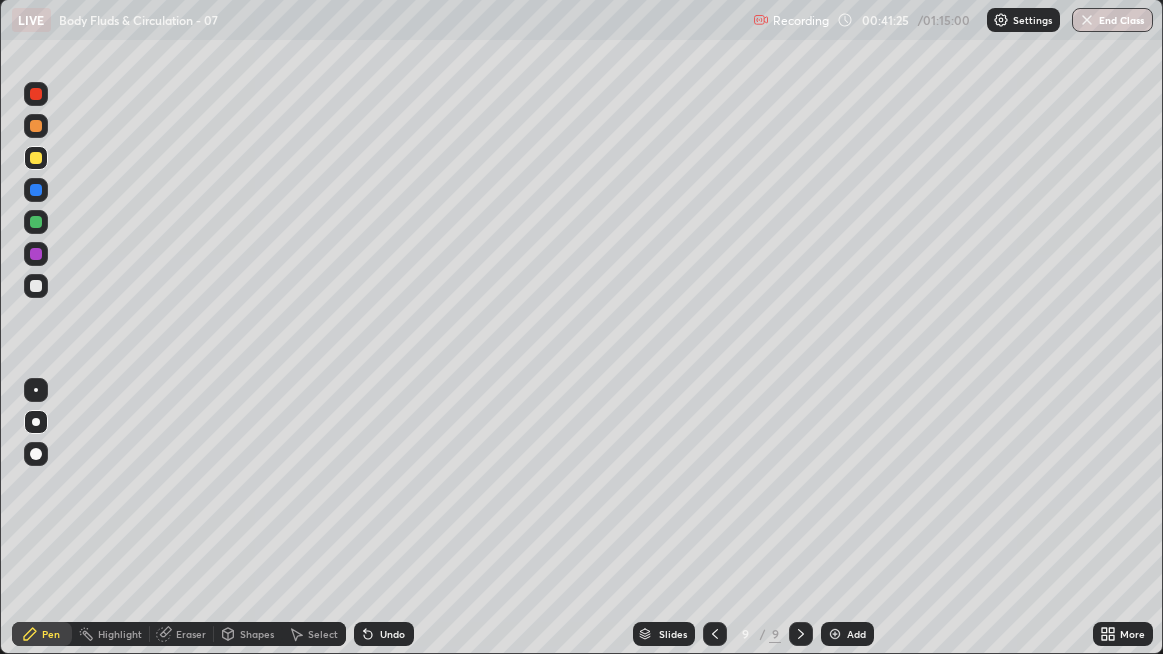 click at bounding box center (835, 634) 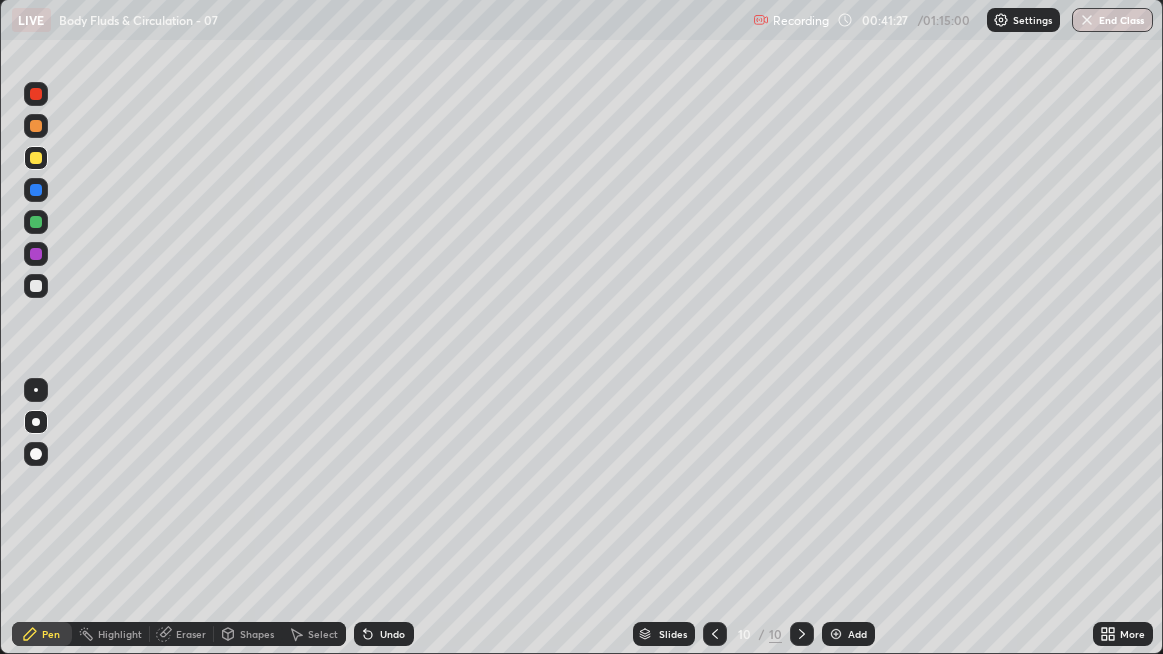 click at bounding box center [36, 286] 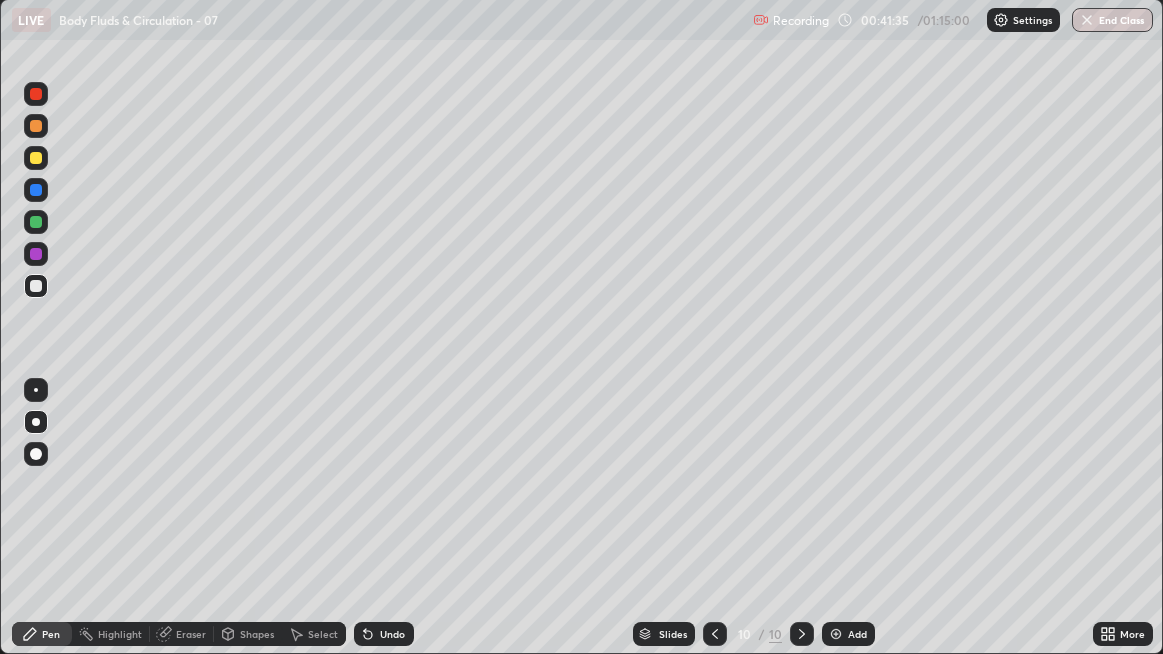 click at bounding box center (36, 158) 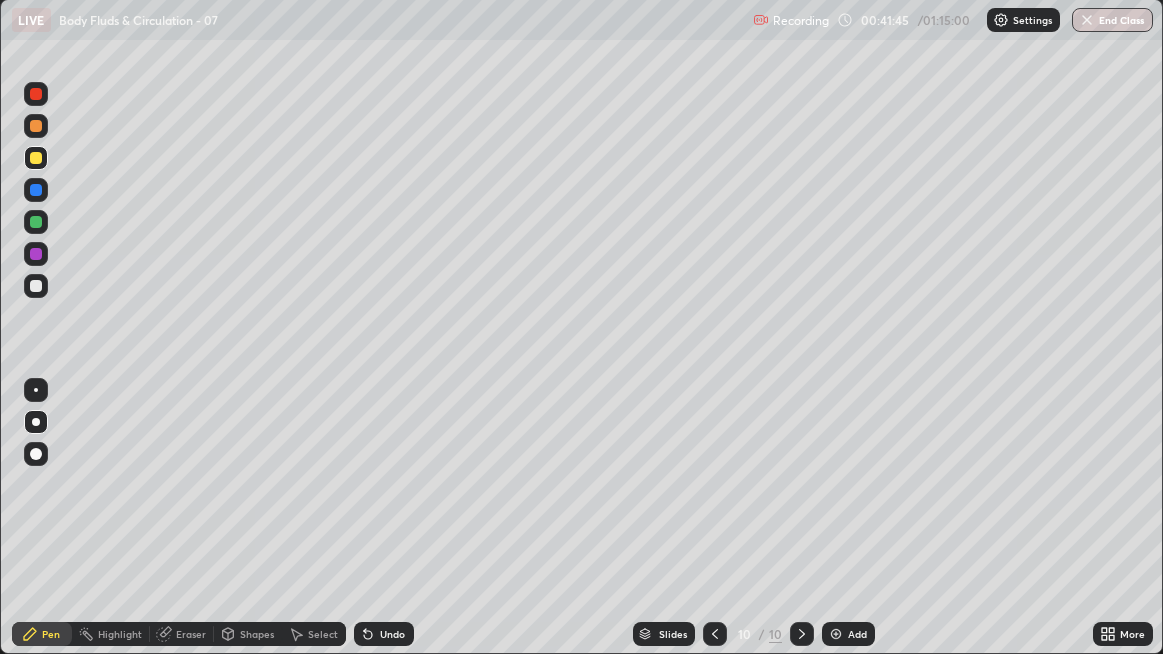 click at bounding box center [36, 286] 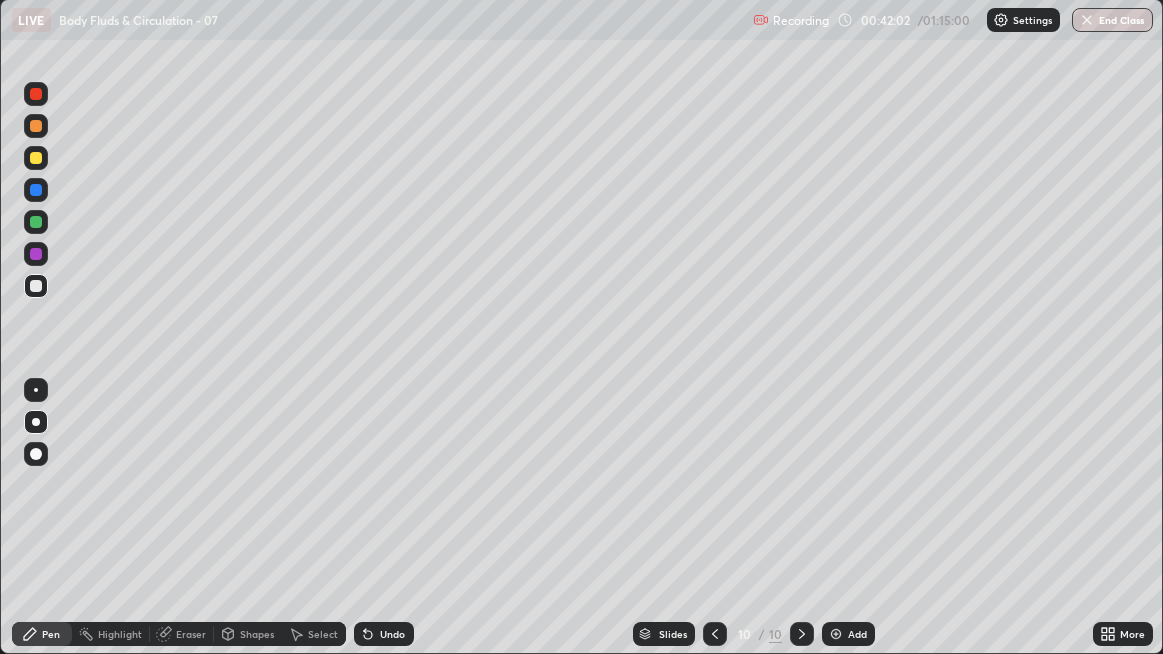 click at bounding box center (36, 286) 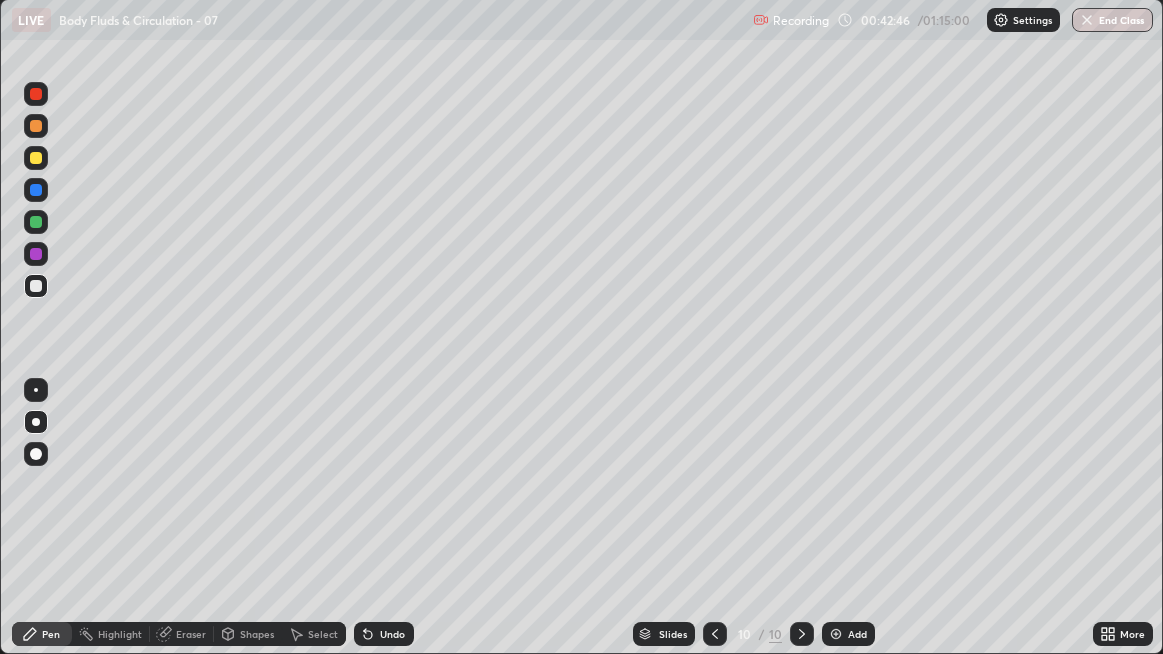click at bounding box center [36, 286] 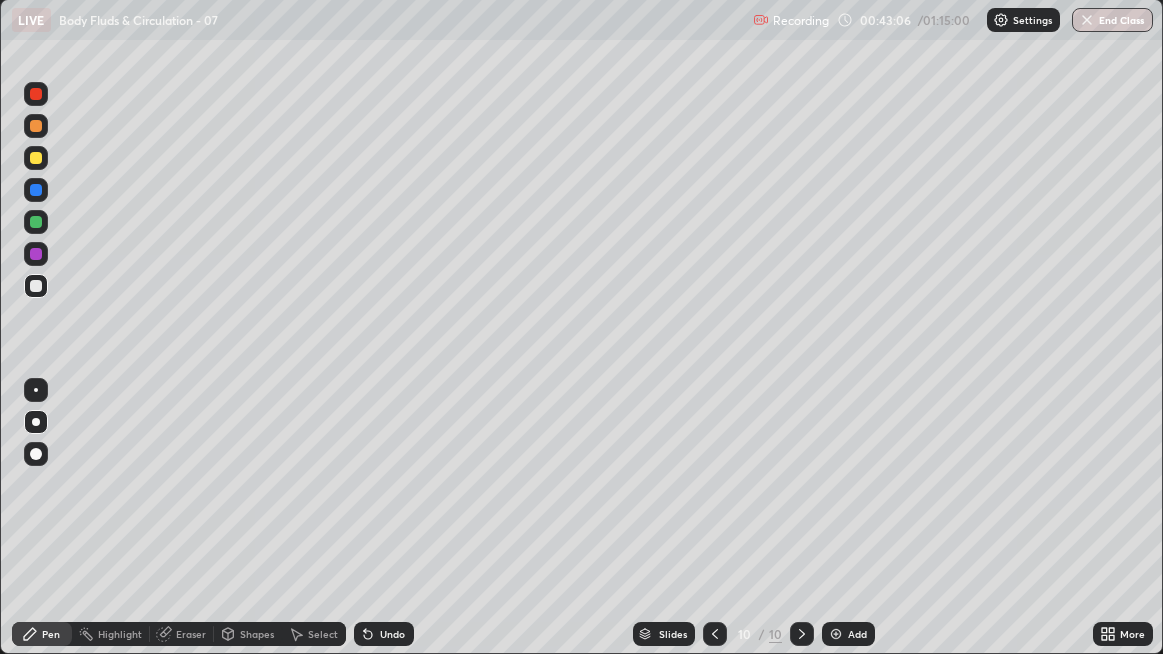 click at bounding box center (36, 286) 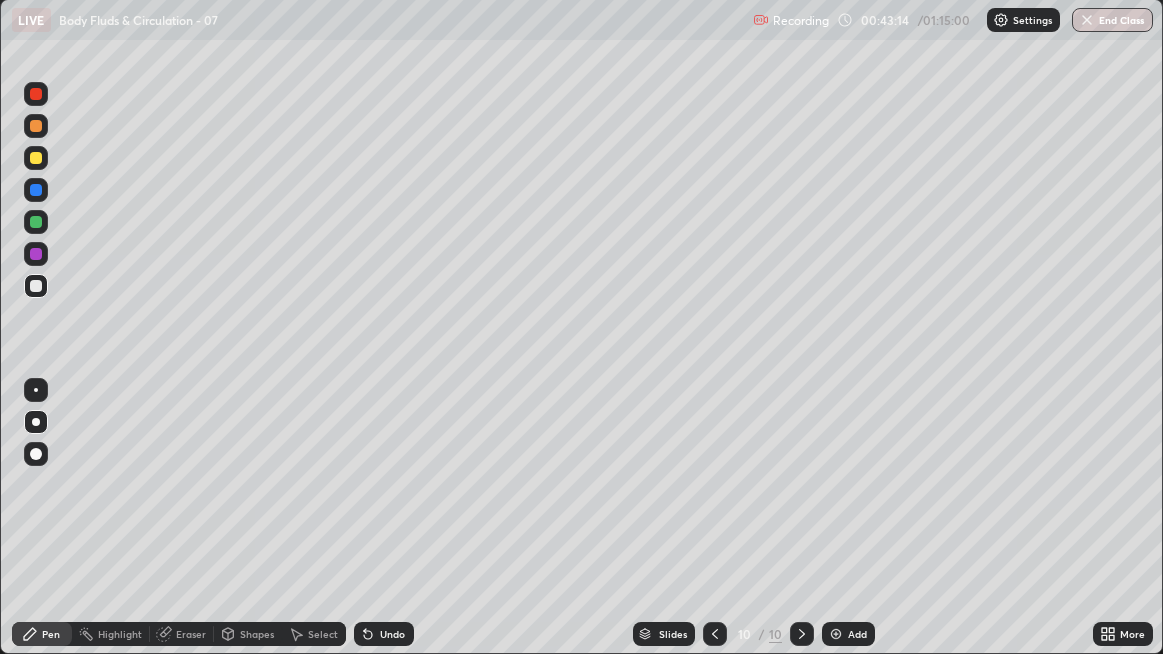 click at bounding box center (36, 286) 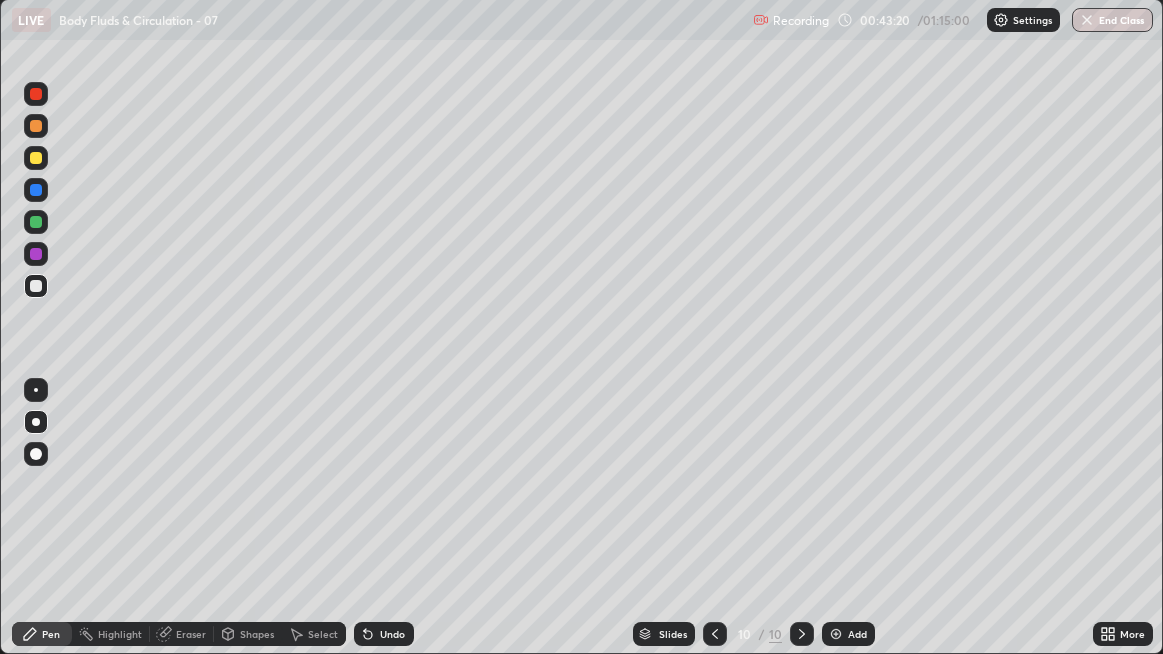 click 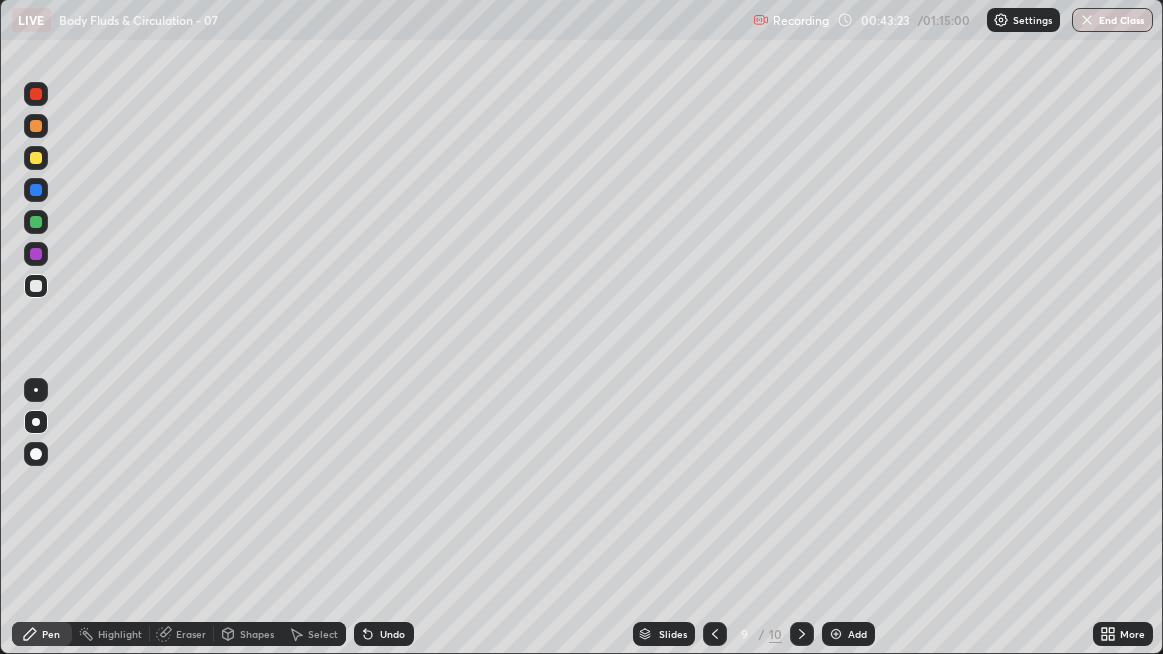 click 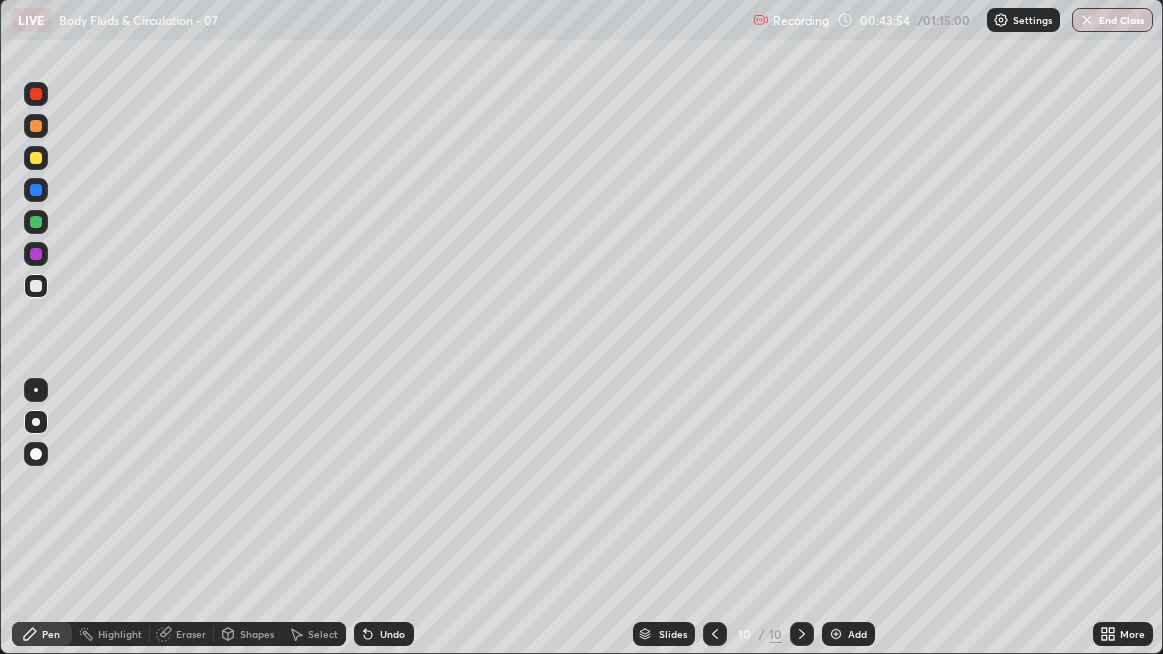 click at bounding box center (36, 286) 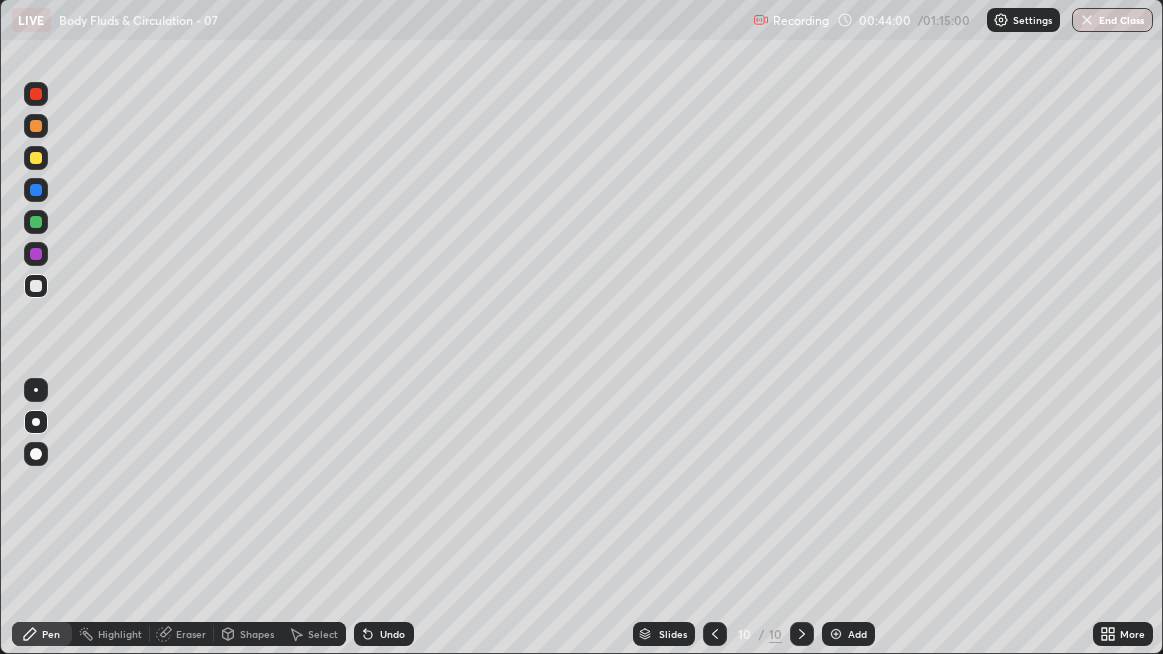 click on "Undo" at bounding box center (392, 634) 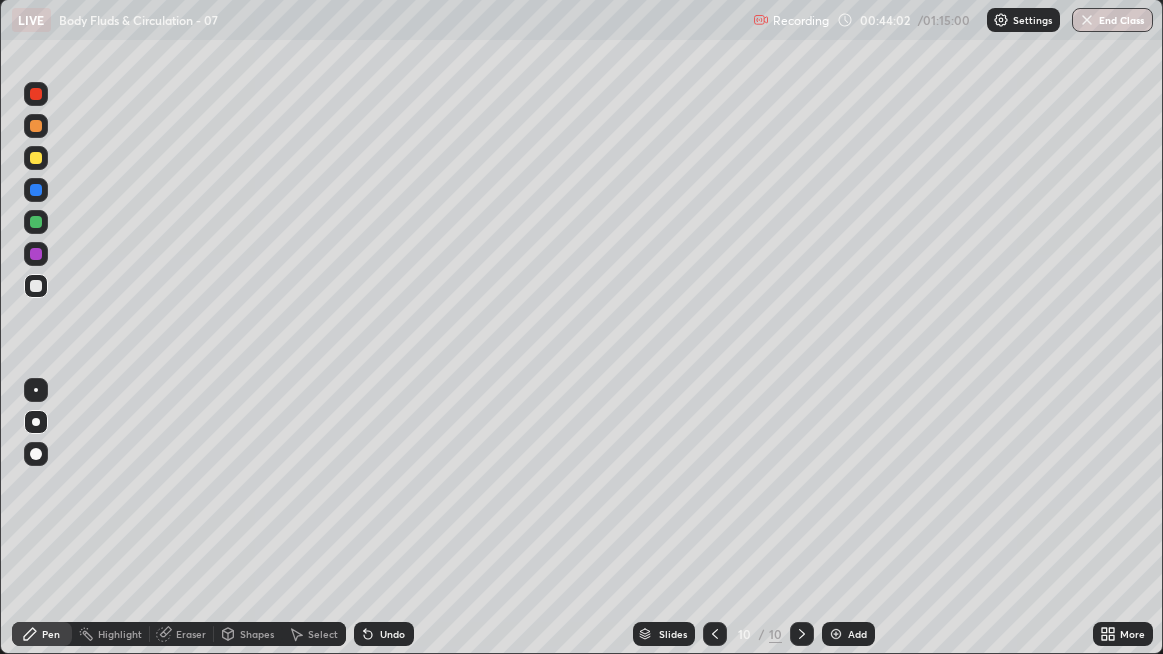 click on "Undo" at bounding box center [392, 634] 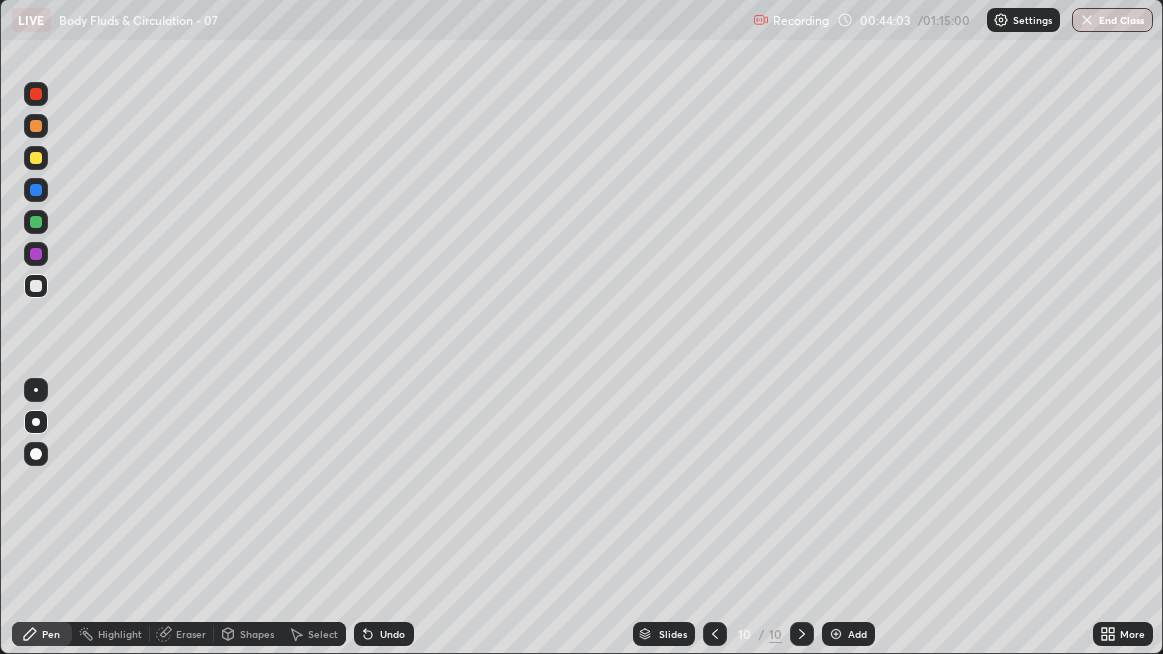 click on "Undo" at bounding box center (392, 634) 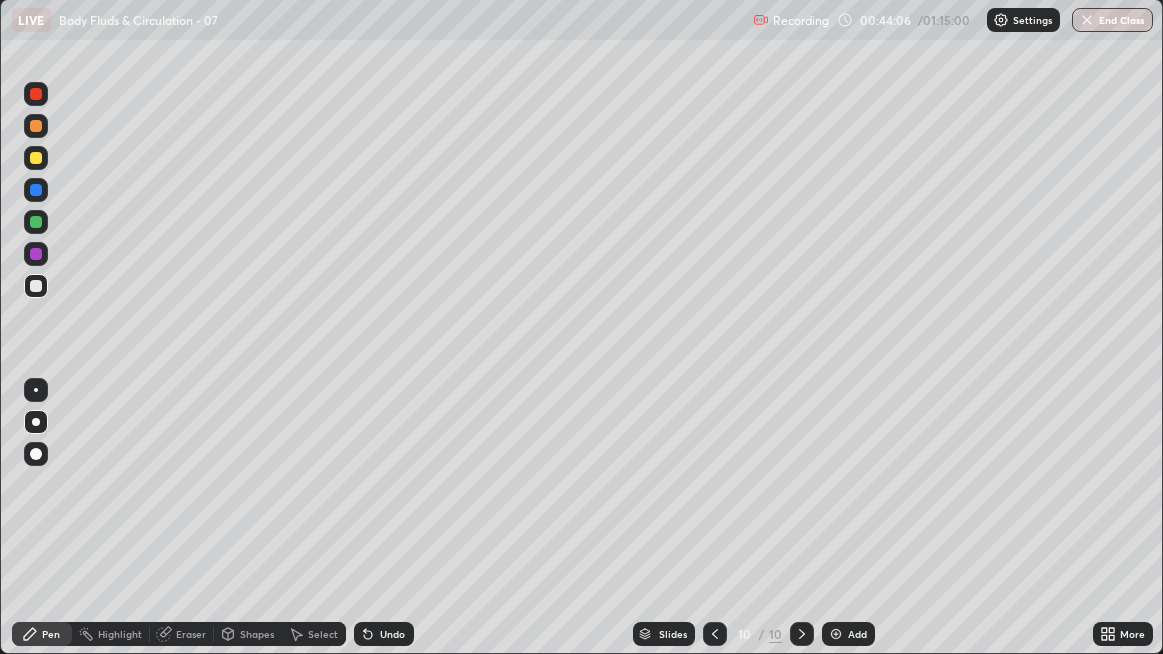 click at bounding box center (36, 286) 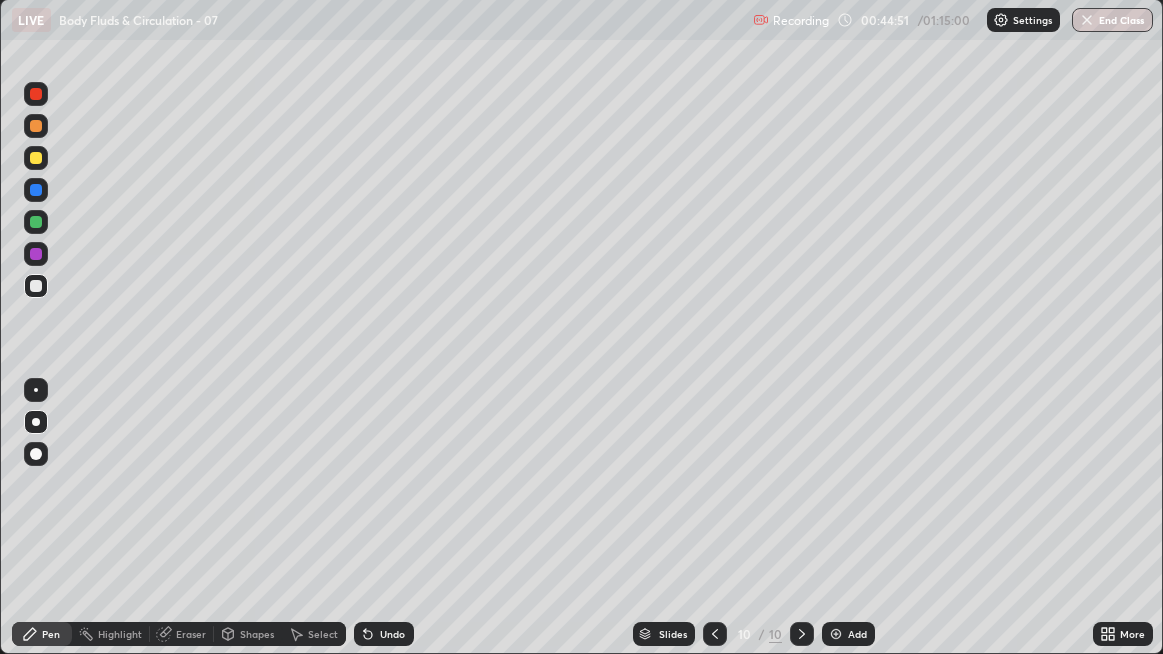 click at bounding box center [36, 286] 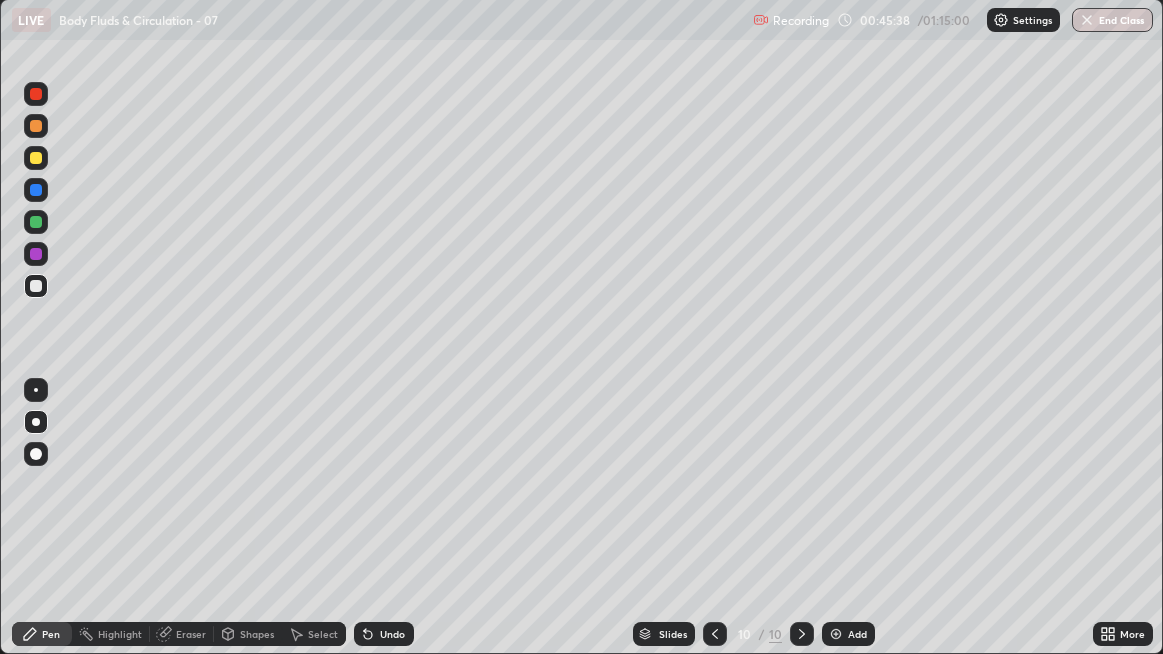 click at bounding box center (36, 286) 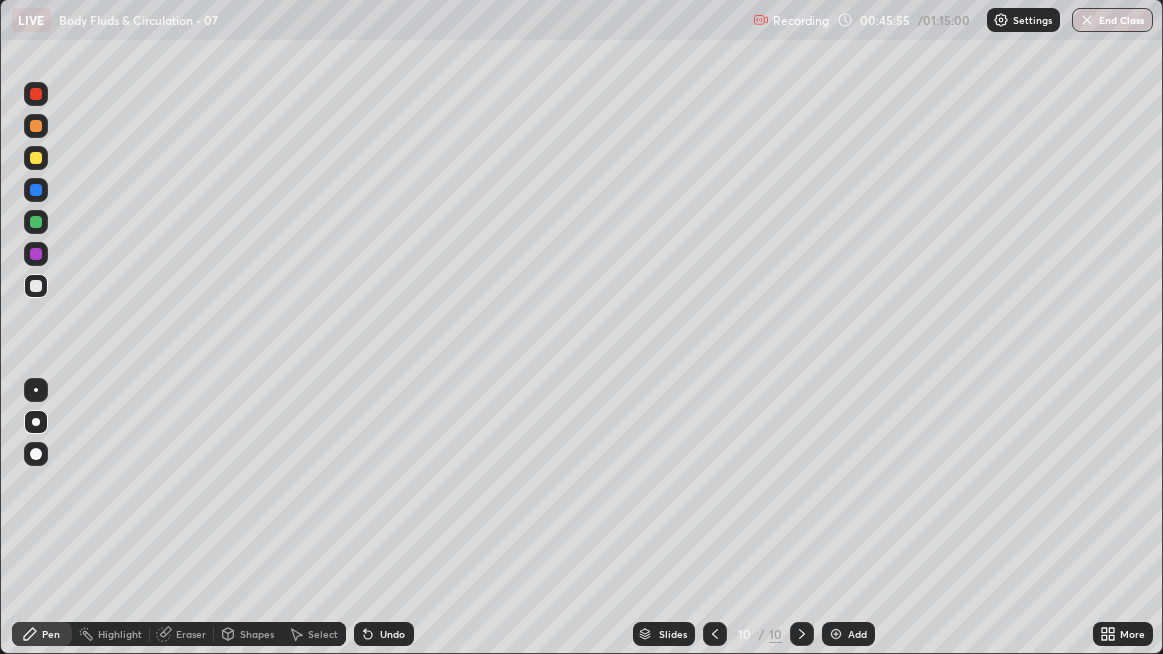 click at bounding box center (836, 634) 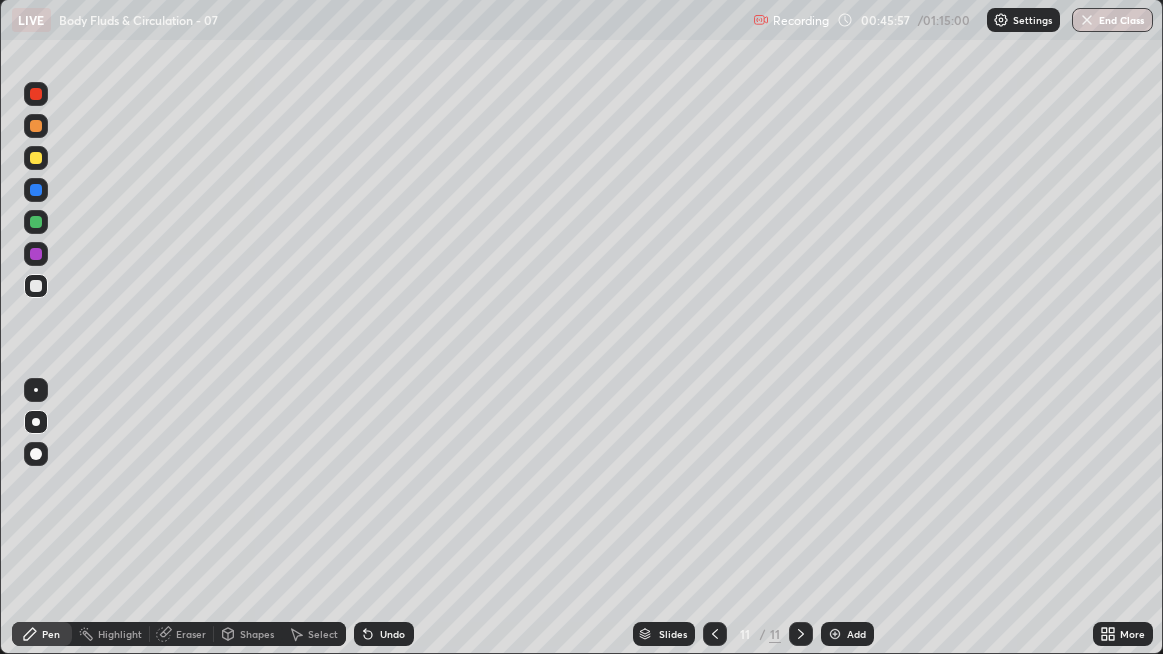 click at bounding box center [36, 158] 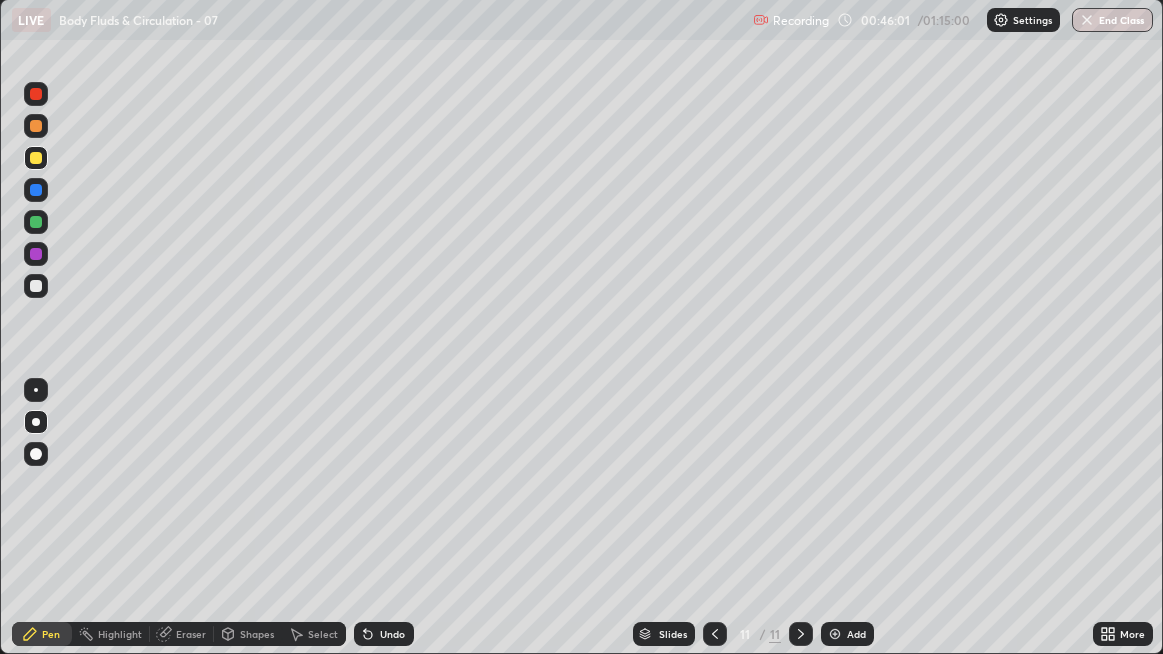 click at bounding box center (36, 158) 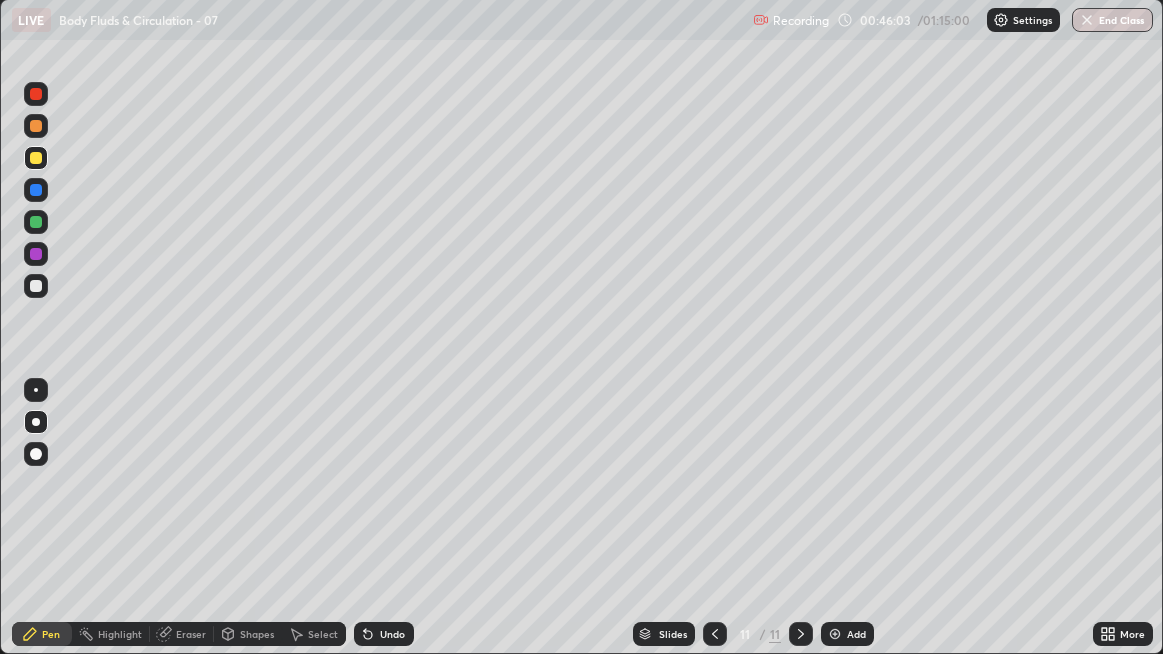 click on "Undo" at bounding box center [384, 634] 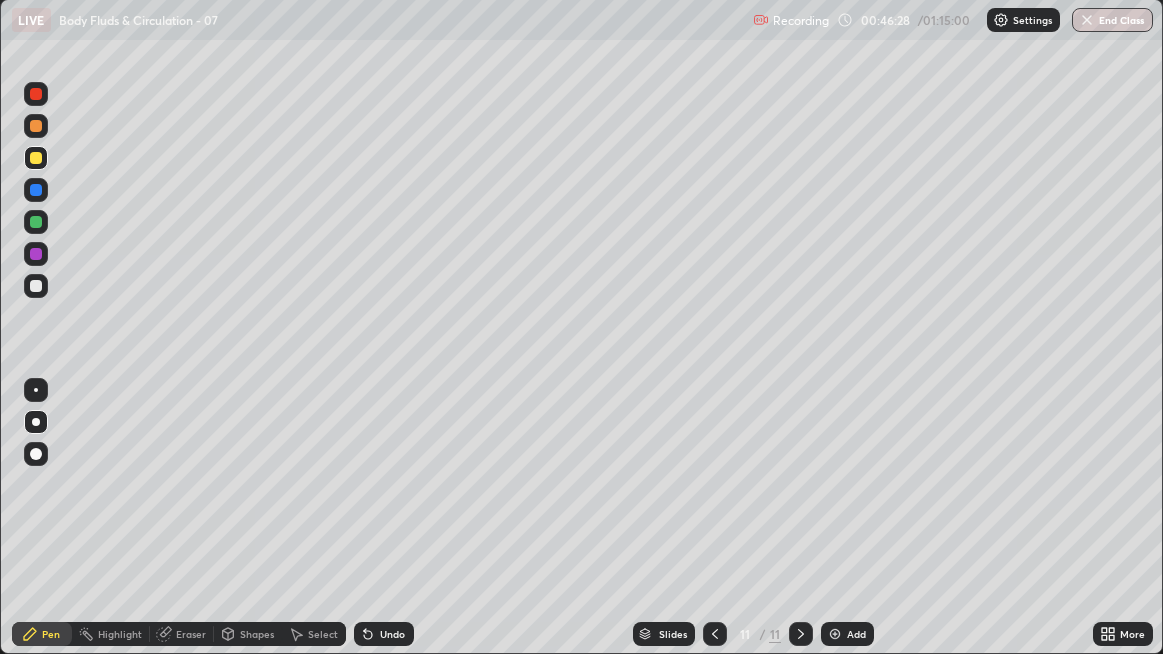 click at bounding box center [36, 286] 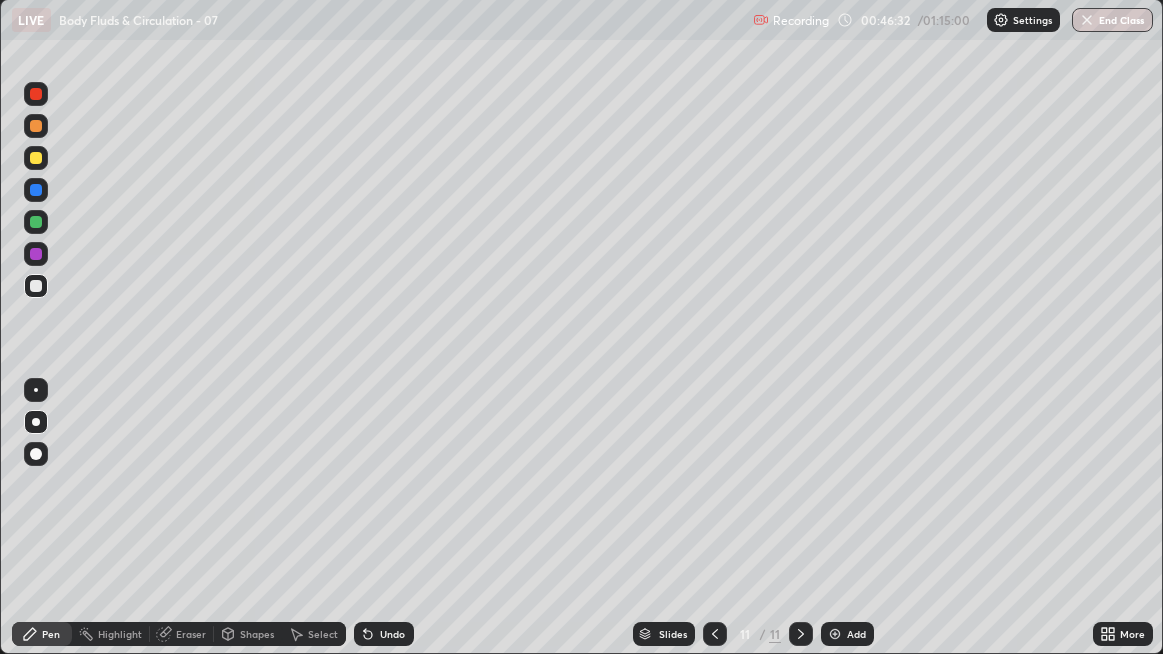 click at bounding box center [36, 286] 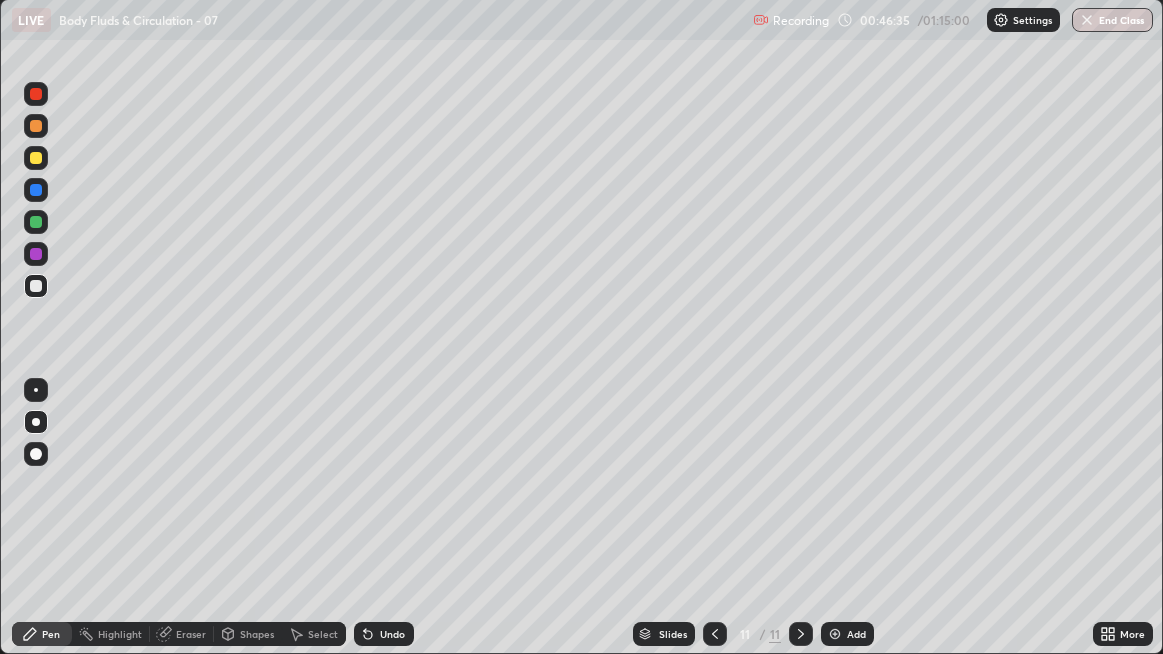 click 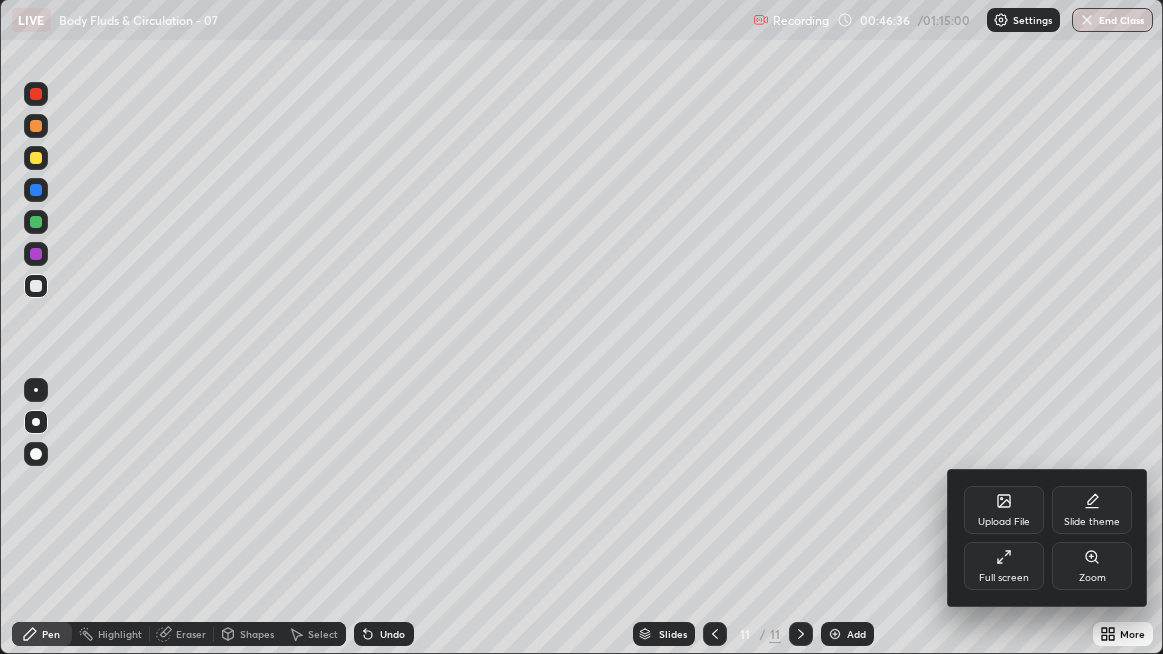 click on "Full screen" at bounding box center (1004, 566) 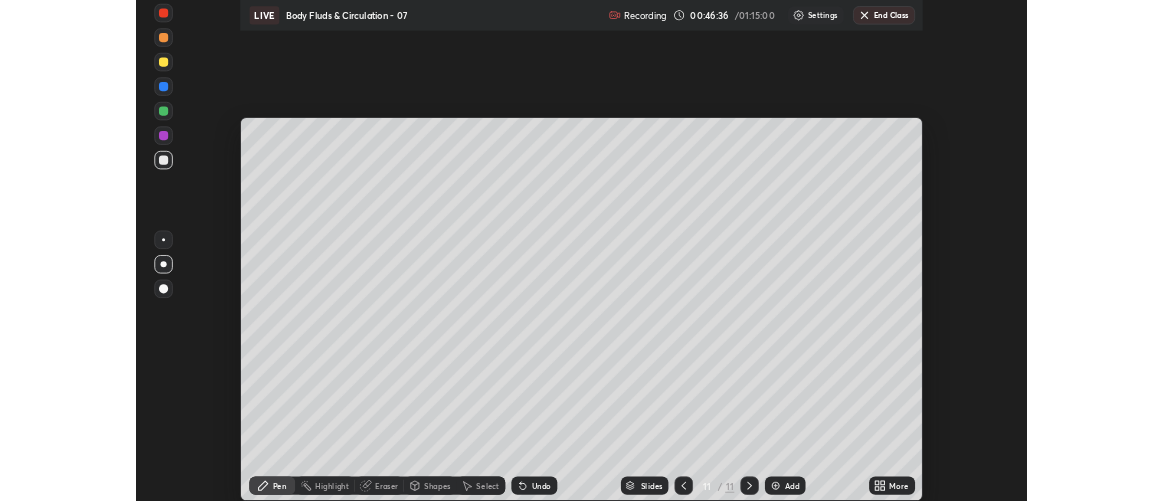 scroll, scrollTop: 500, scrollLeft: 1163, axis: both 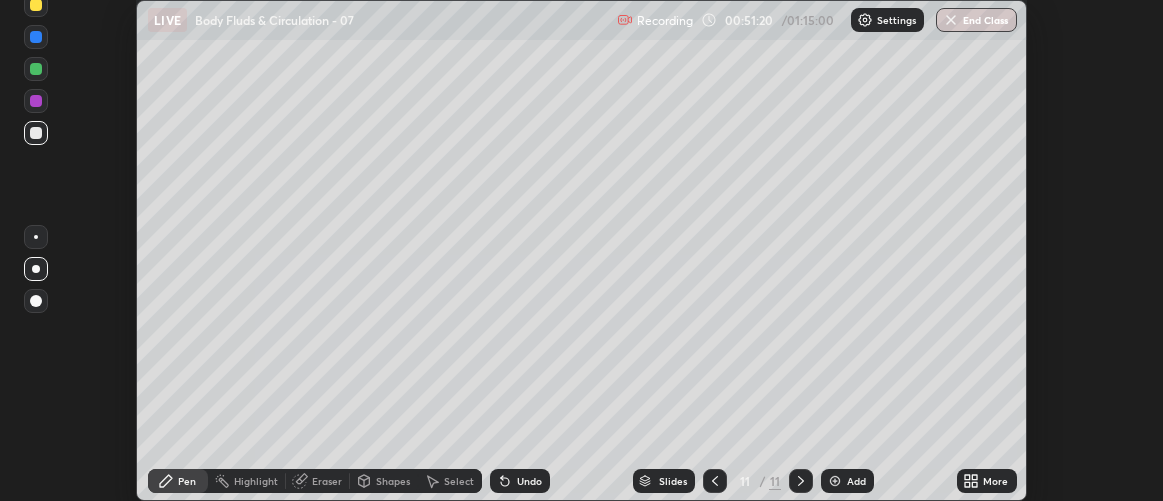 click 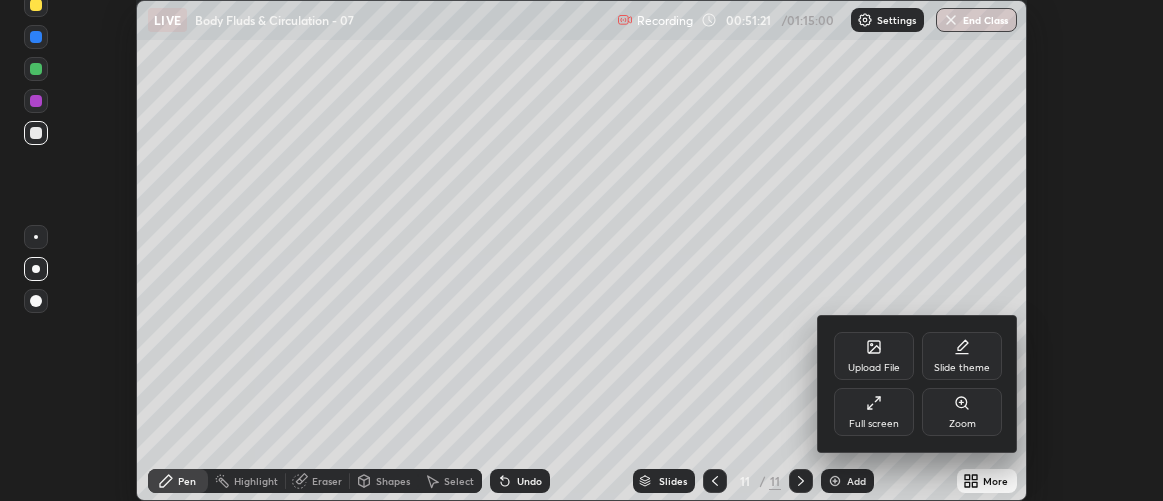 click on "Full screen" at bounding box center [874, 412] 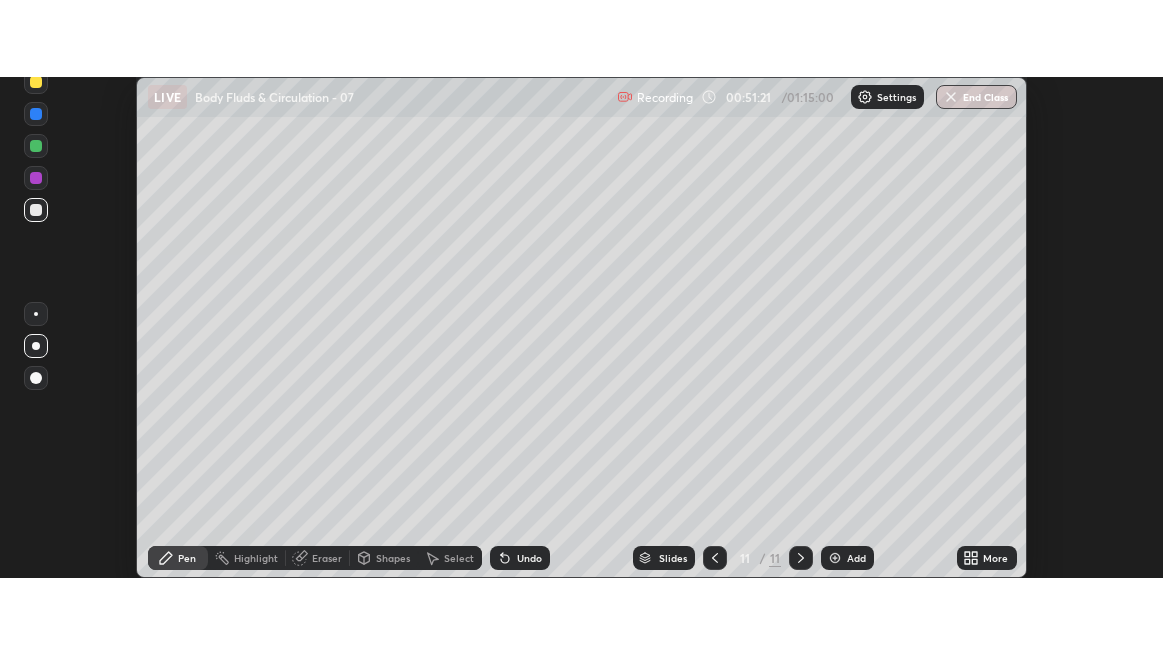 scroll, scrollTop: 99345, scrollLeft: 98836, axis: both 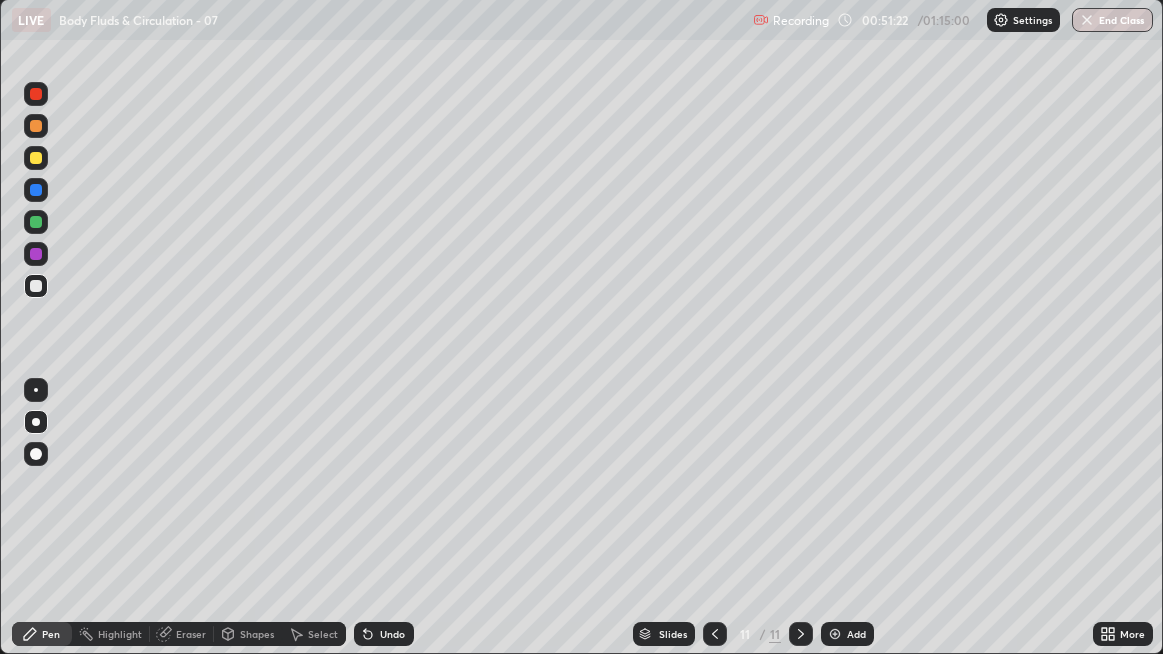 click at bounding box center [36, 286] 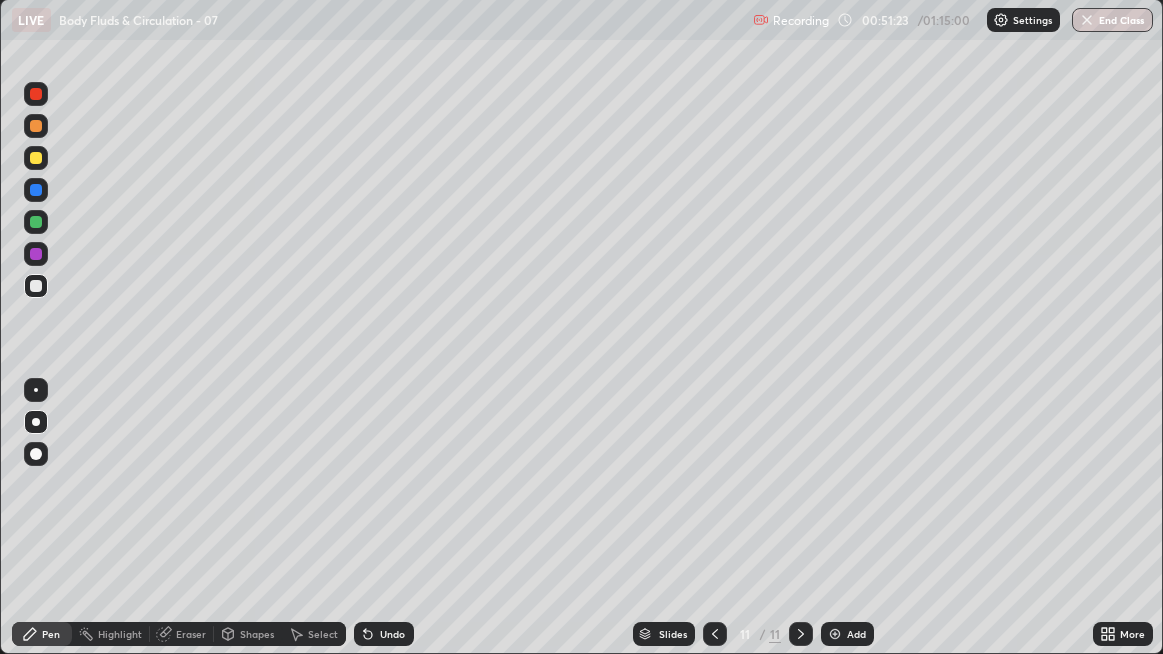 click at bounding box center [36, 286] 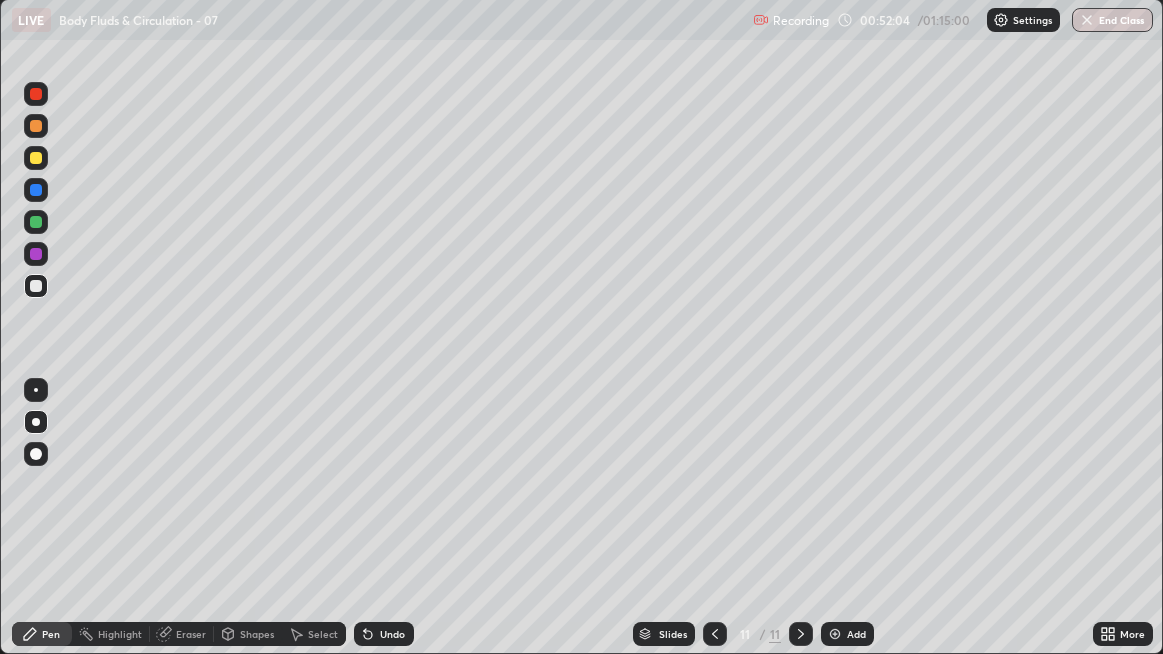 click at bounding box center [36, 286] 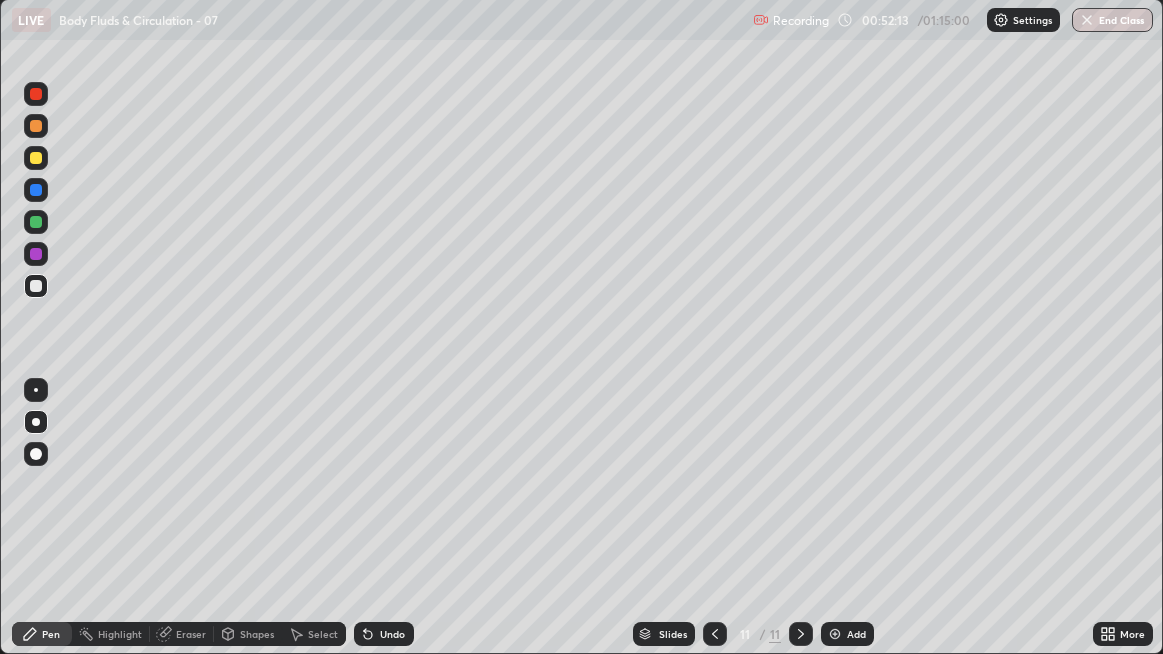click at bounding box center (36, 286) 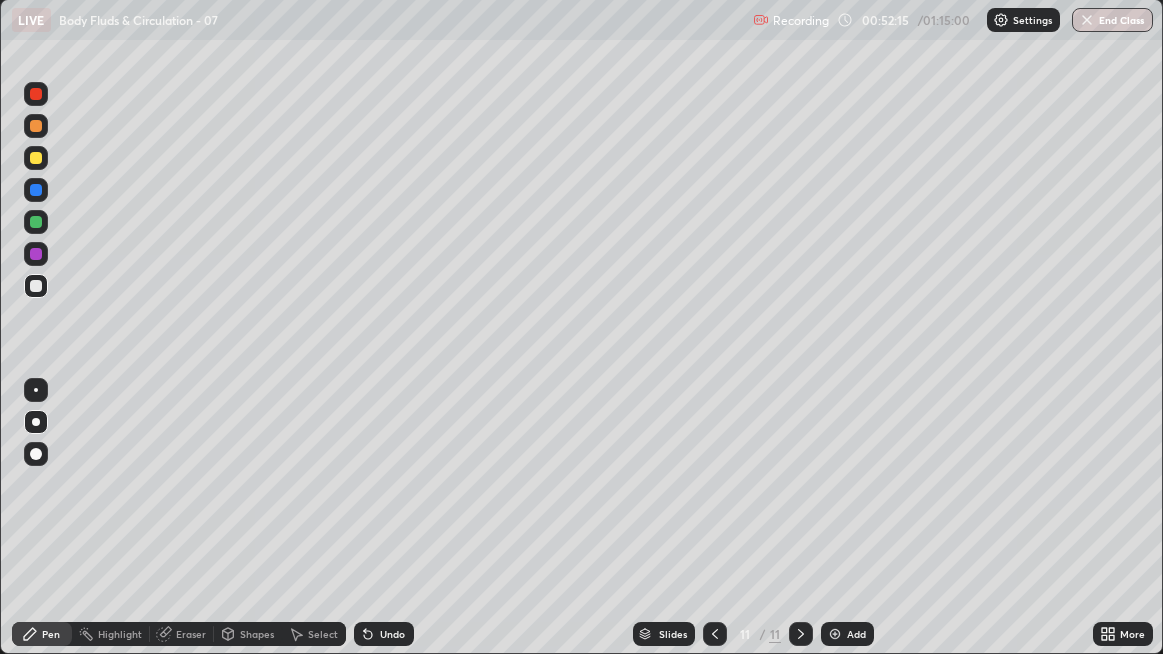 click at bounding box center [36, 286] 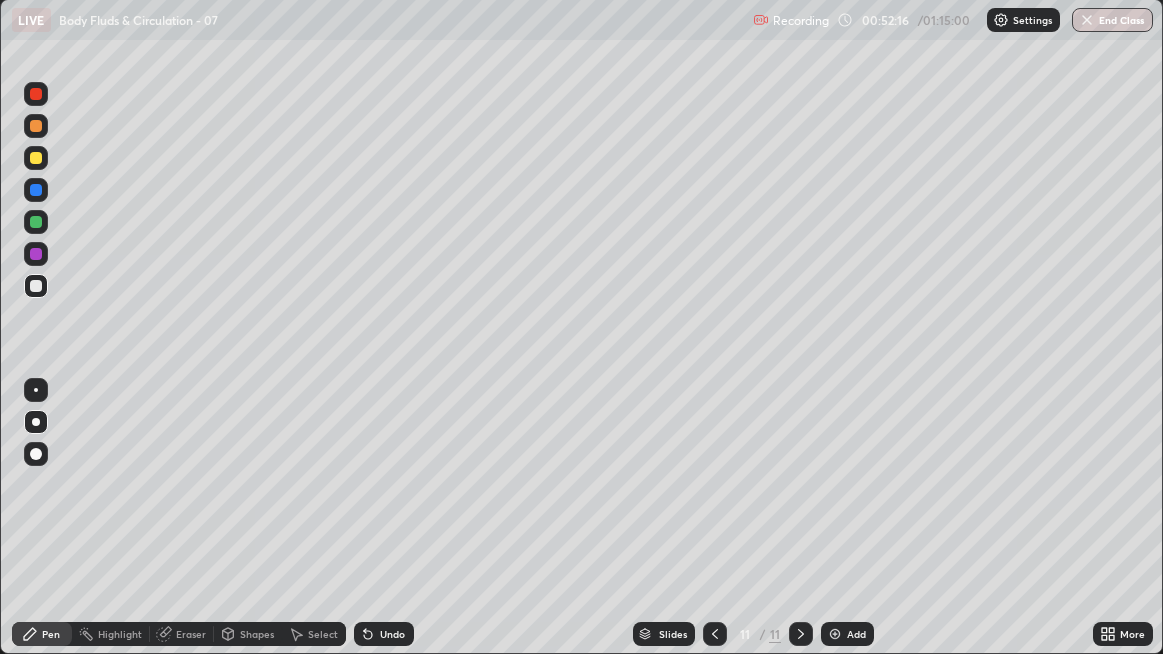 click at bounding box center (36, 286) 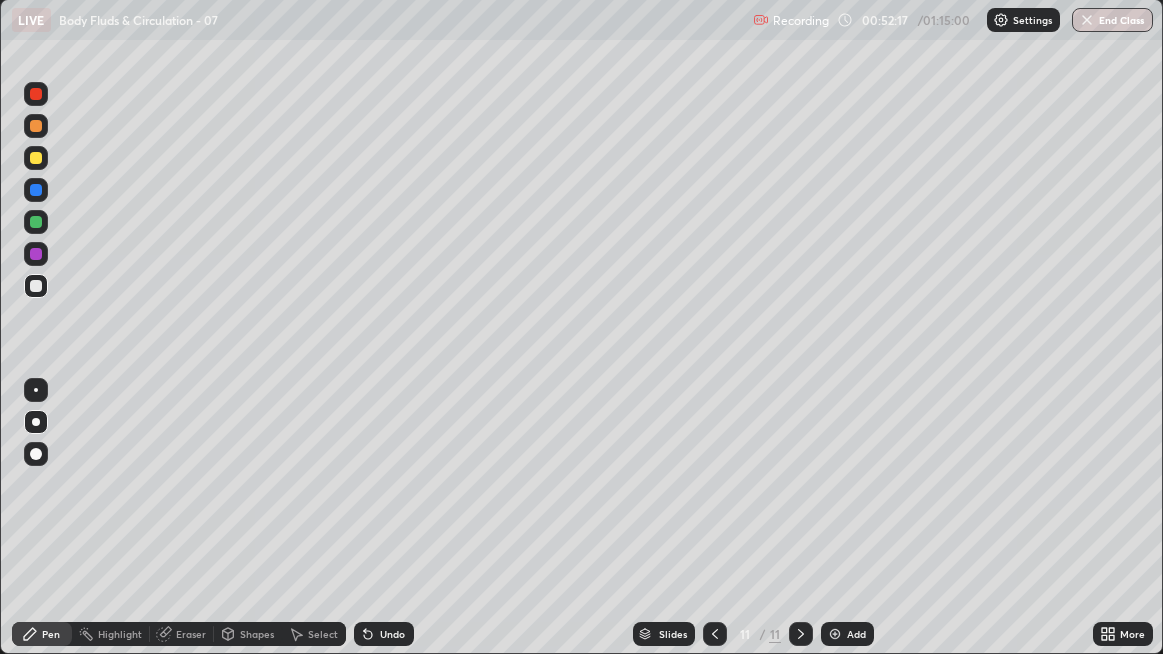 click at bounding box center [36, 286] 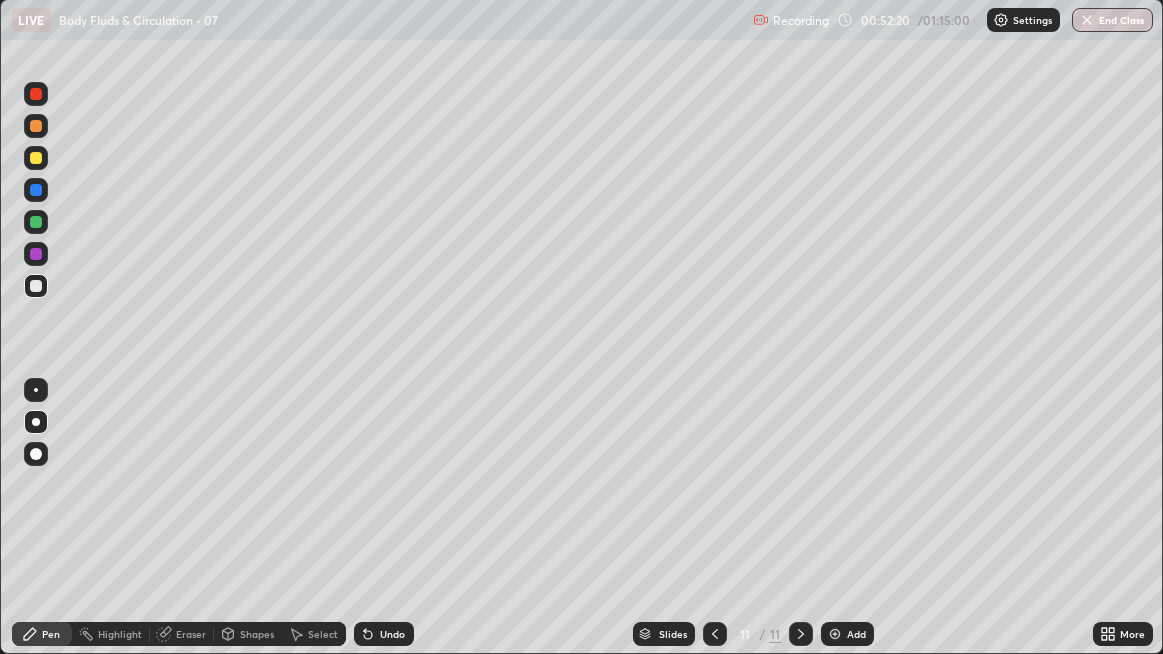 click at bounding box center [36, 286] 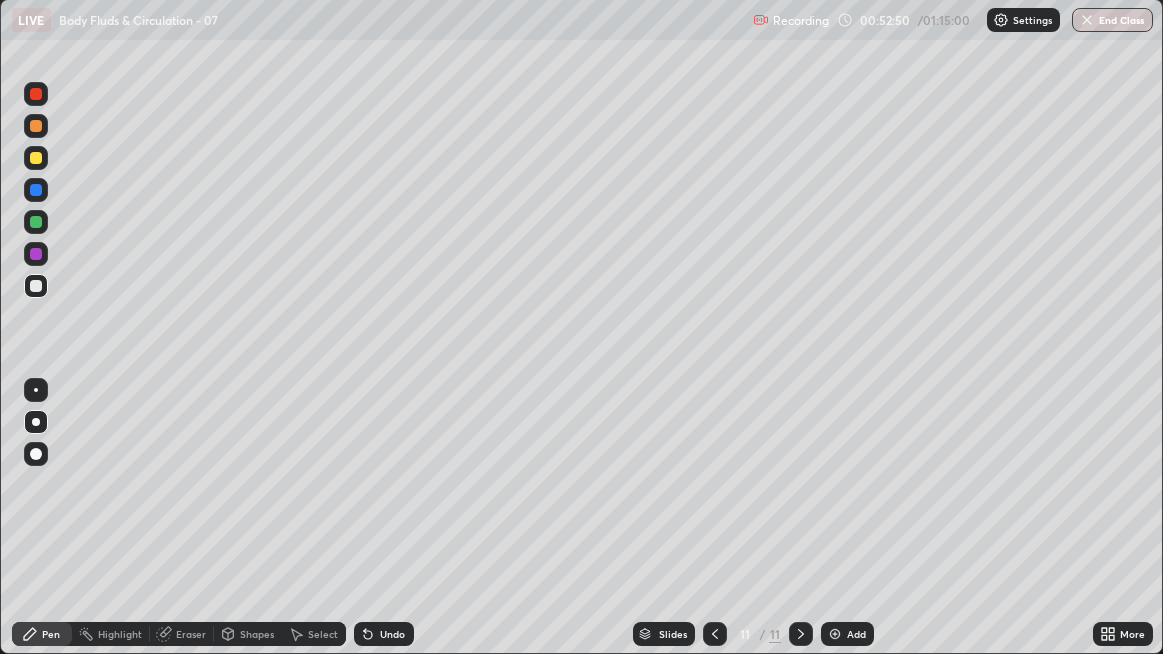 click at bounding box center (36, 158) 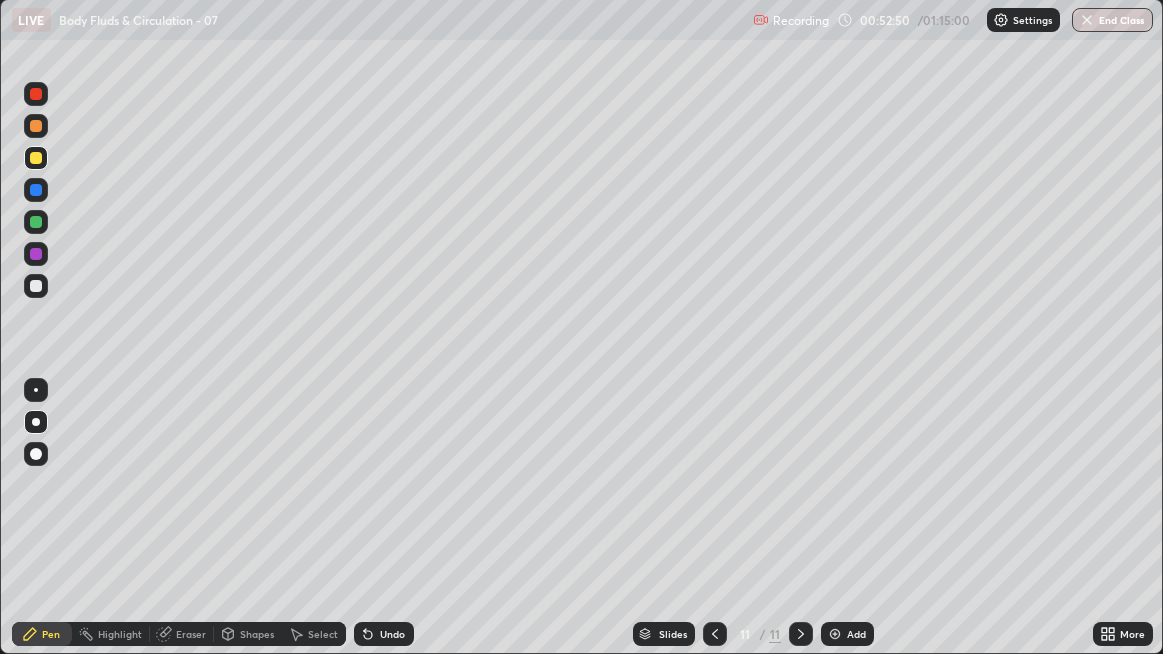 click at bounding box center [36, 254] 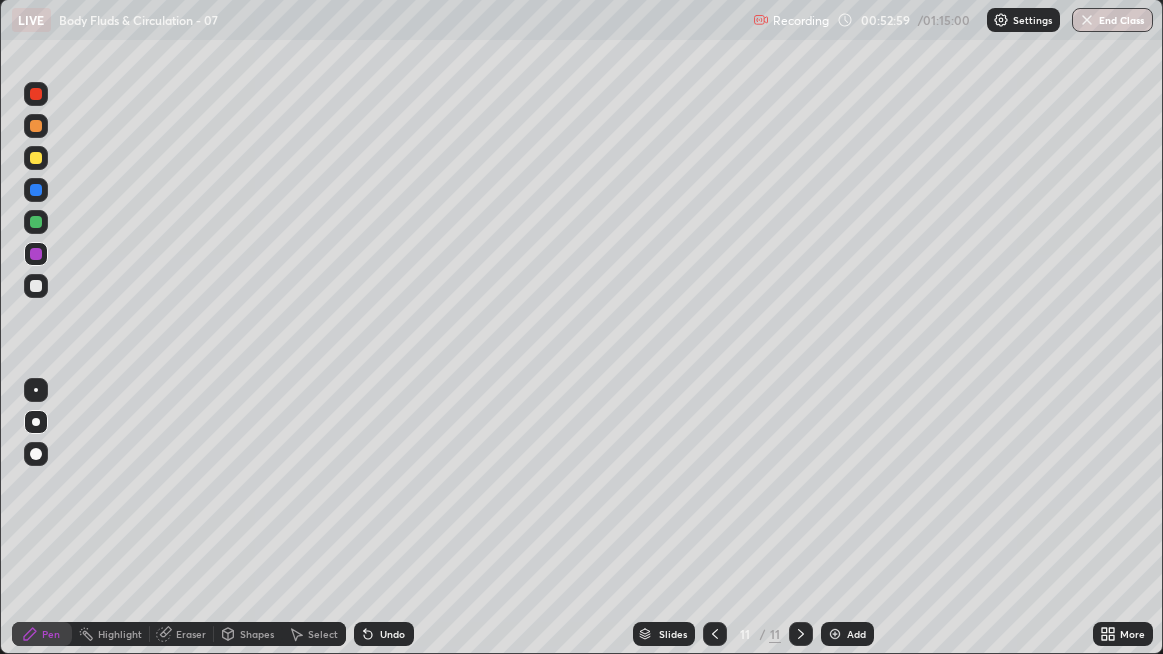 click at bounding box center (36, 286) 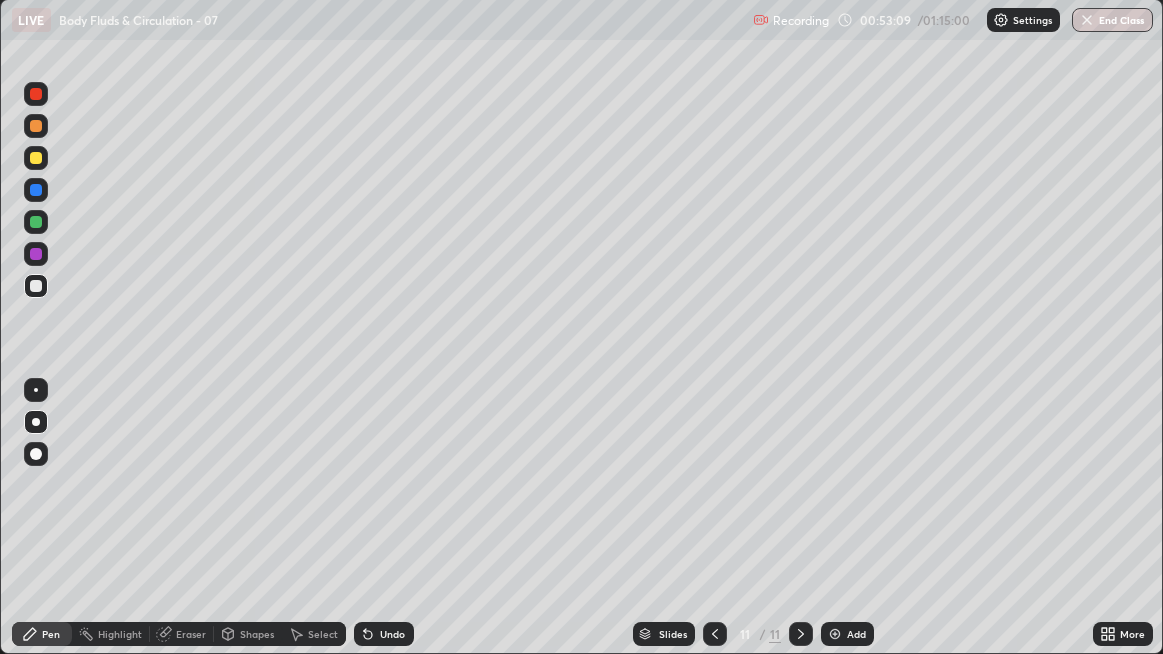 click at bounding box center (36, 286) 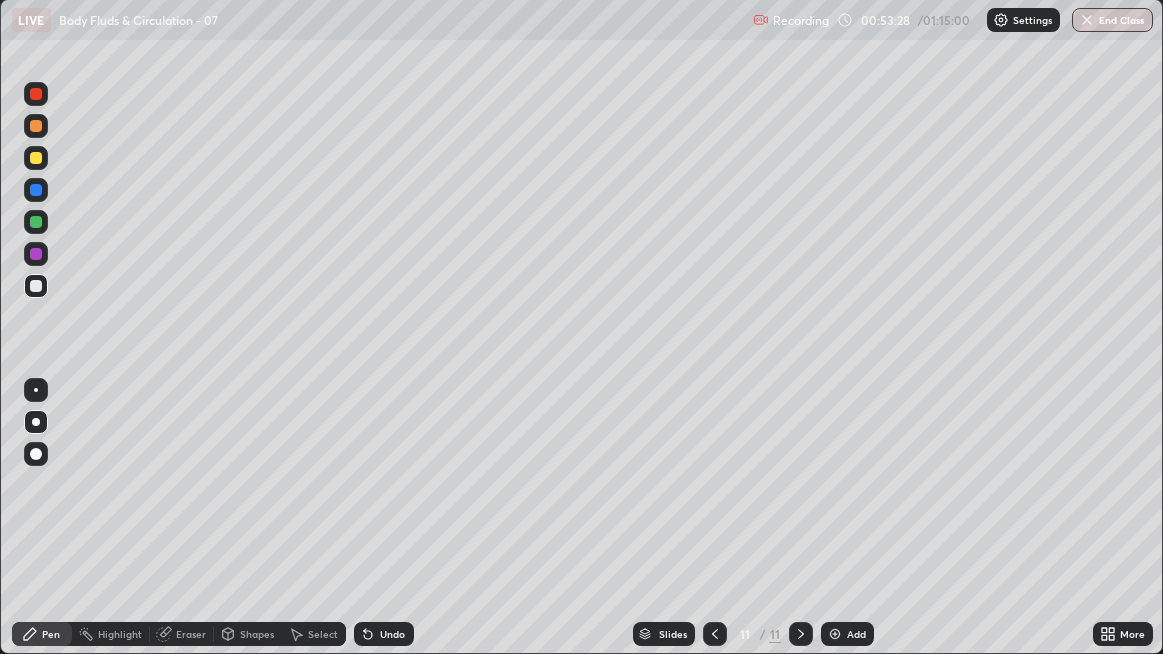 click at bounding box center [36, 286] 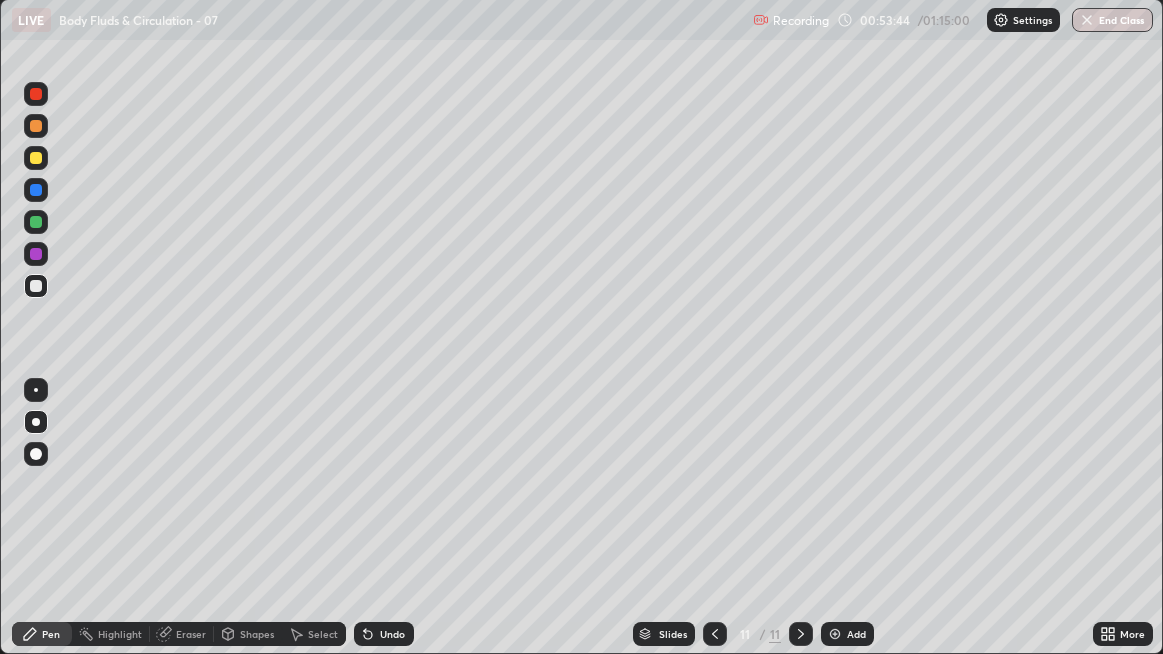click at bounding box center (36, 286) 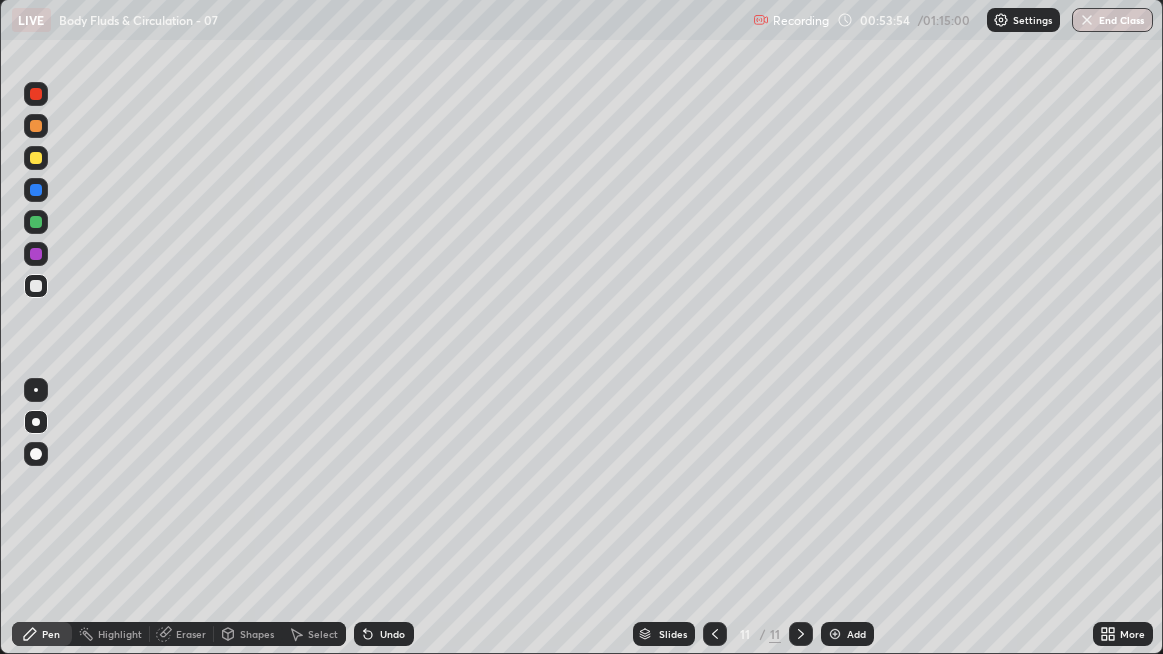 click at bounding box center (36, 286) 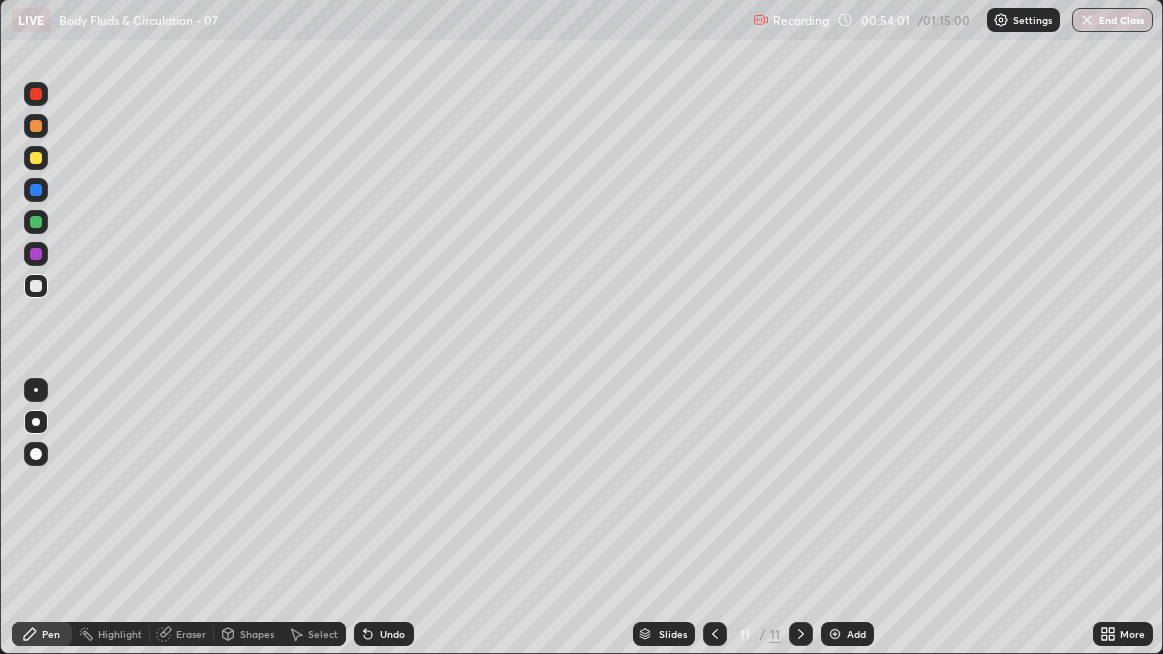 click at bounding box center [36, 286] 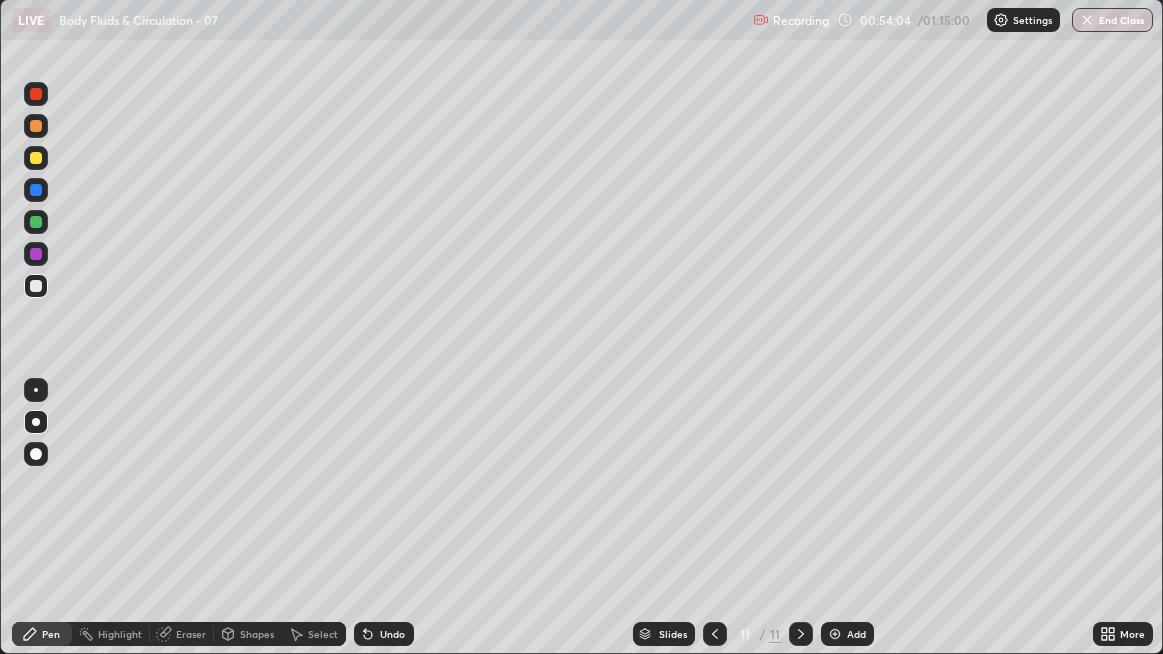 click on "Undo" at bounding box center [392, 634] 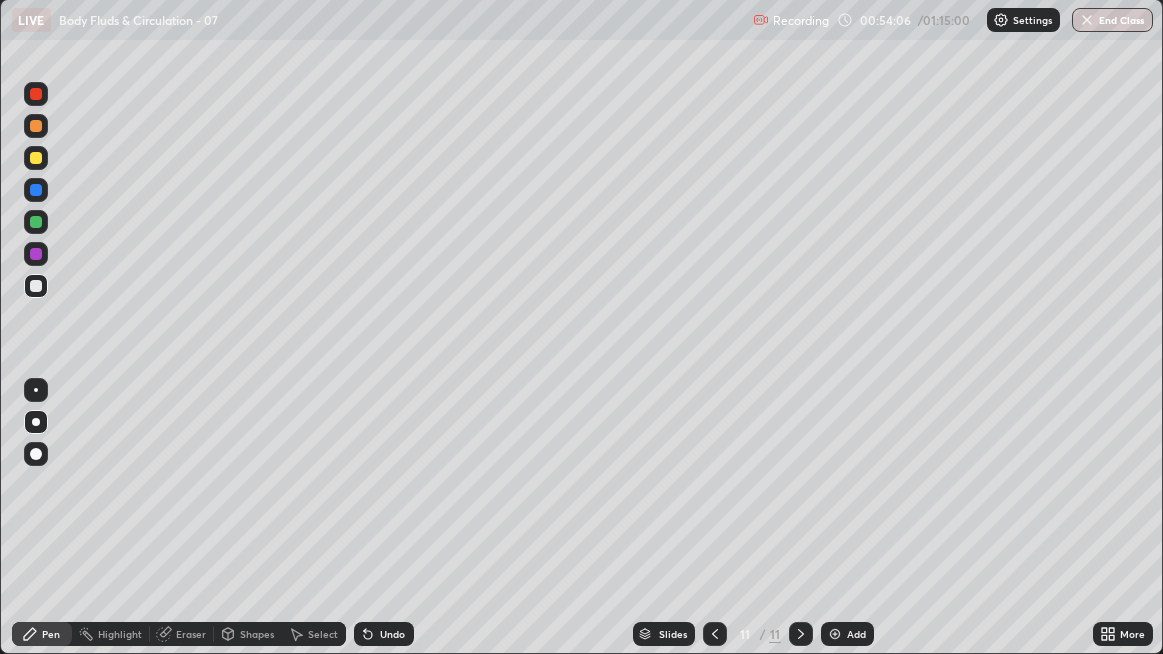 click at bounding box center (36, 286) 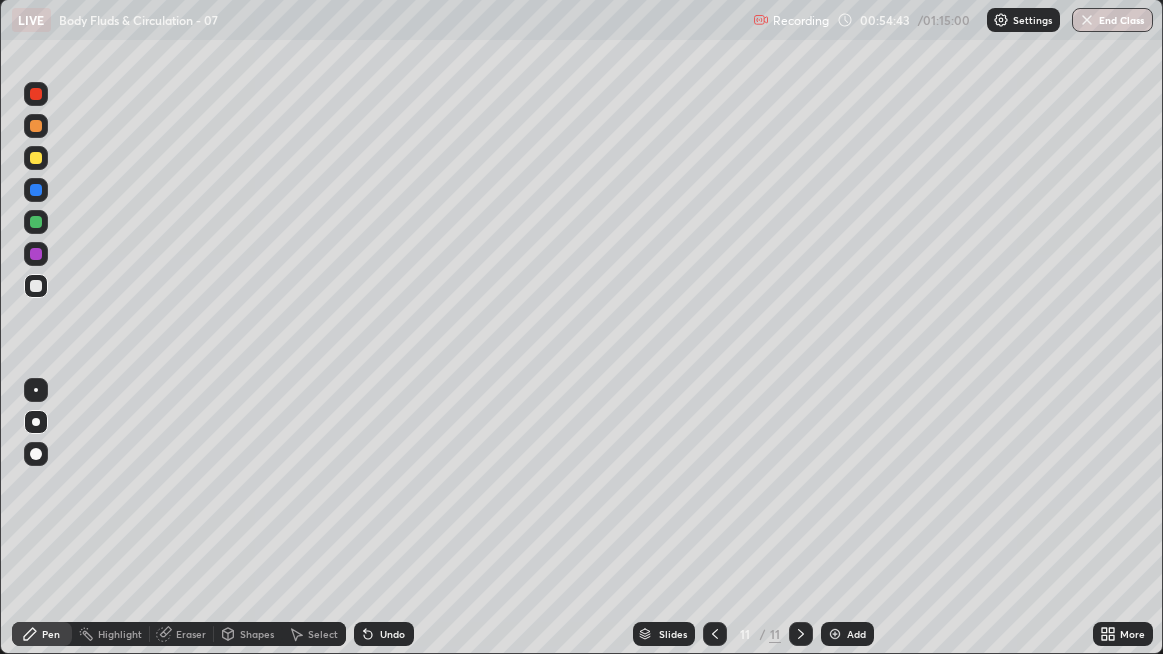 click at bounding box center [36, 286] 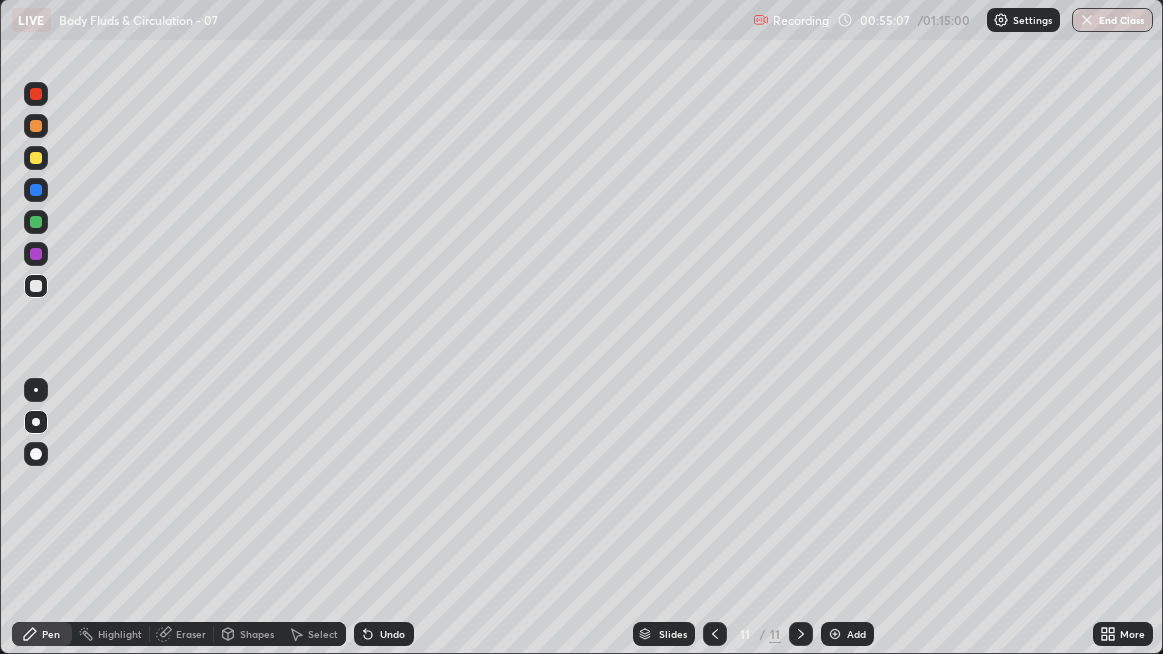 click at bounding box center (36, 286) 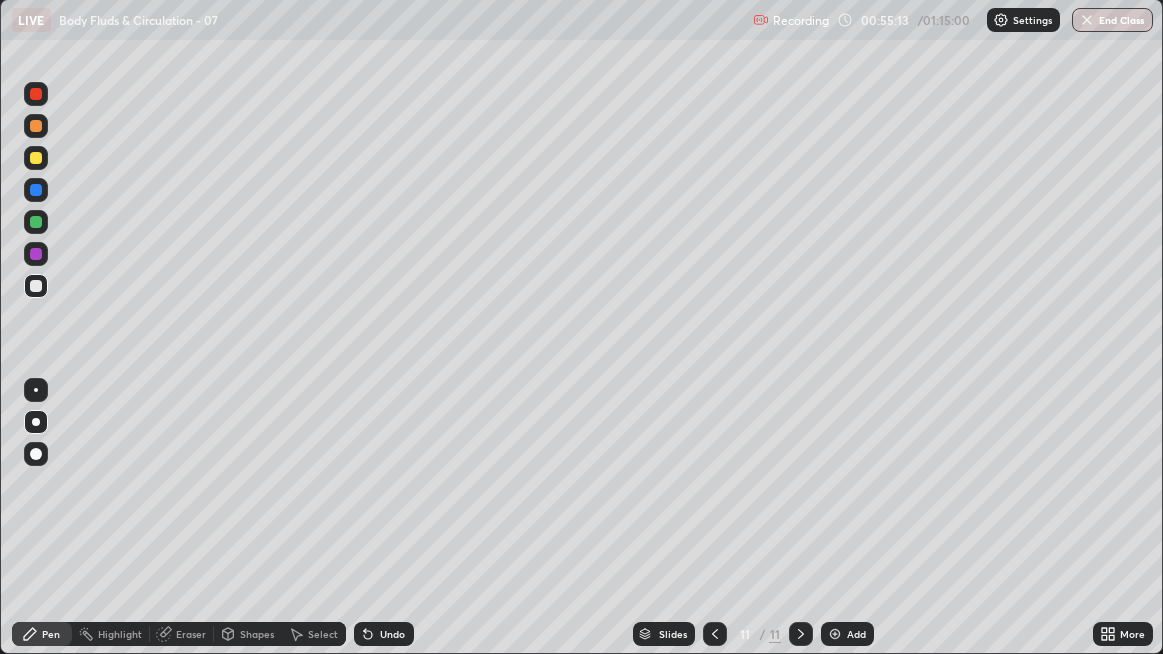 click at bounding box center [36, 286] 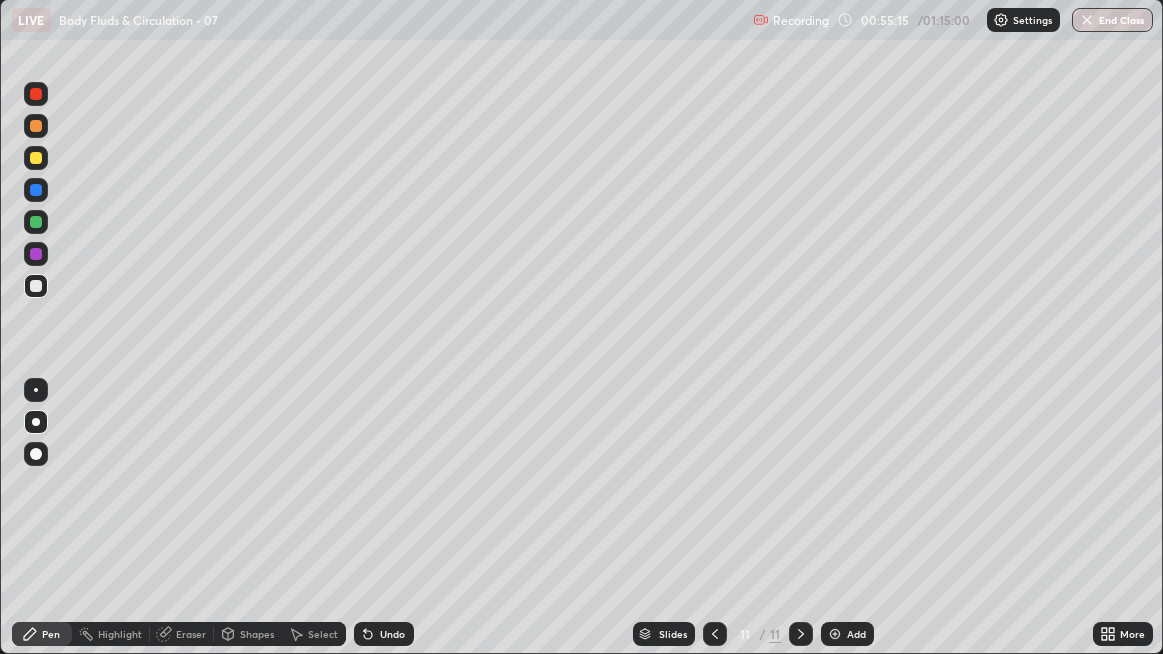 click on "Add" at bounding box center (856, 634) 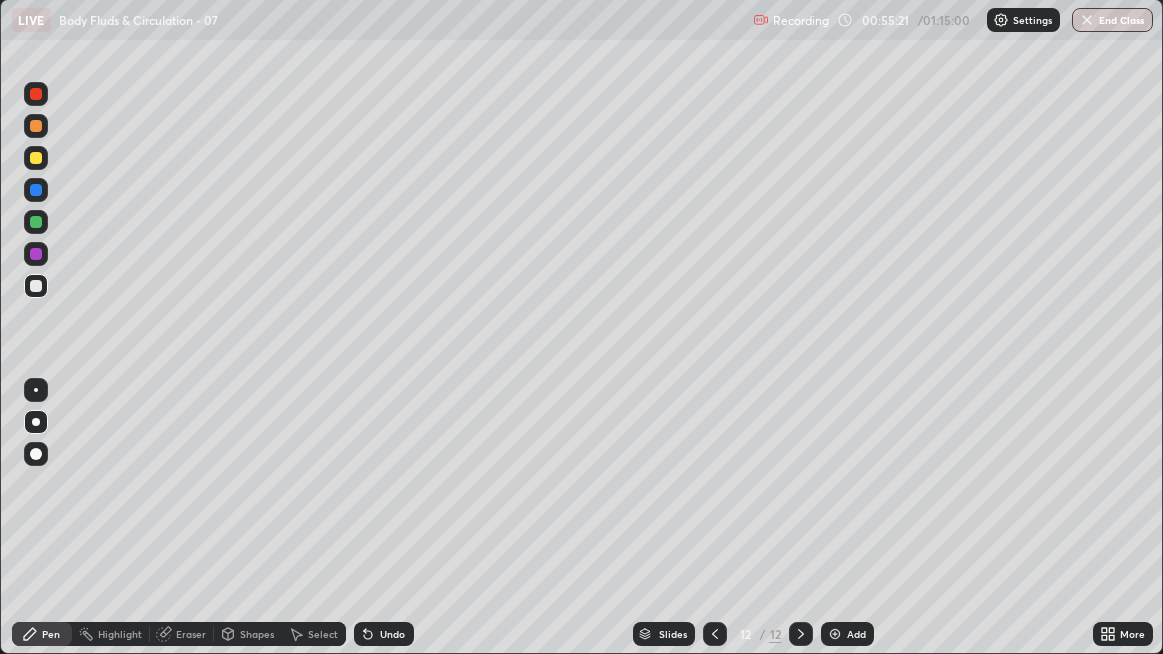 click at bounding box center (36, 286) 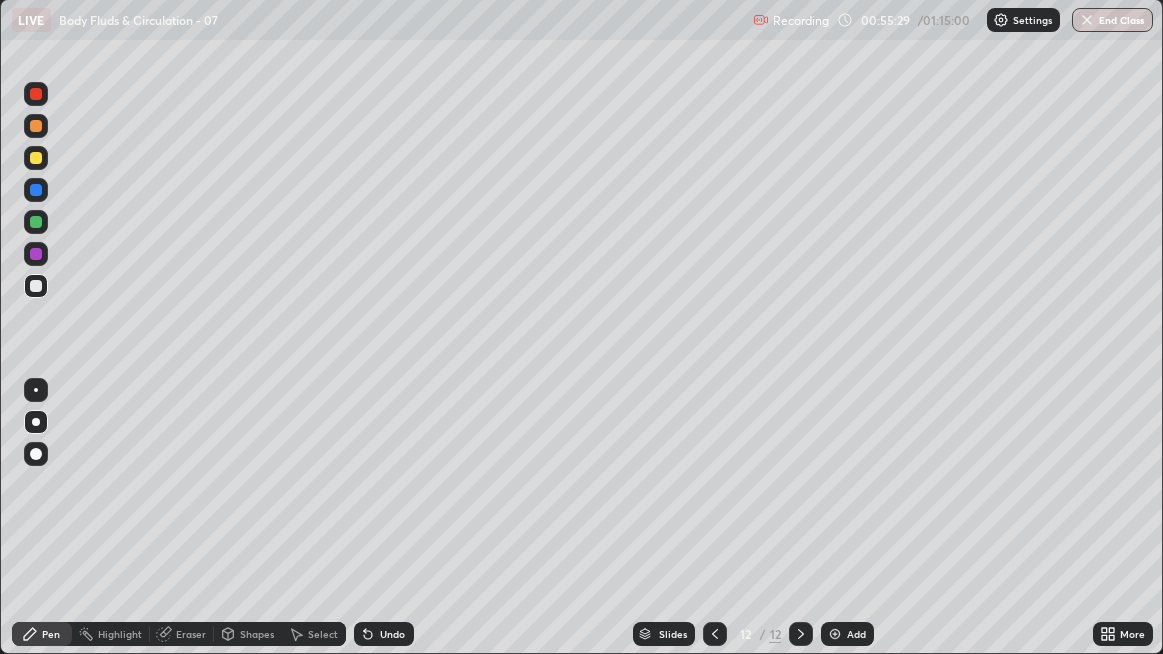 click at bounding box center (36, 286) 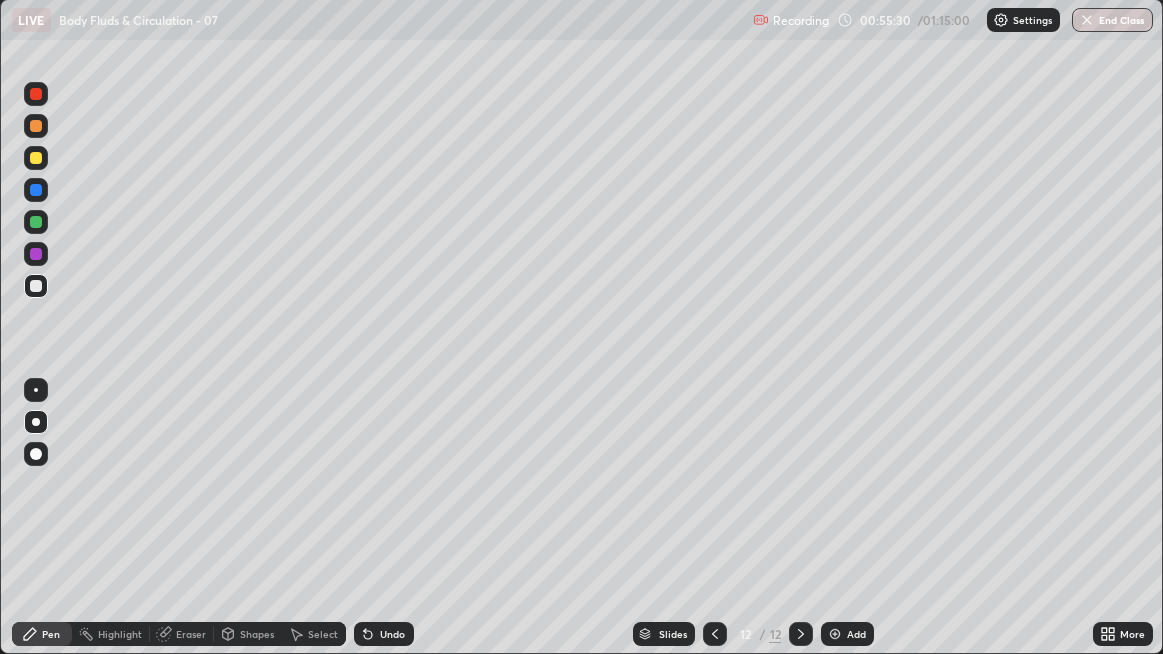 click at bounding box center (36, 286) 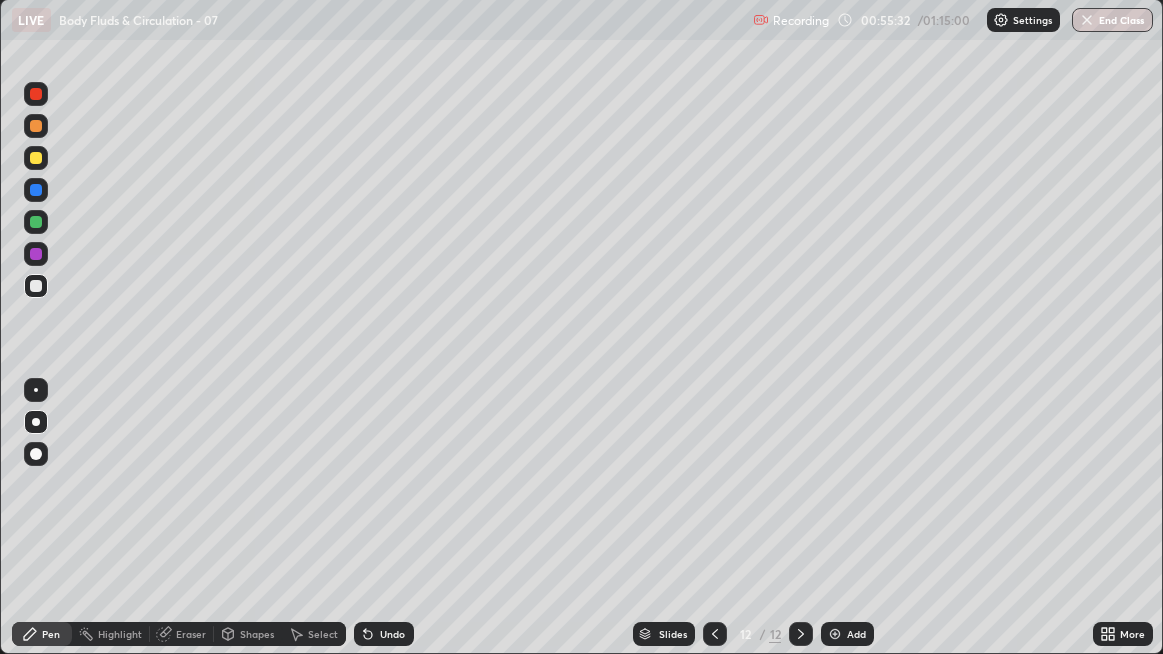 click at bounding box center [36, 286] 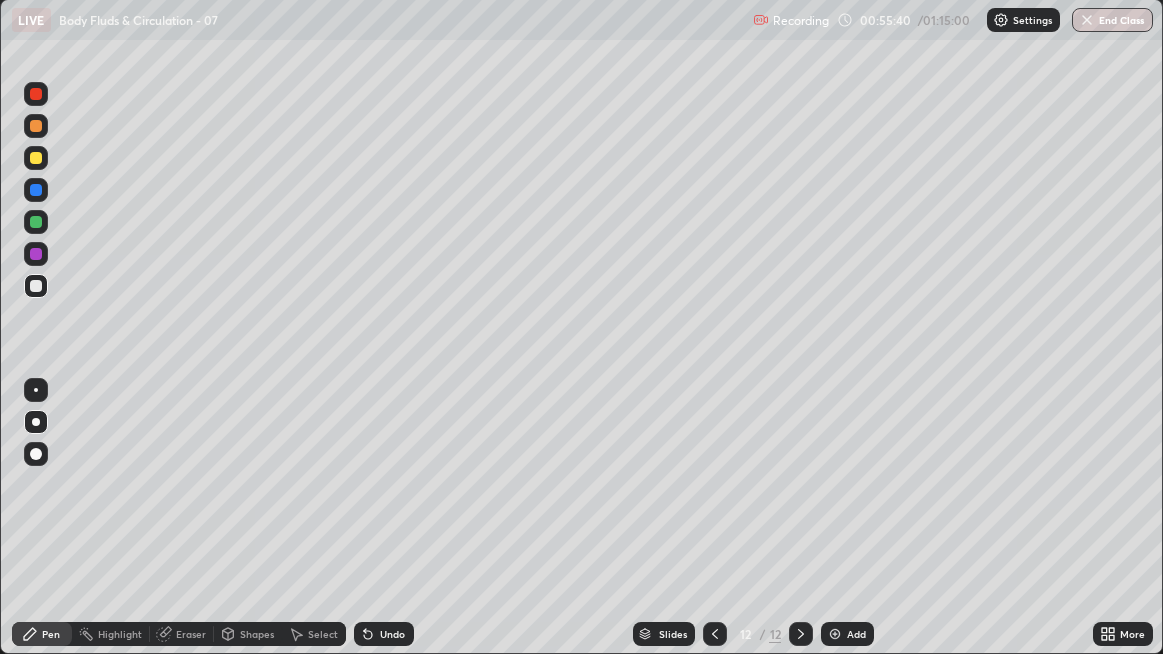 click at bounding box center (36, 286) 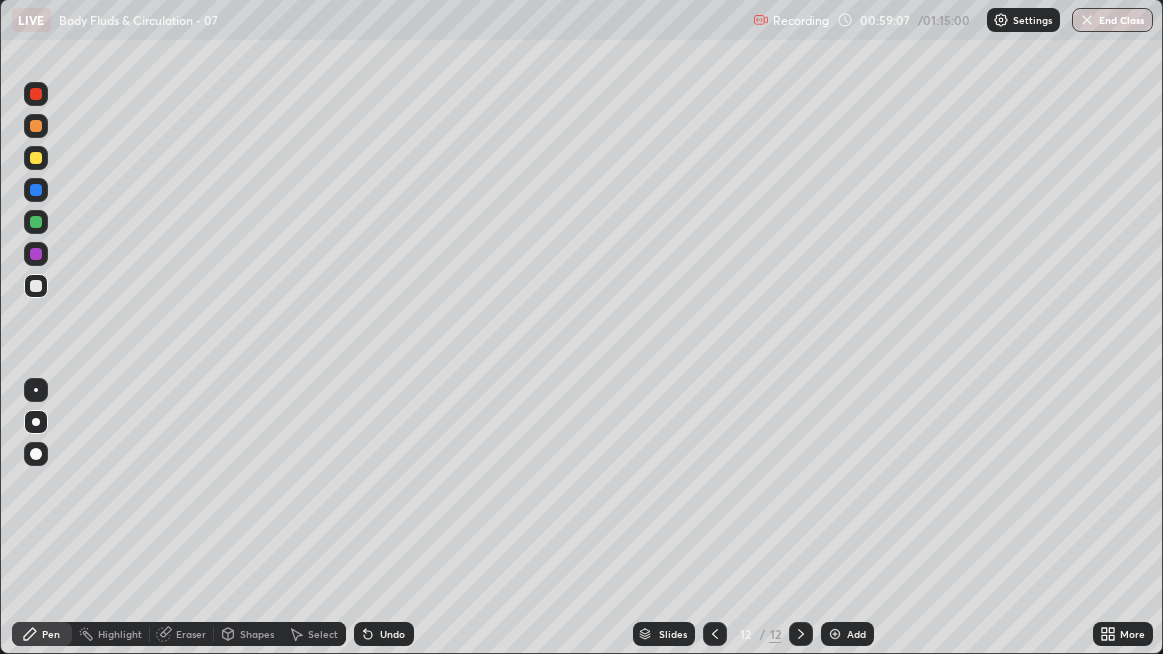 click on "Add" at bounding box center [847, 634] 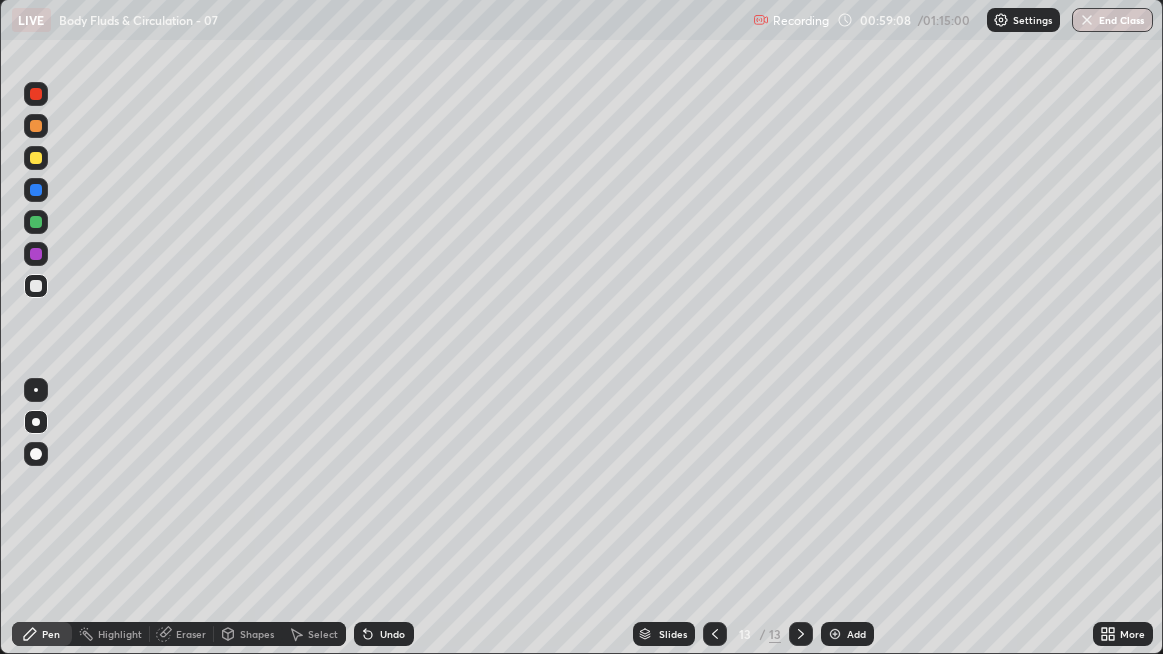 click at bounding box center (36, 286) 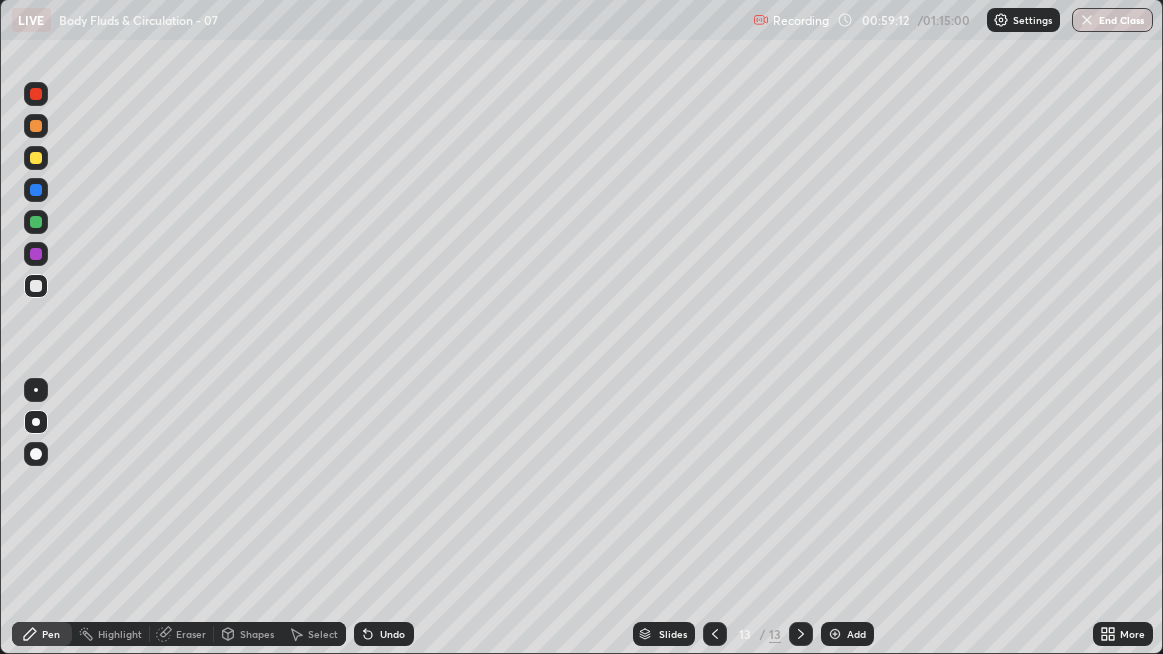click at bounding box center [36, 286] 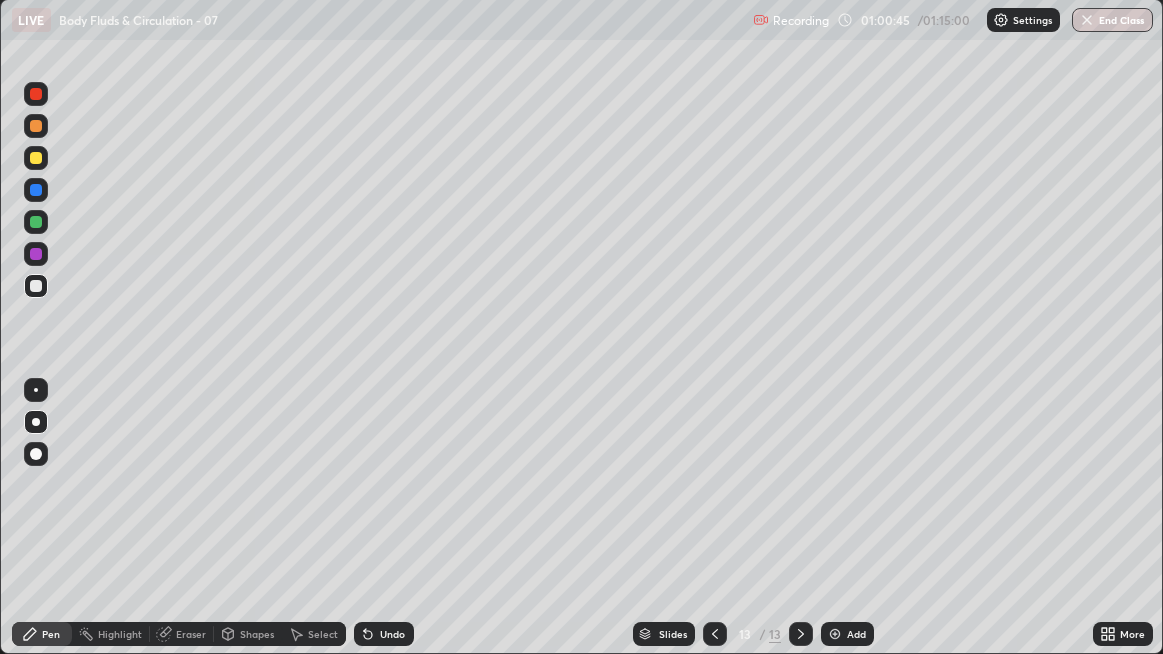 click at bounding box center (36, 286) 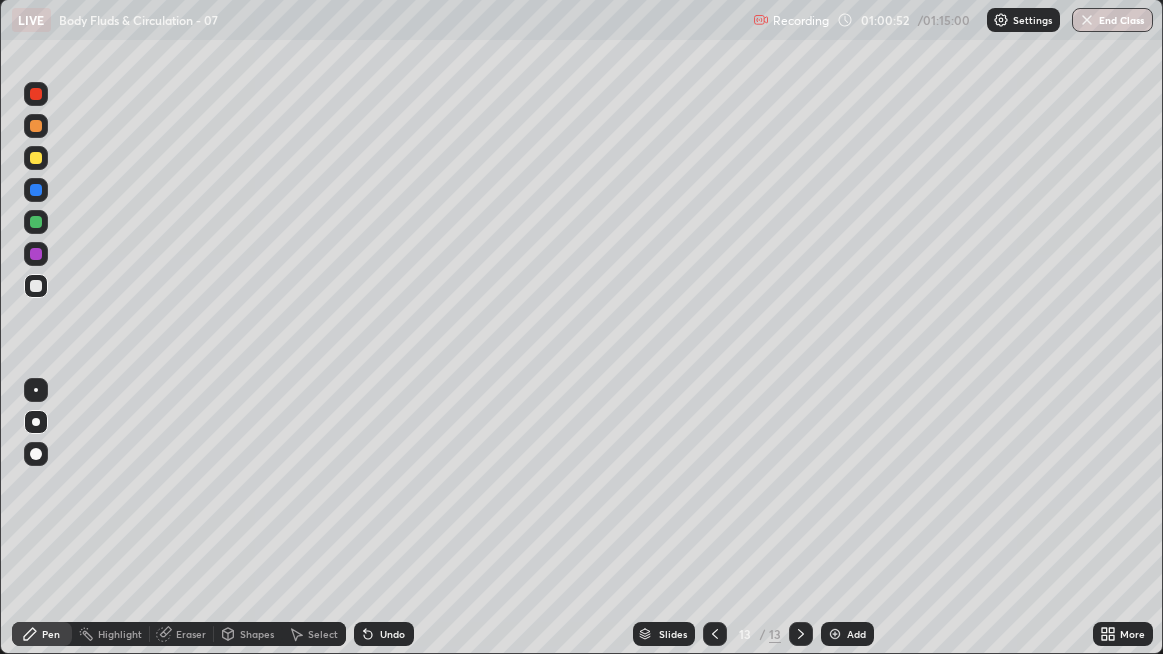click at bounding box center (36, 286) 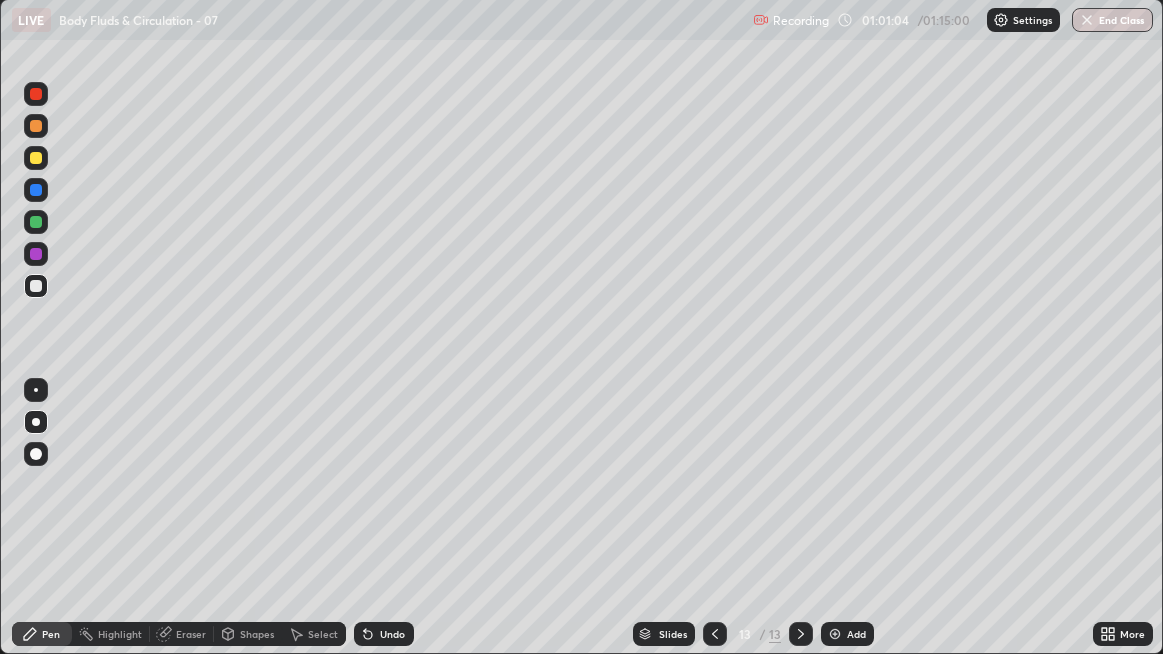 click at bounding box center [36, 286] 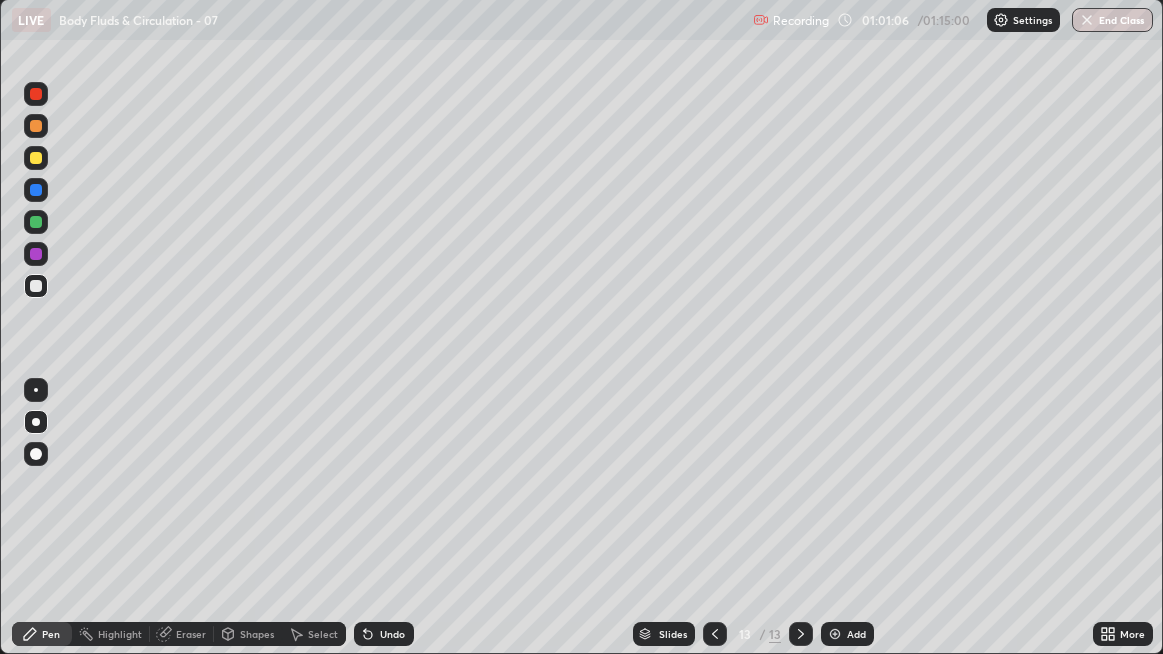 click on "Add" at bounding box center (847, 634) 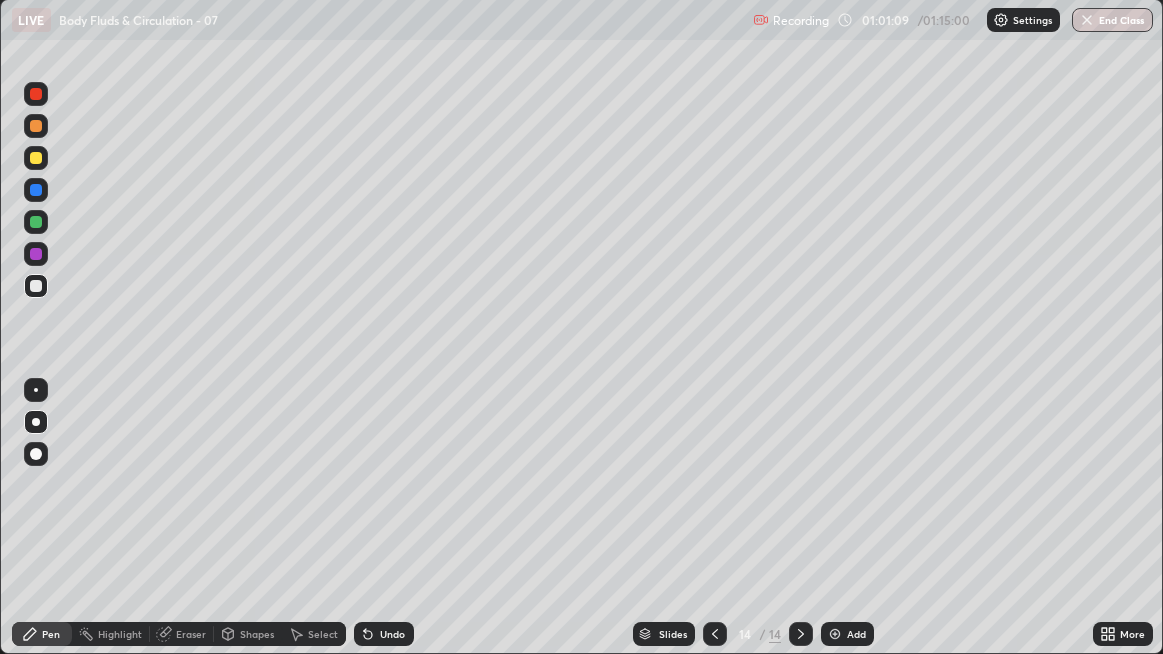 click at bounding box center [36, 126] 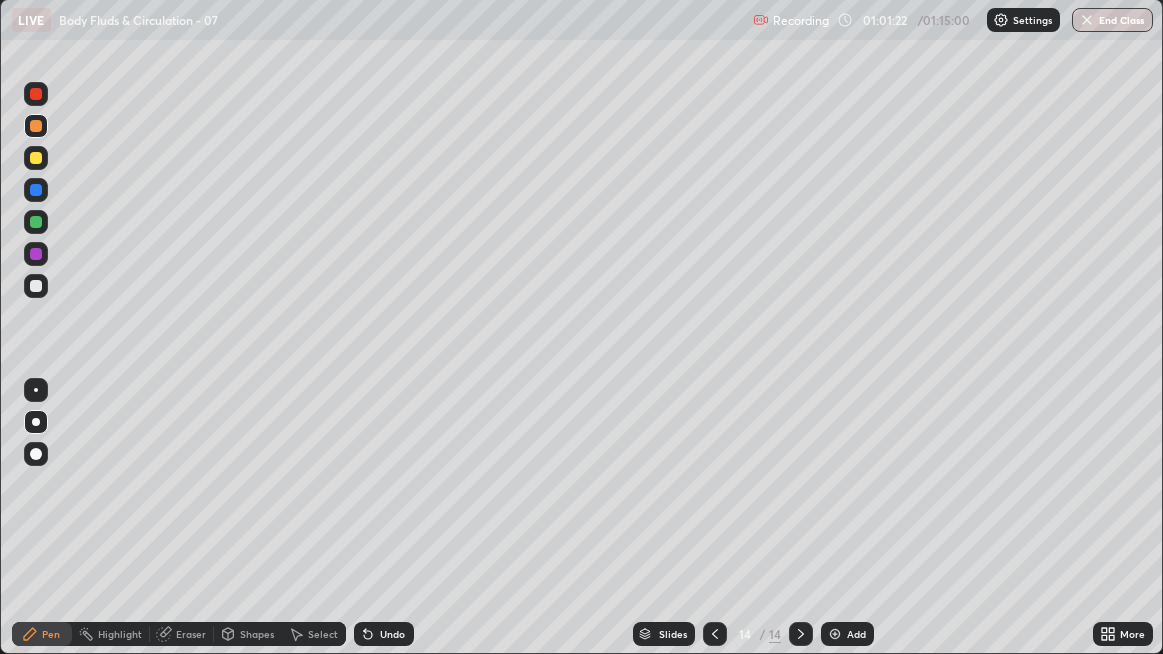 click at bounding box center (36, 286) 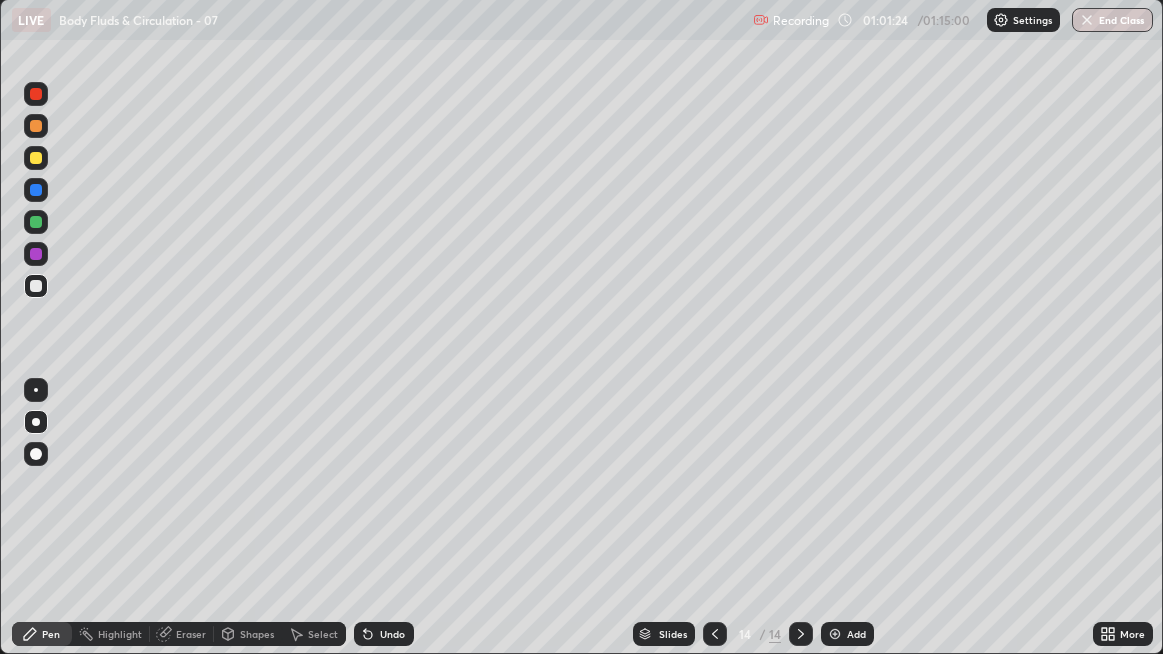 click at bounding box center [36, 286] 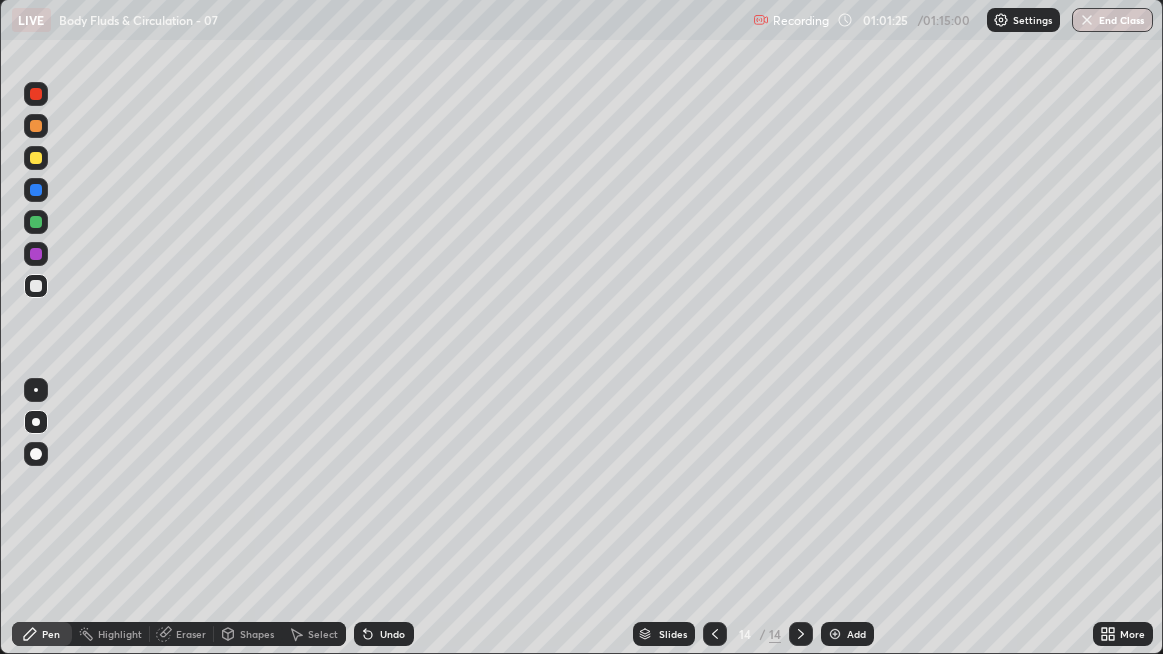 click at bounding box center [36, 286] 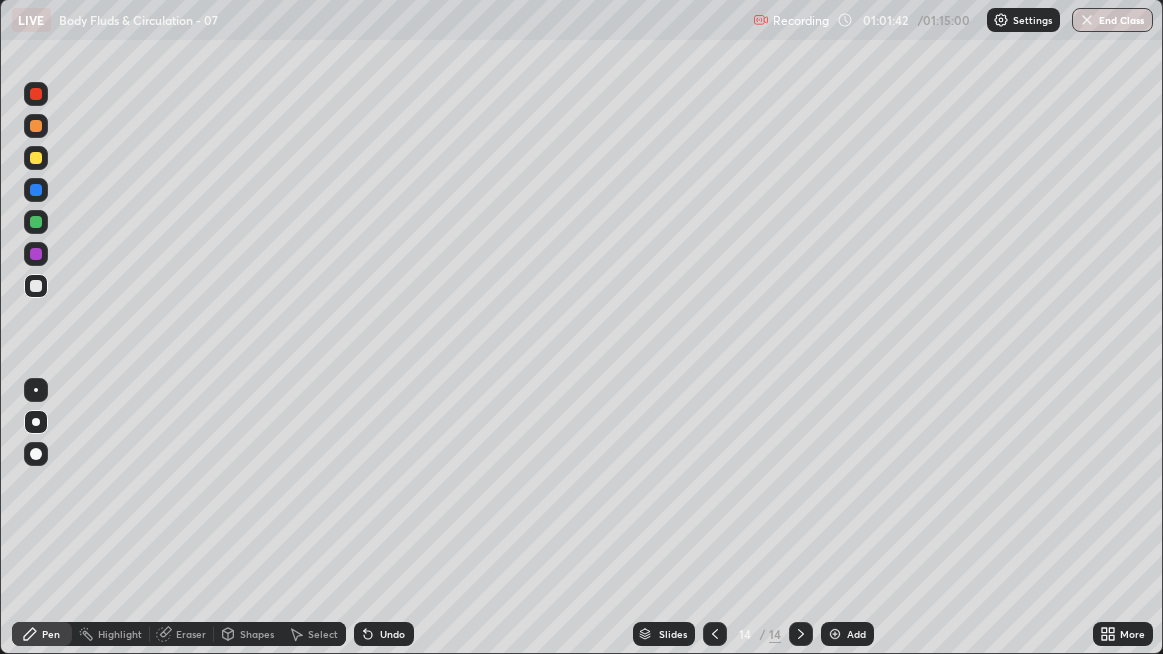 click at bounding box center (36, 286) 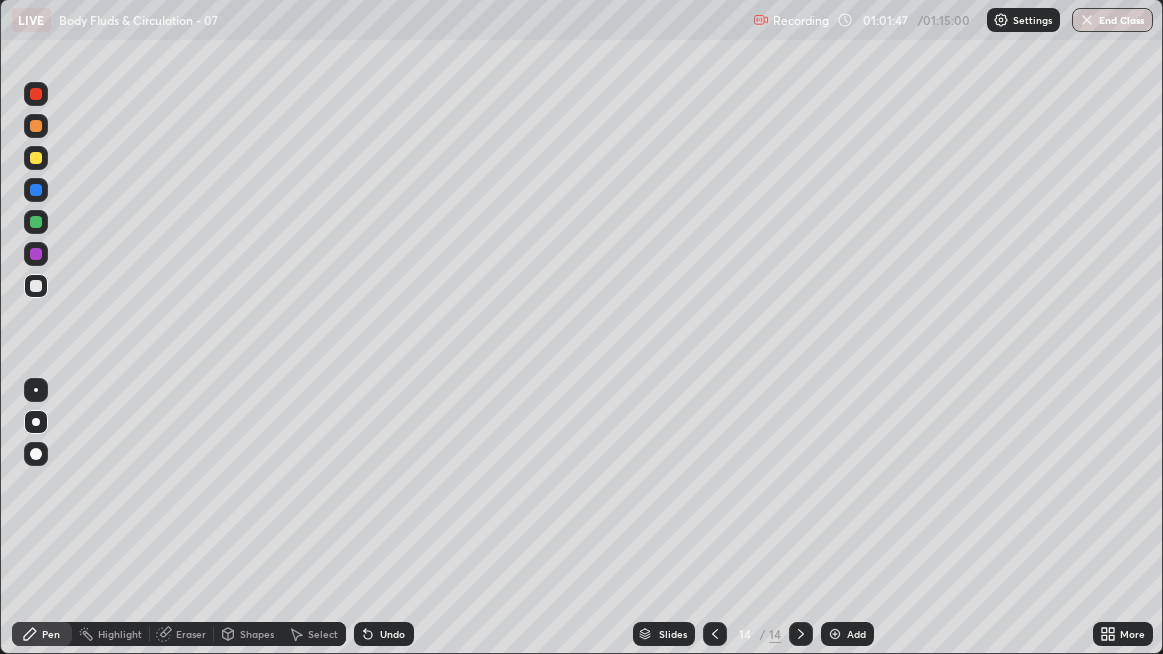 click at bounding box center [36, 286] 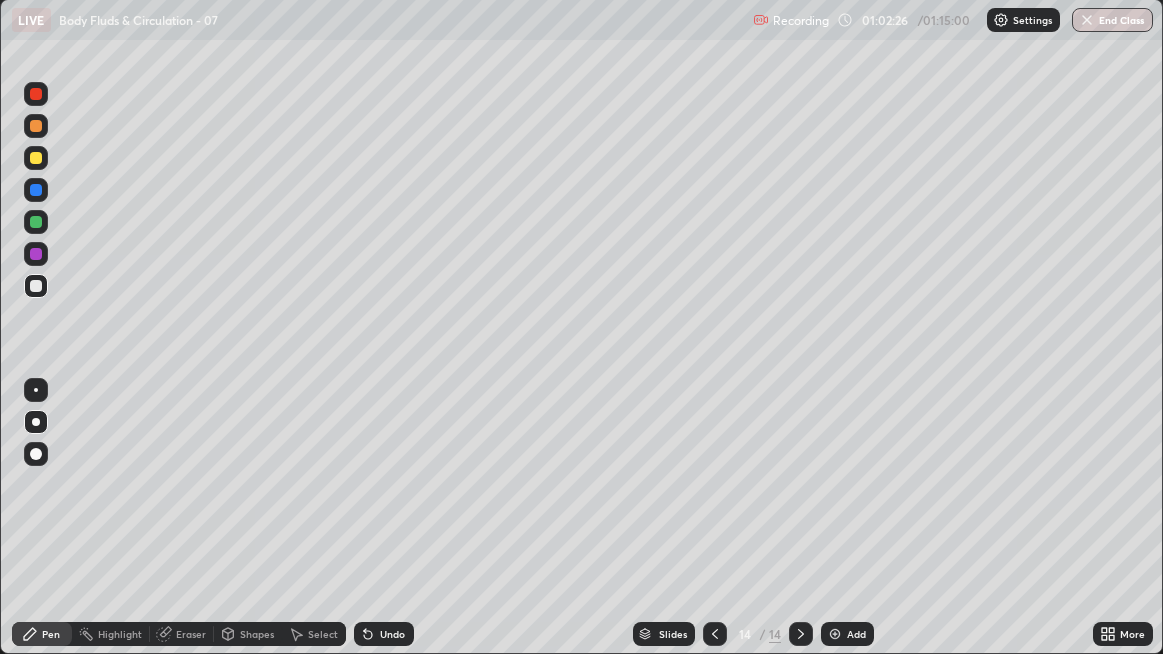 click at bounding box center [36, 286] 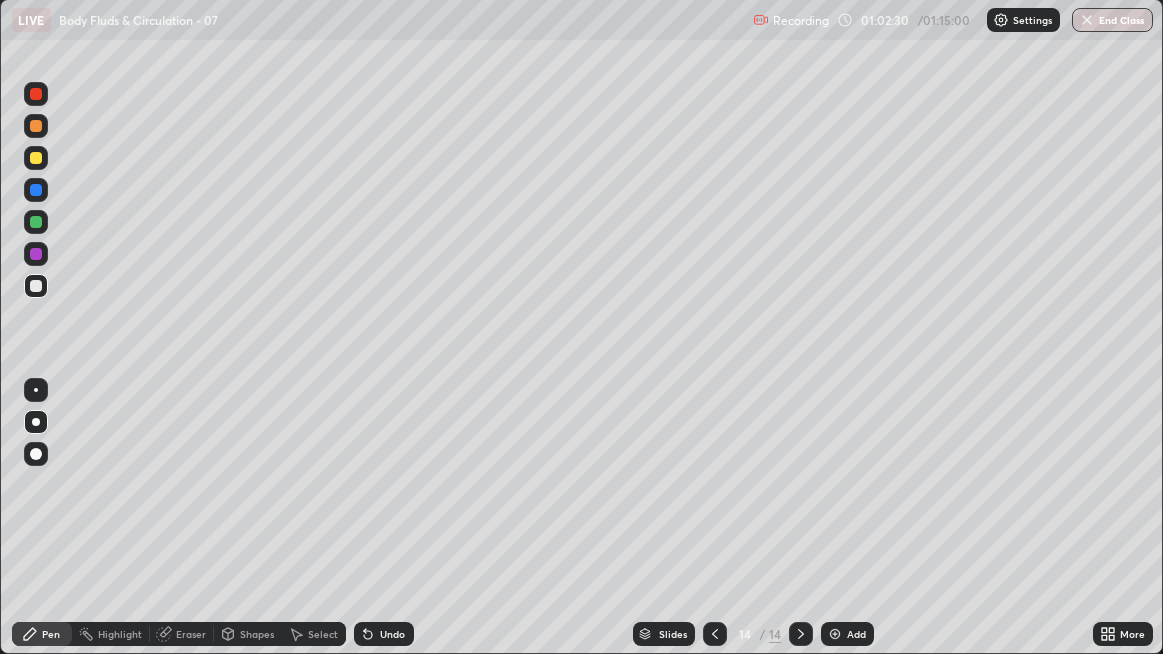 click at bounding box center [36, 286] 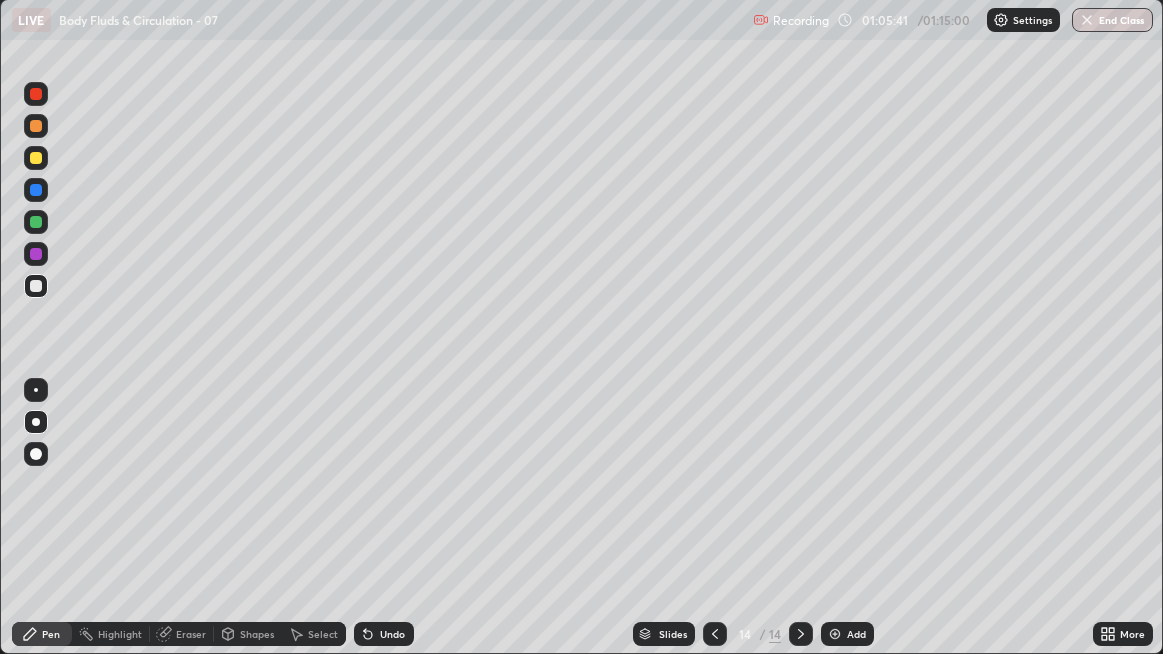 click on "Add" at bounding box center [847, 634] 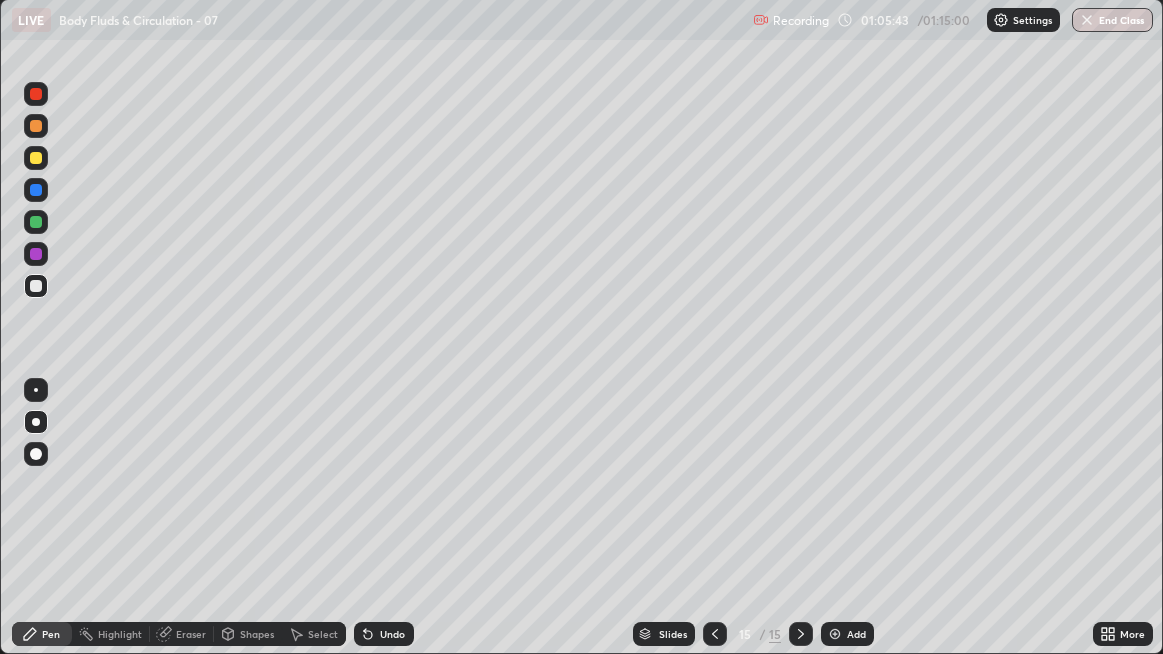 click at bounding box center (36, 126) 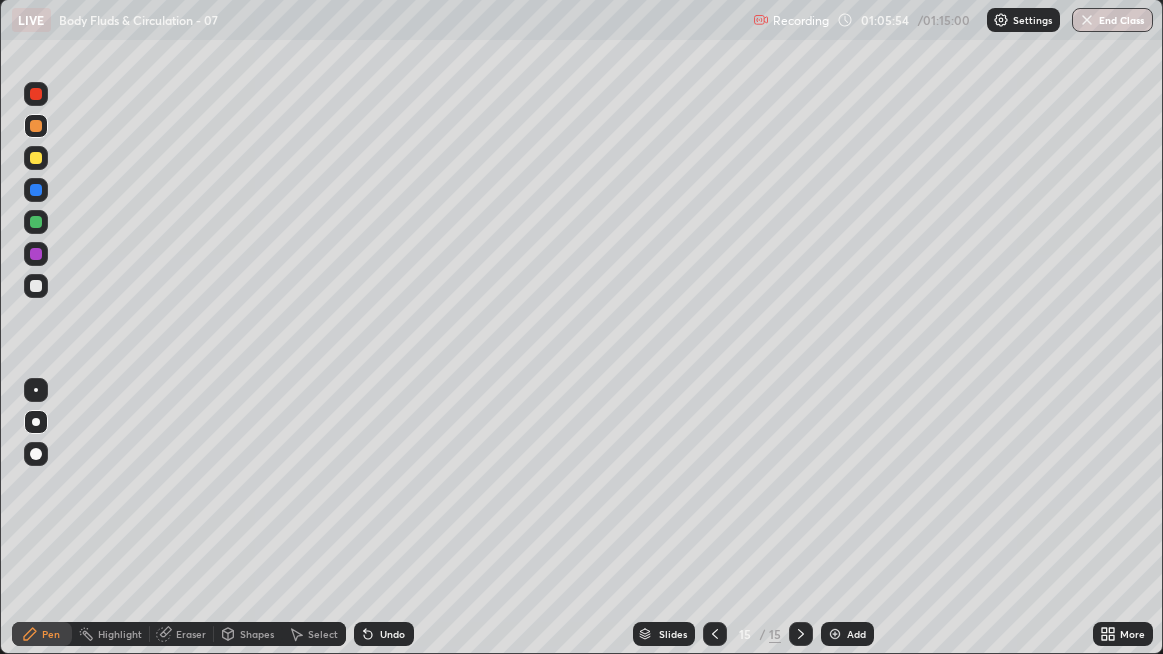 click at bounding box center (36, 286) 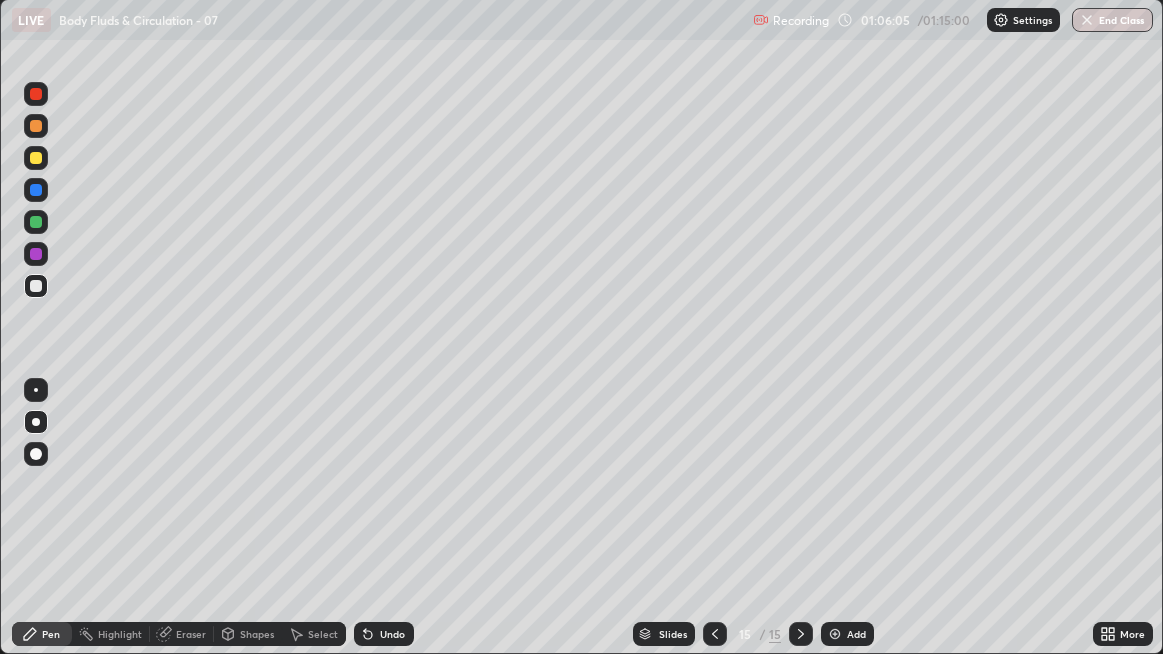 click at bounding box center (36, 286) 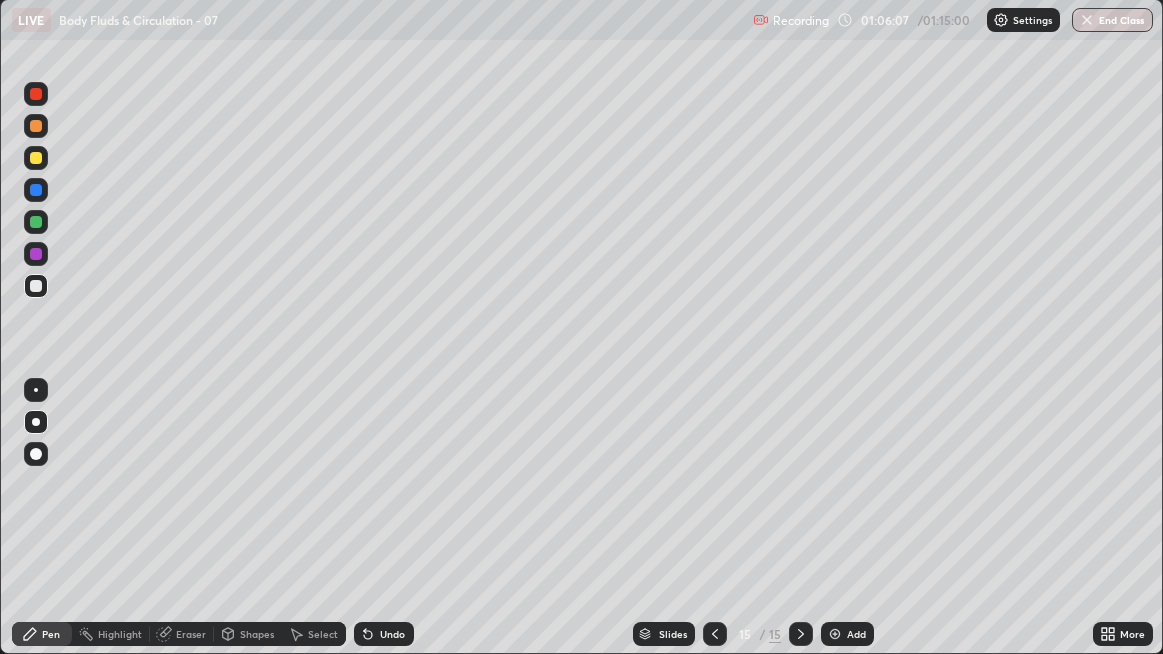 click at bounding box center [36, 286] 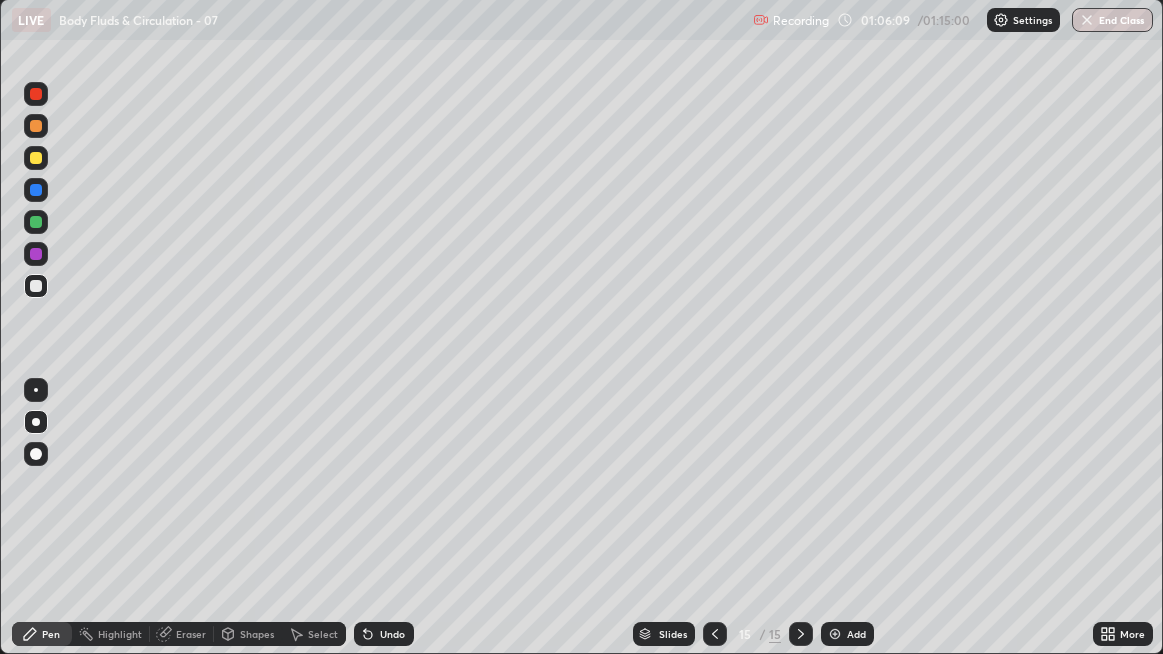 click at bounding box center (36, 286) 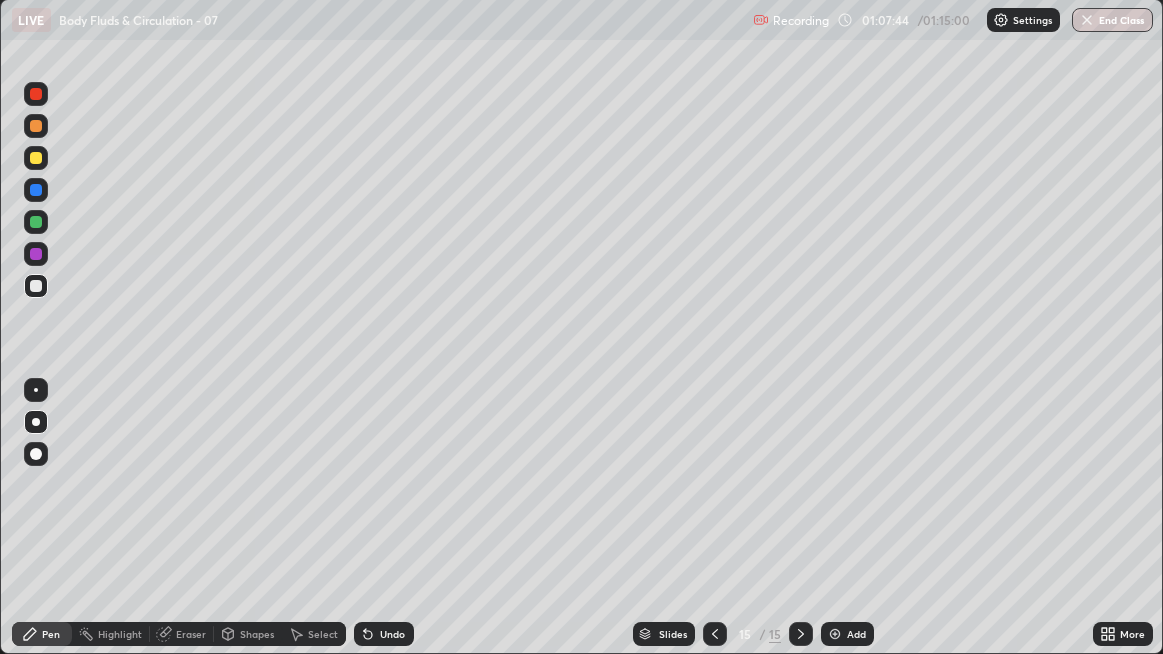 click at bounding box center (36, 190) 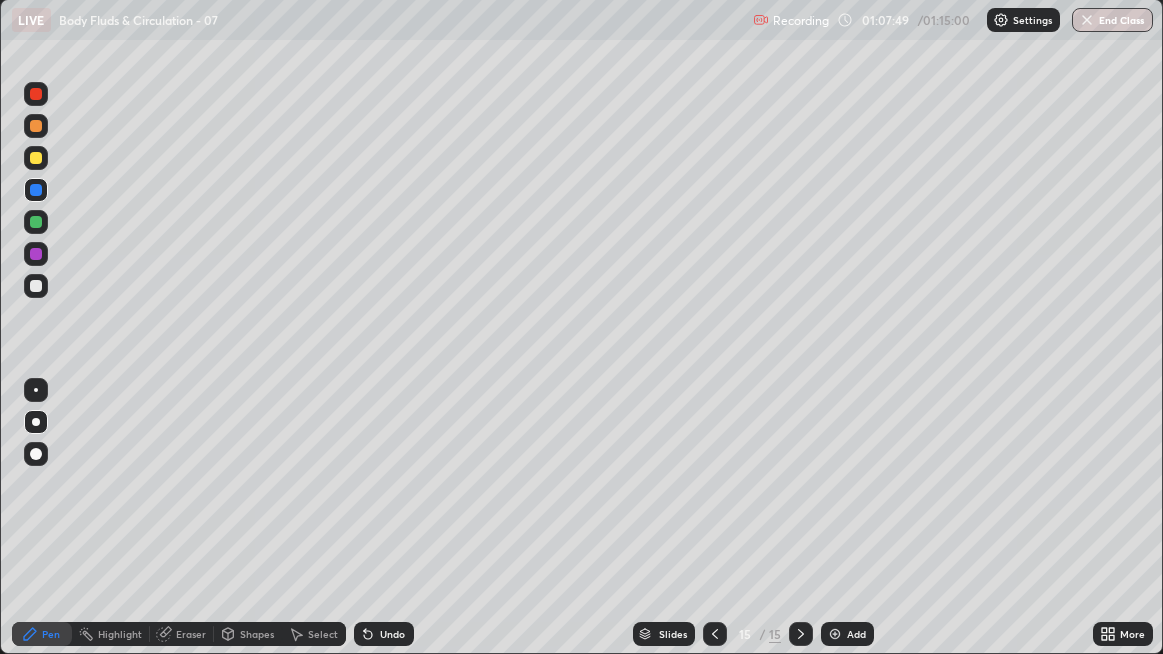 click at bounding box center [36, 158] 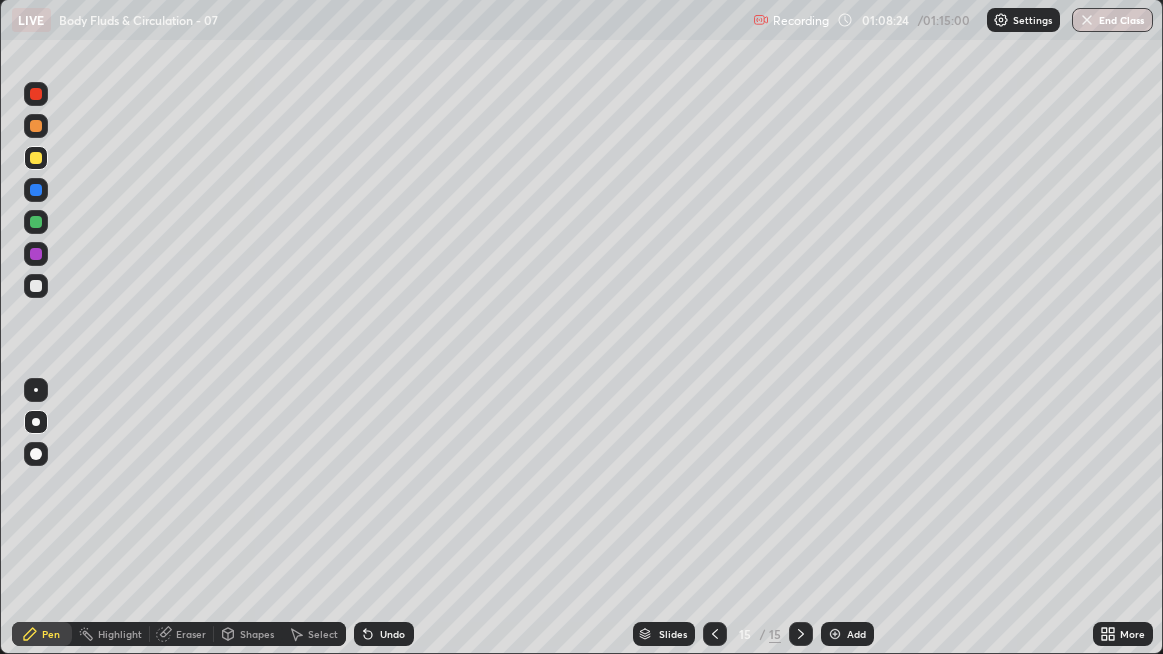 click at bounding box center [36, 286] 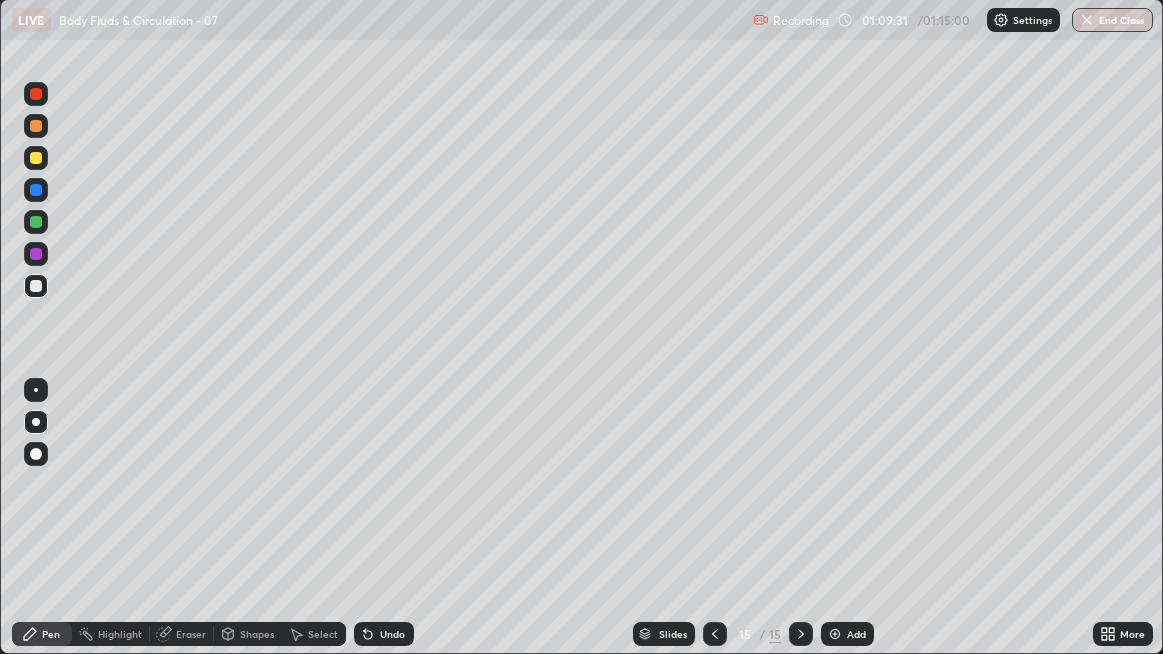 click at bounding box center [36, 286] 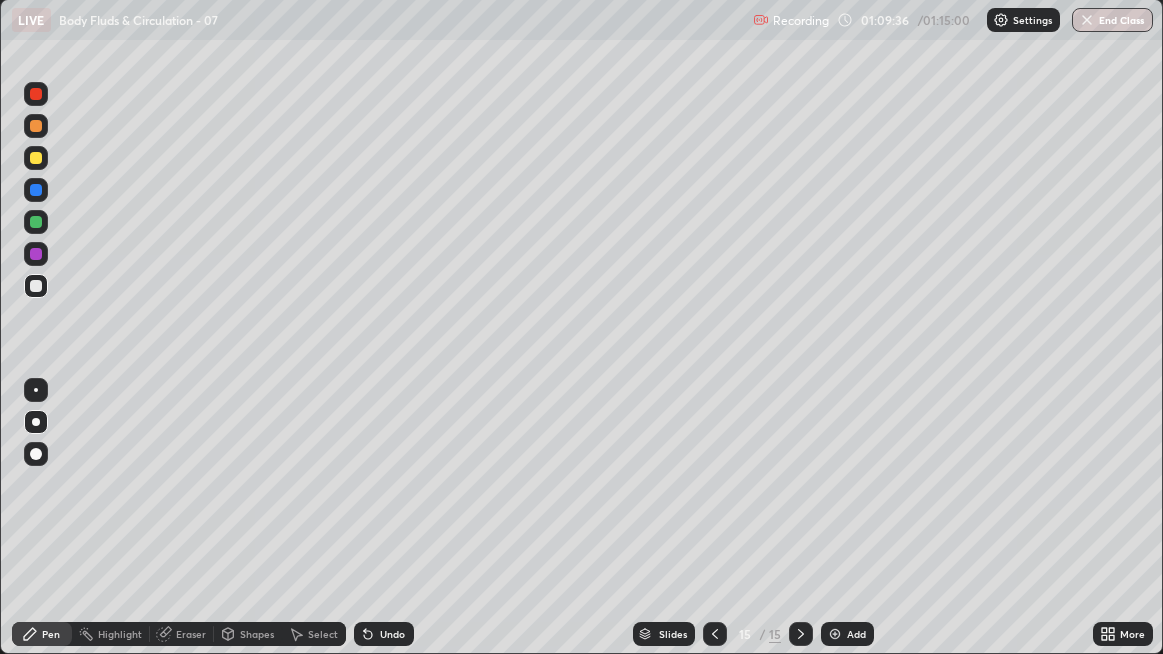click at bounding box center (36, 286) 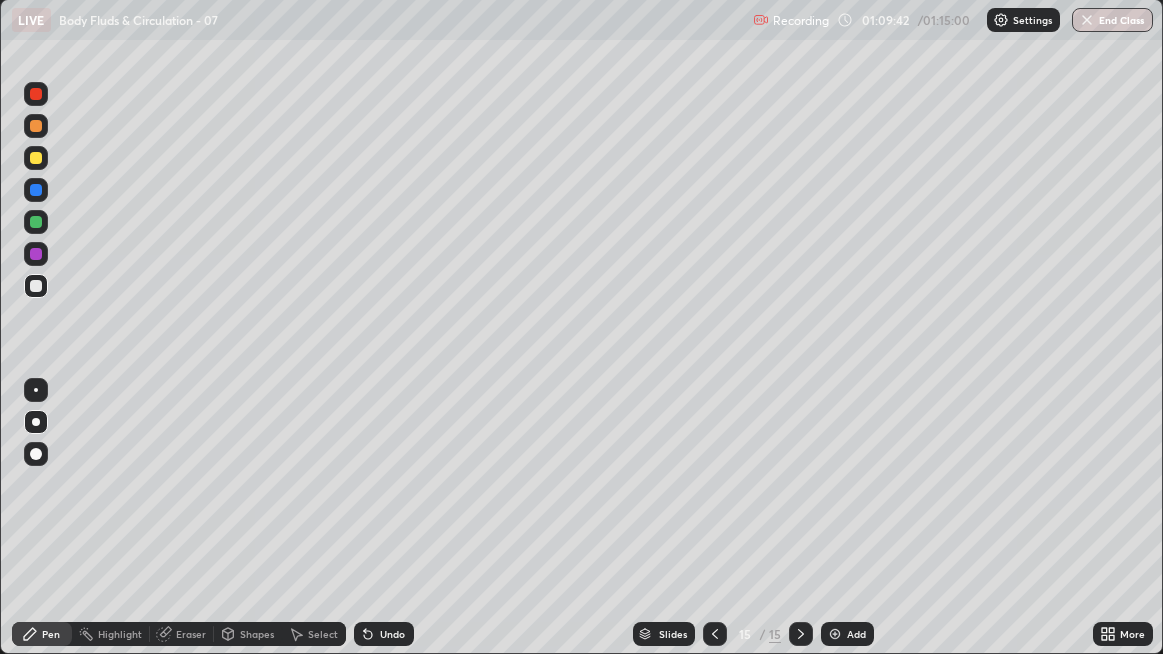 click at bounding box center (36, 286) 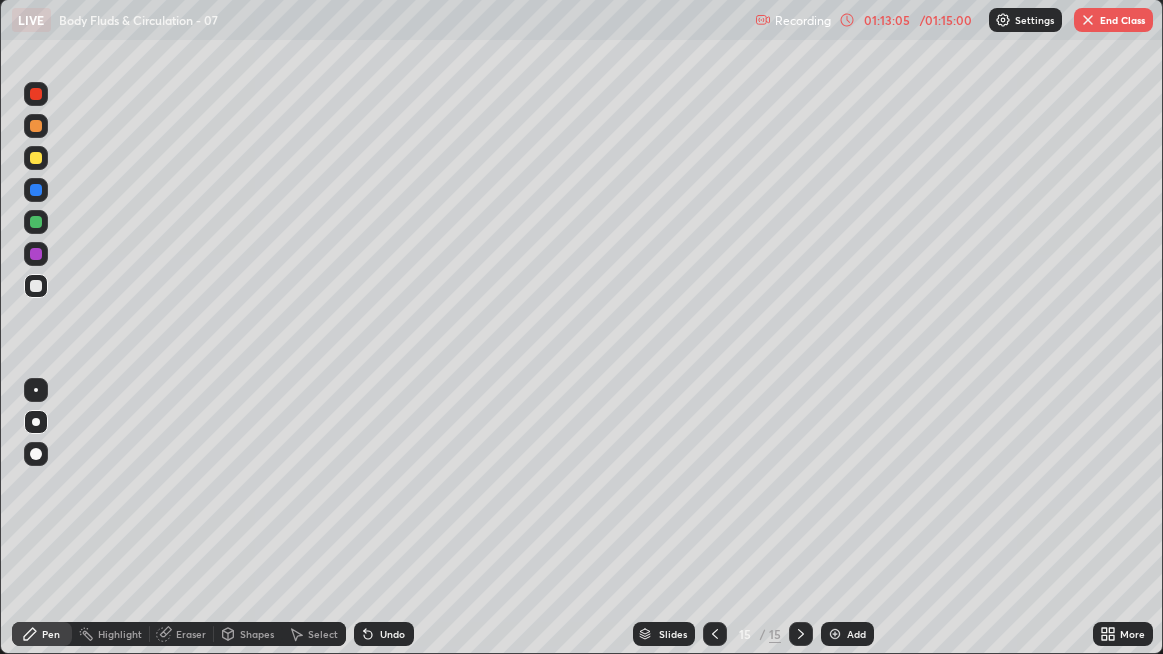 click on "End Class" at bounding box center [1113, 20] 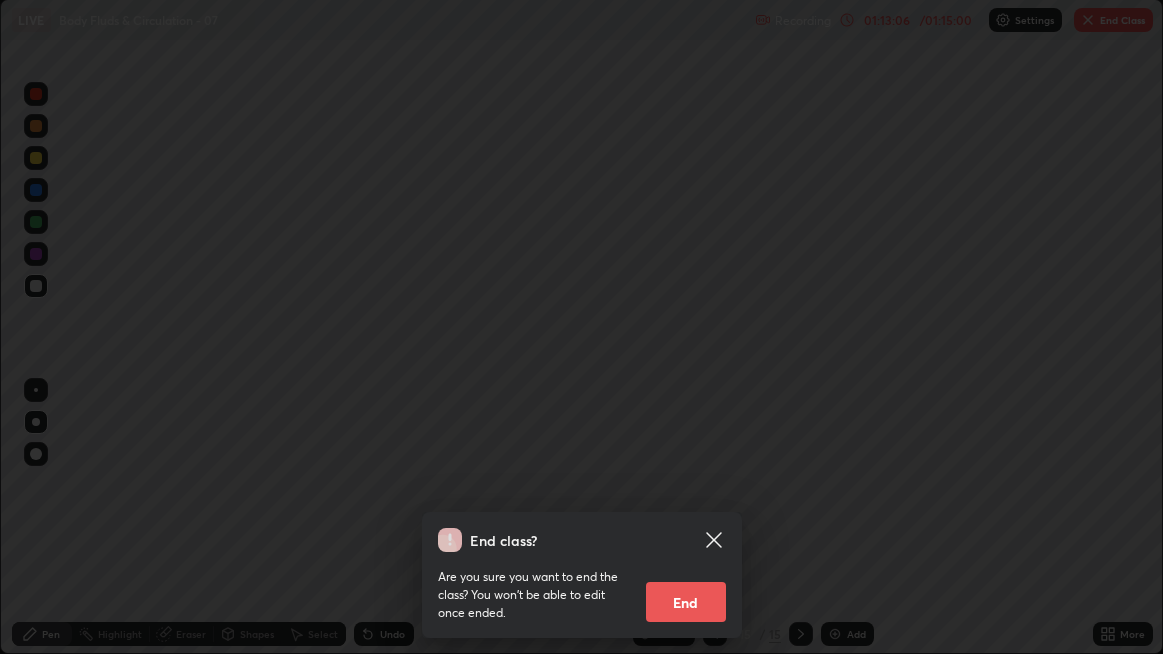 click on "End" at bounding box center (686, 602) 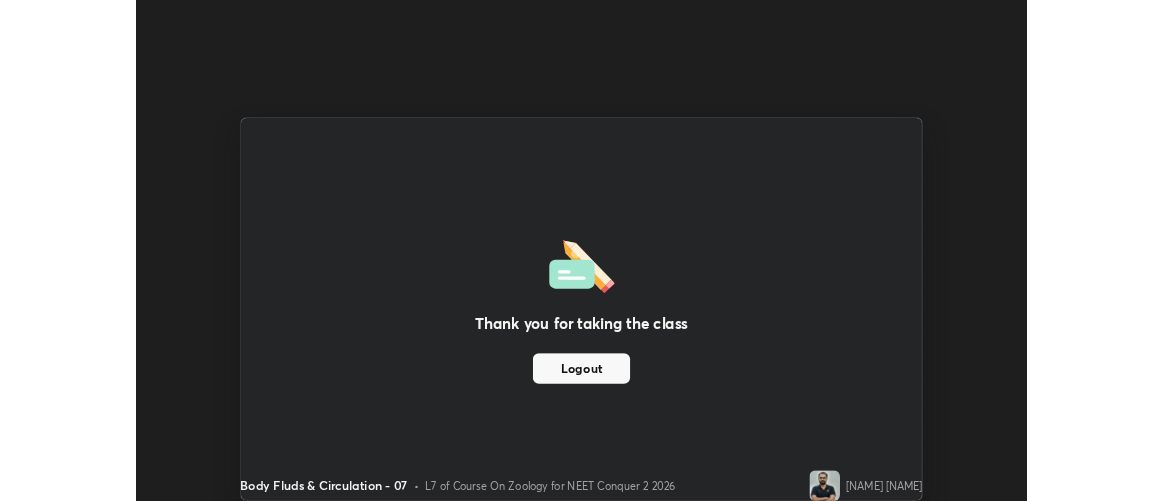scroll, scrollTop: 500, scrollLeft: 1163, axis: both 